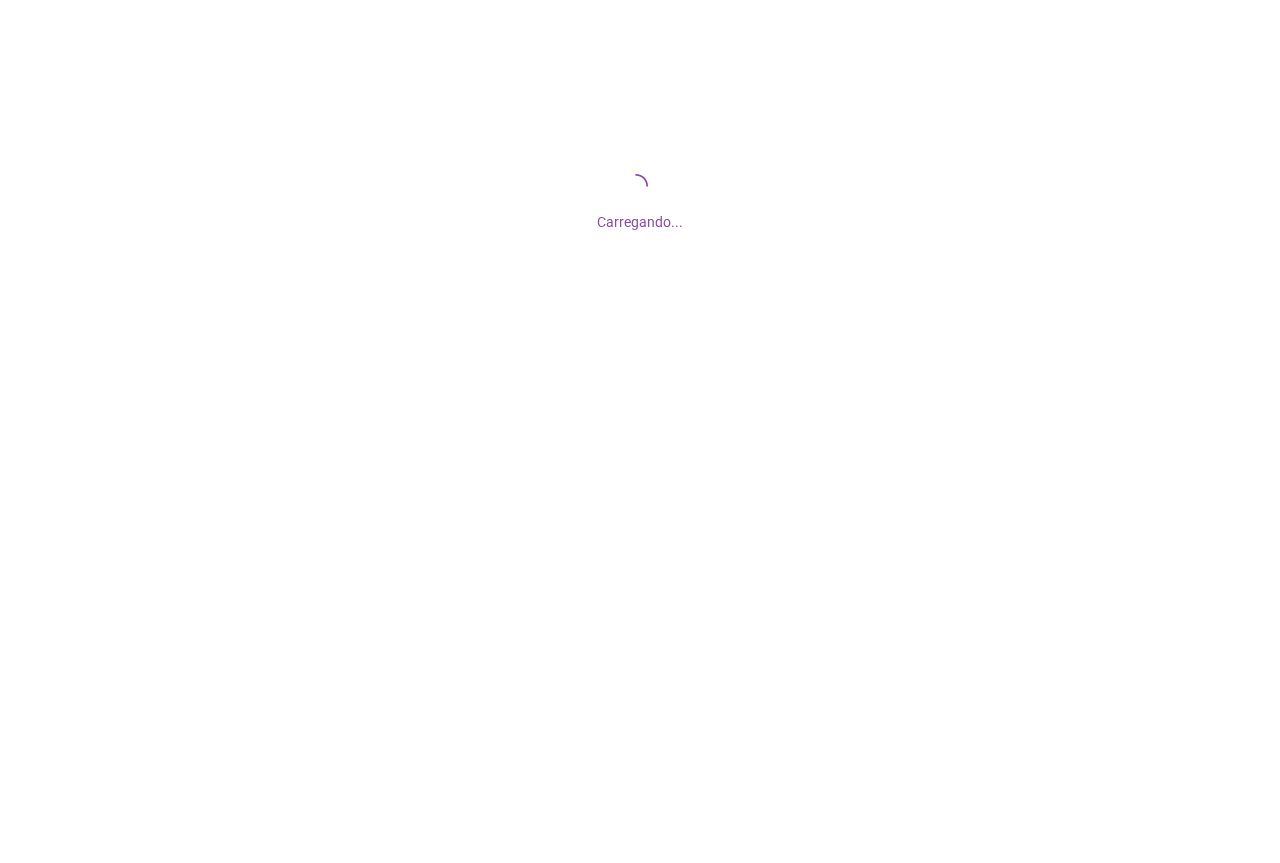 scroll, scrollTop: 0, scrollLeft: 0, axis: both 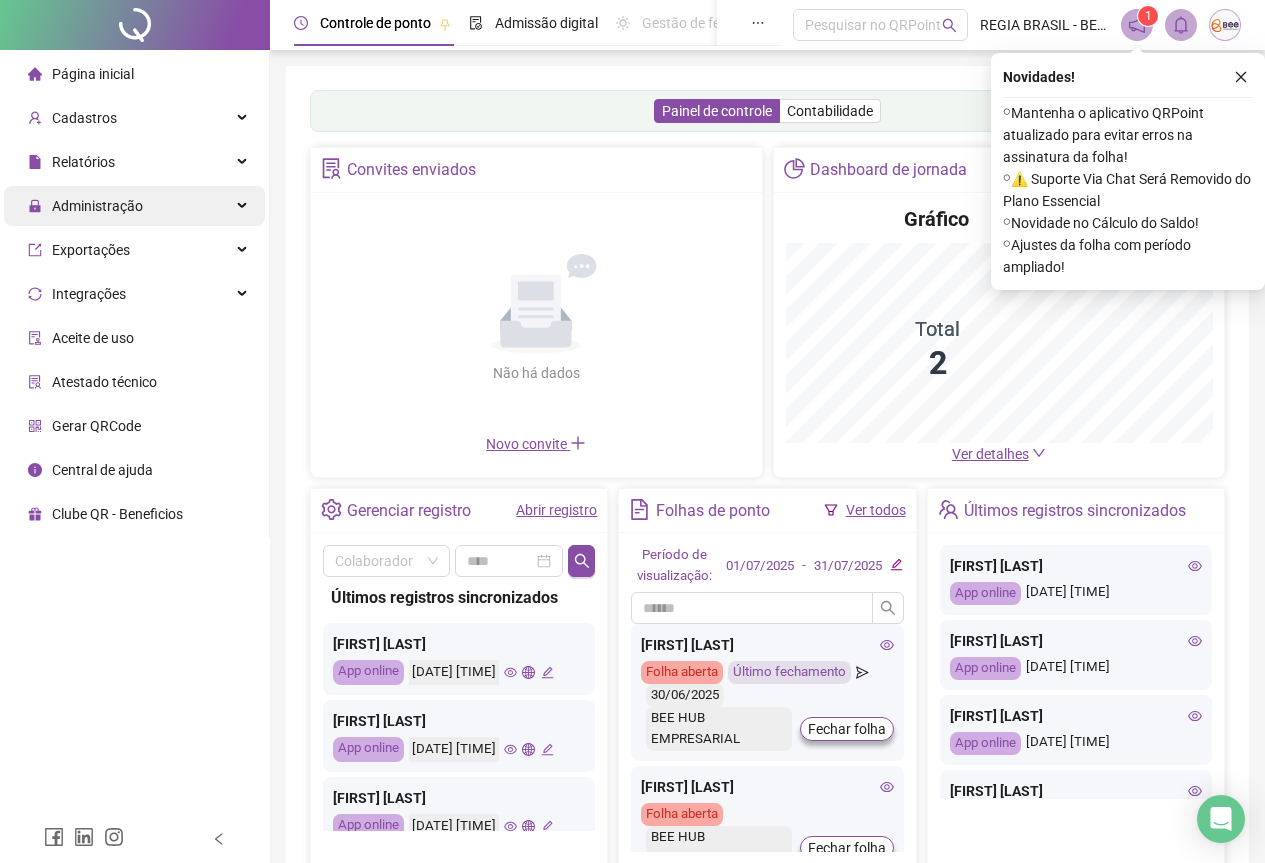 click on "Administração" at bounding box center [85, 206] 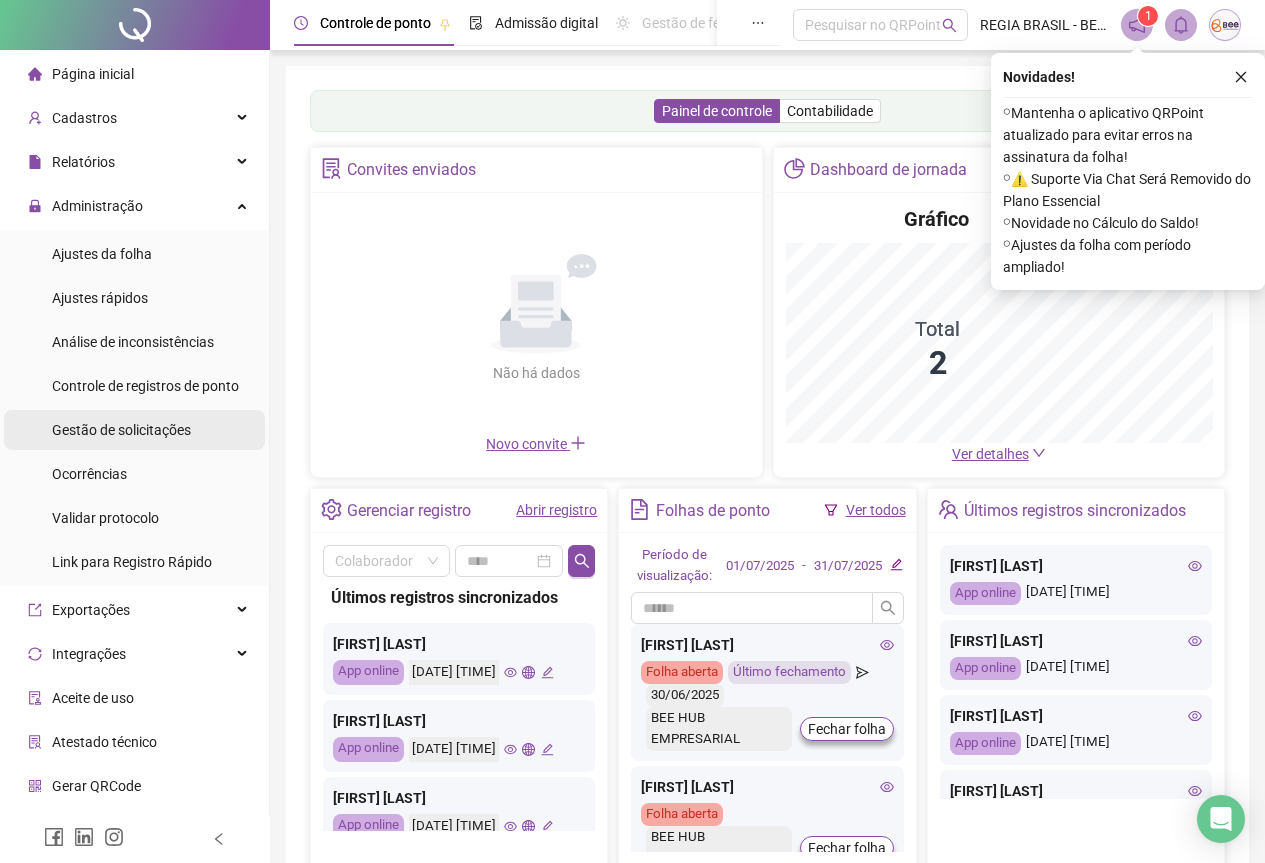 click on "Gestão de solicitações" at bounding box center (121, 430) 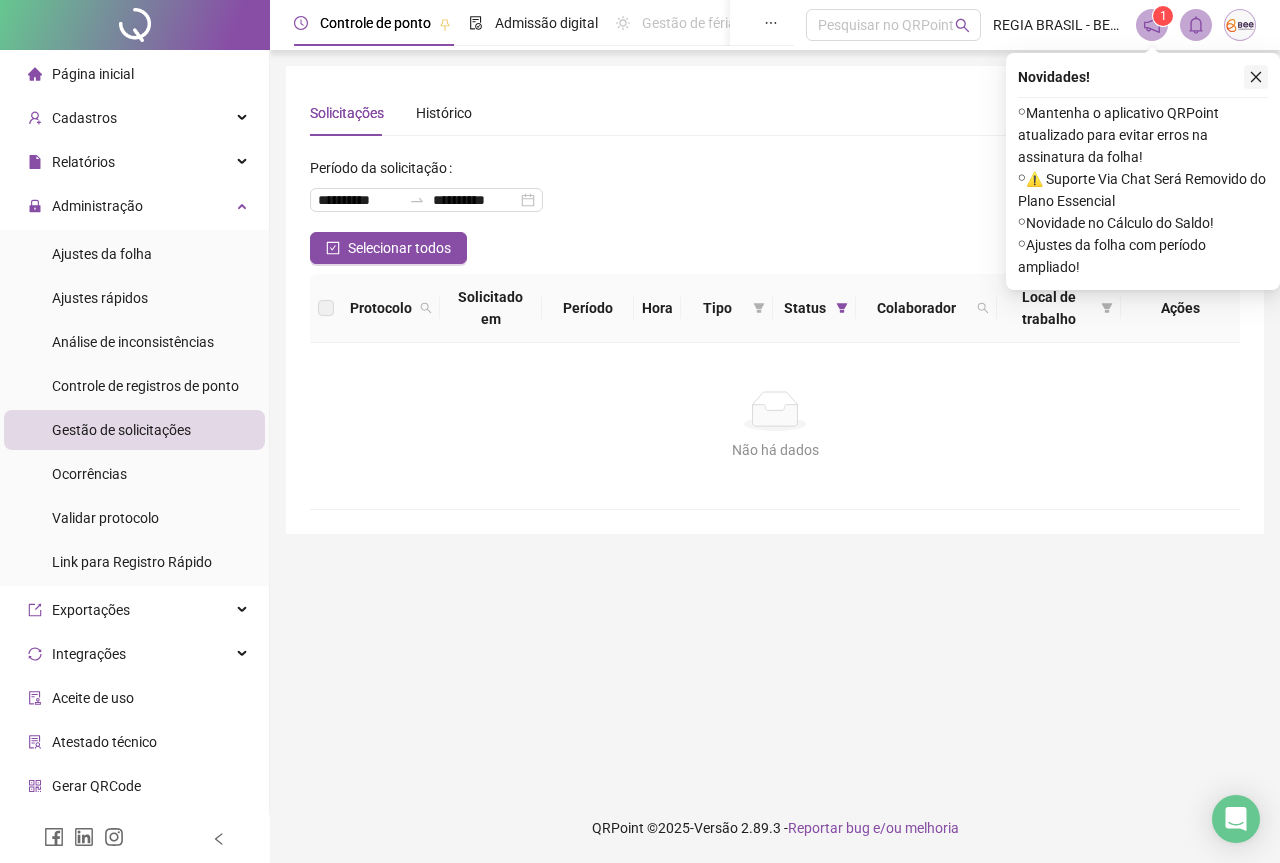 click 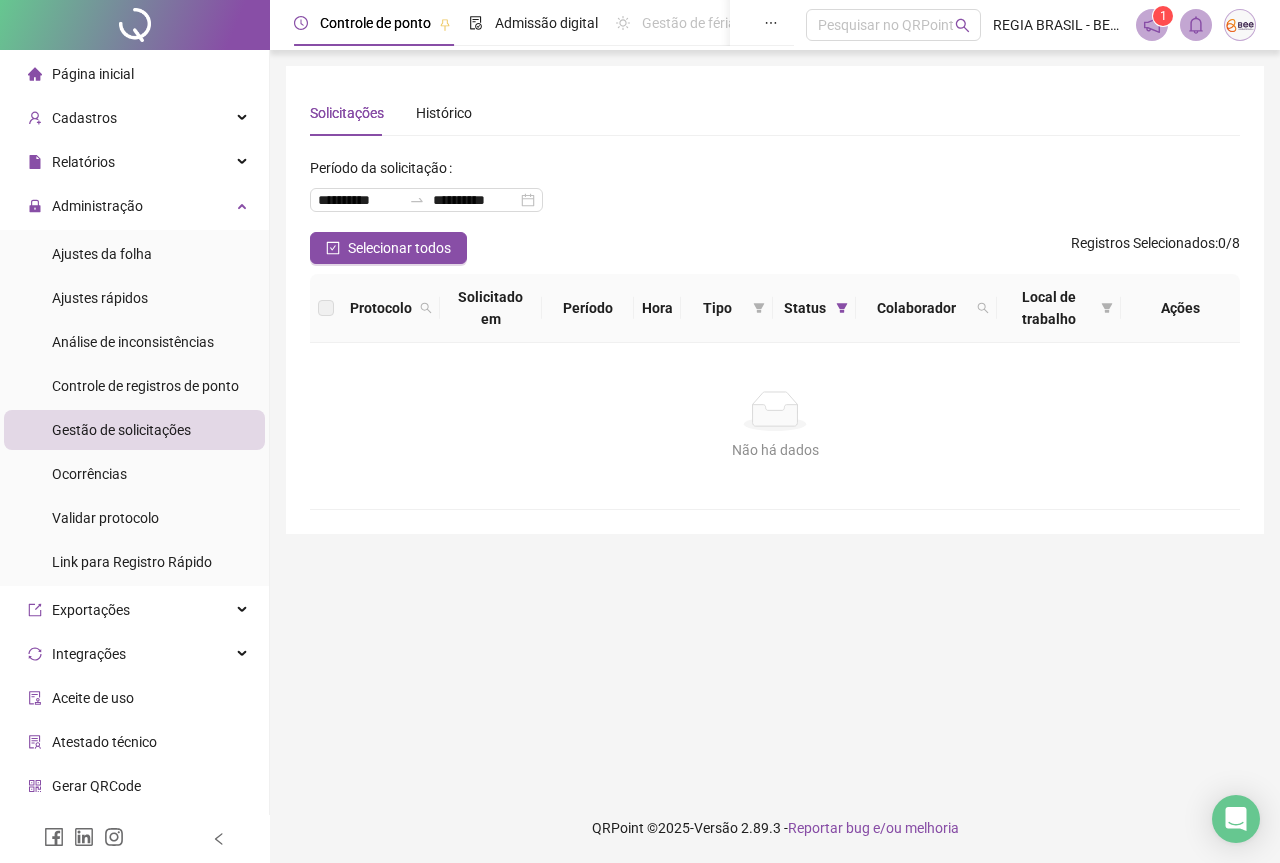 click at bounding box center [1240, 25] 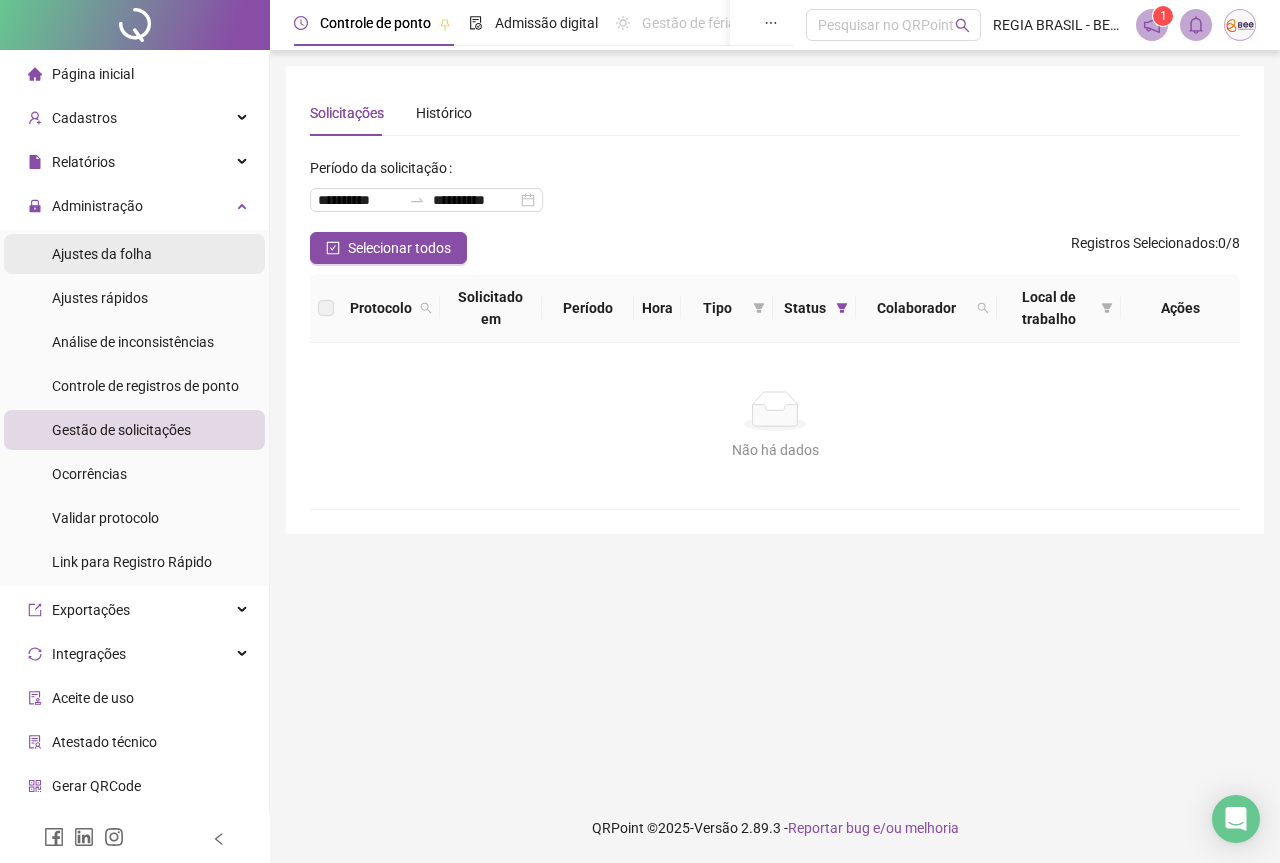 click on "Ajustes da folha" at bounding box center [102, 254] 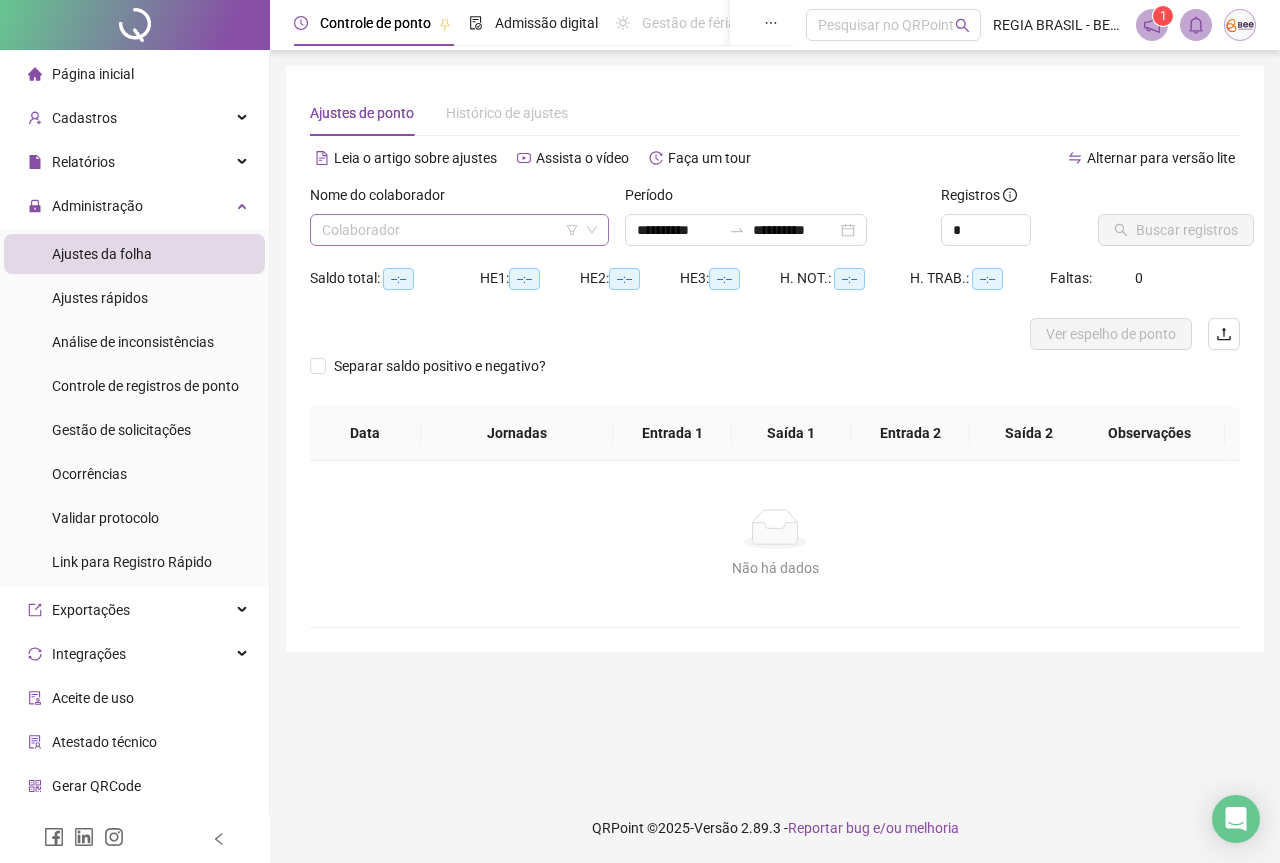 click at bounding box center [450, 230] 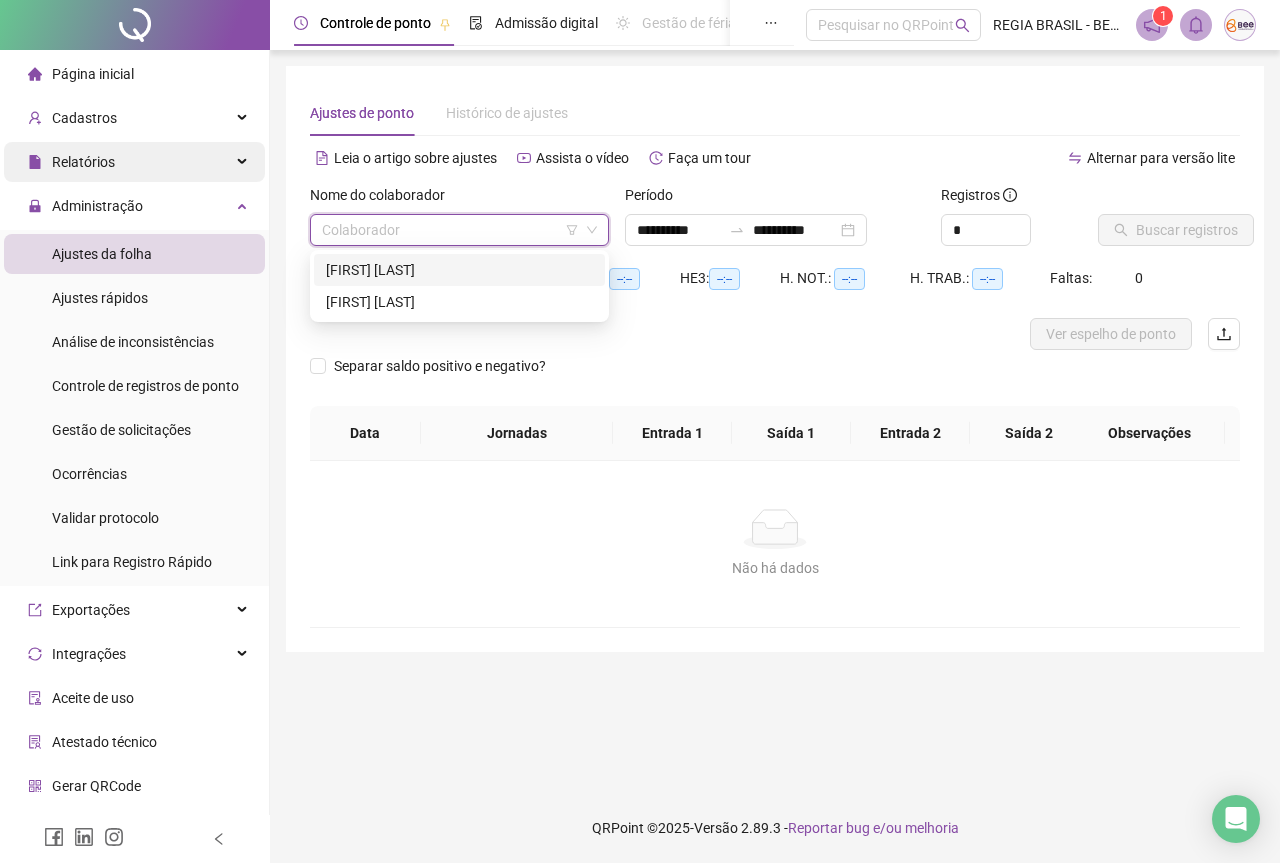 click on "Relatórios" at bounding box center (134, 162) 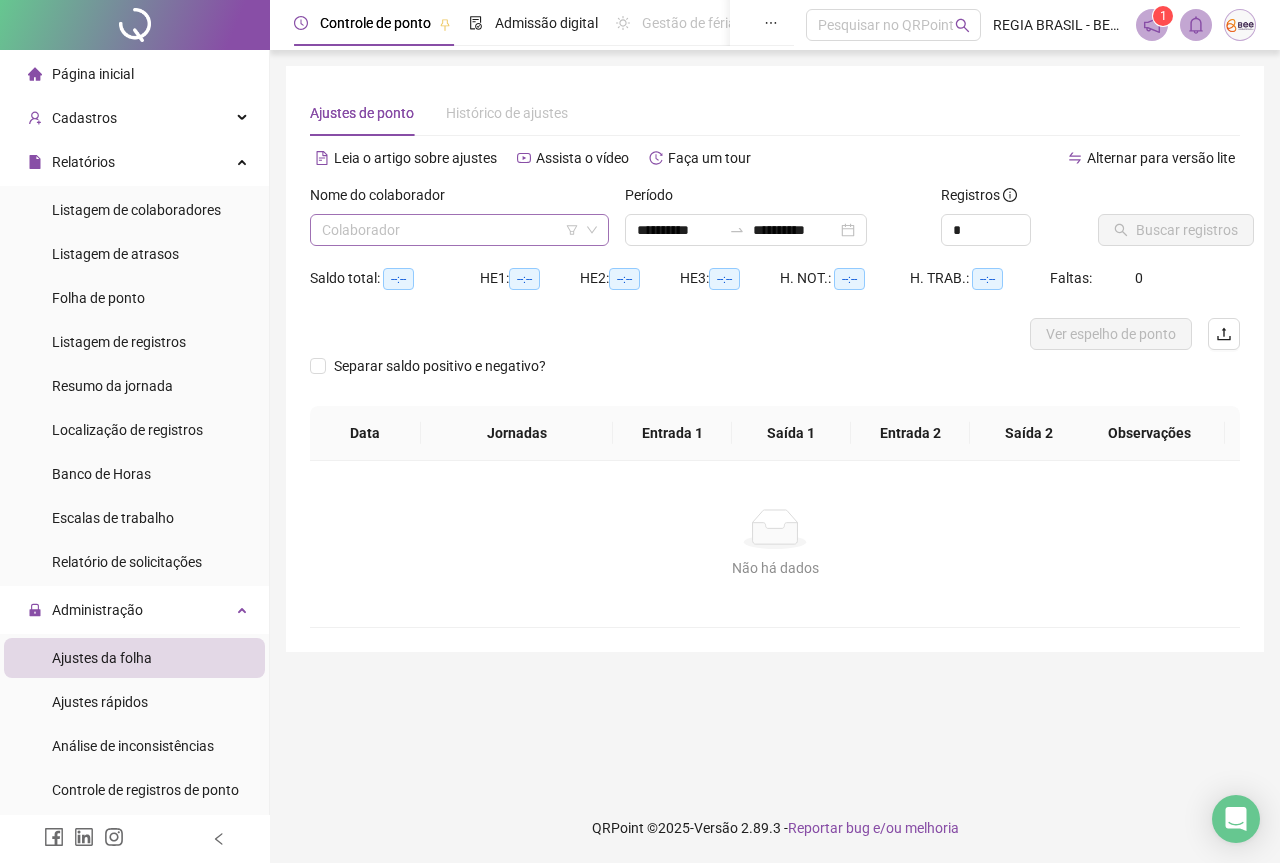 click at bounding box center [450, 230] 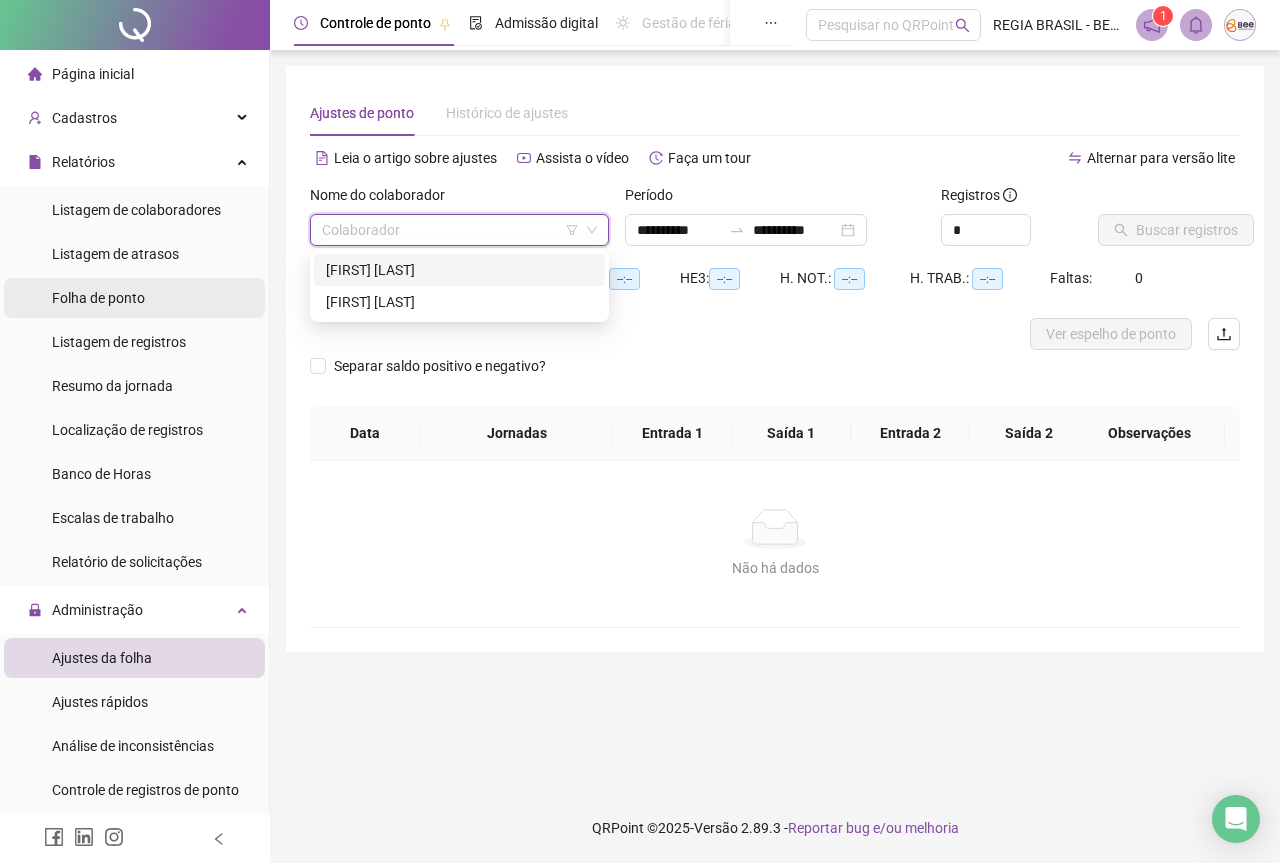 click on "Folha de ponto" at bounding box center (98, 298) 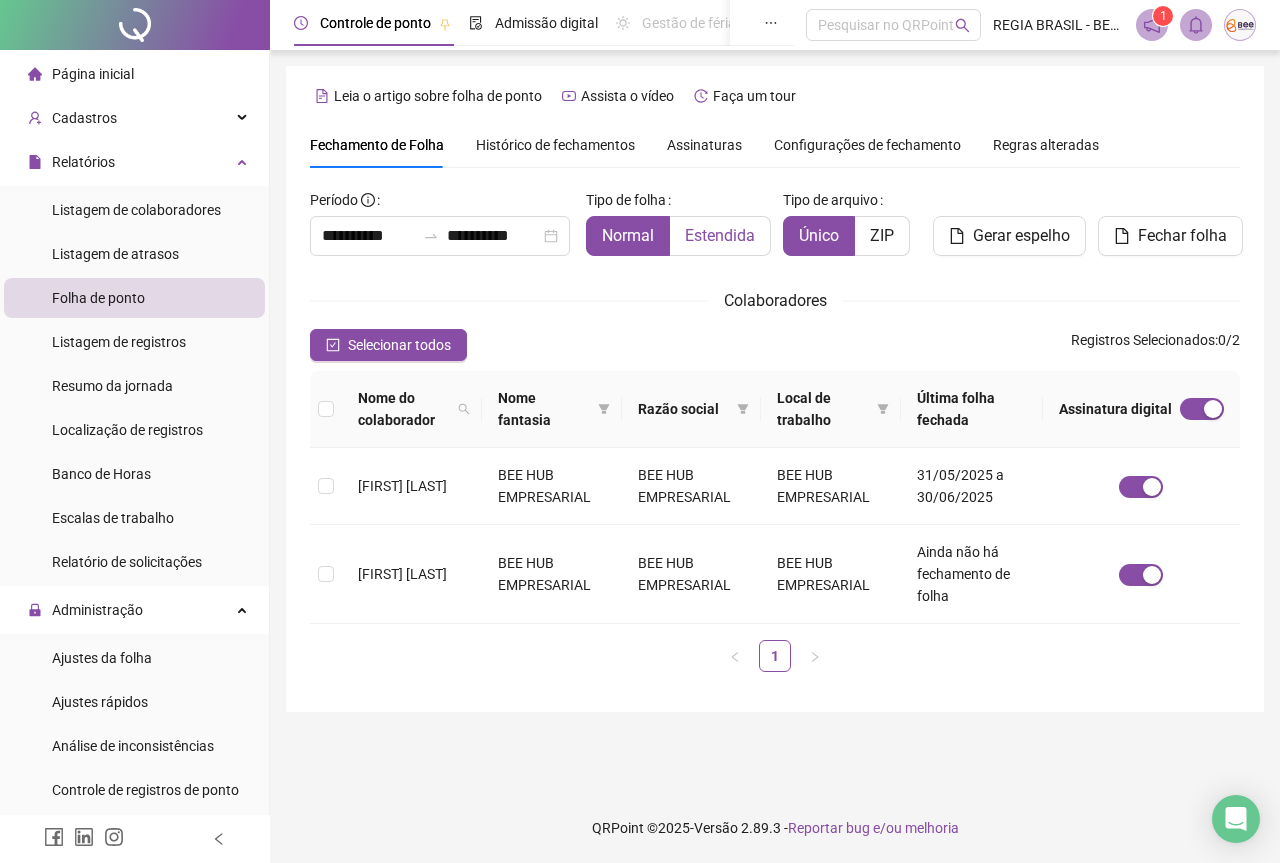 click on "Estendida" at bounding box center (720, 235) 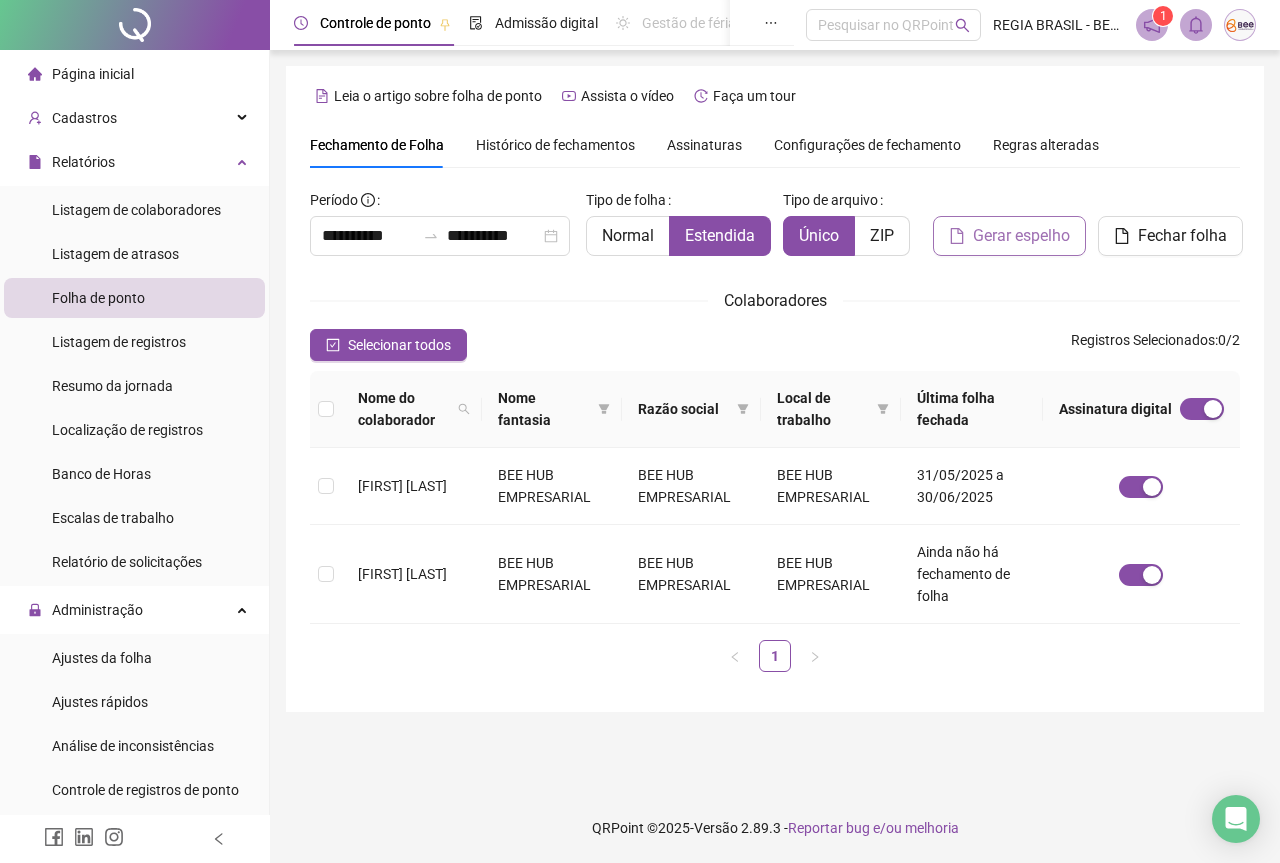 click on "Gerar espelho" at bounding box center (1021, 236) 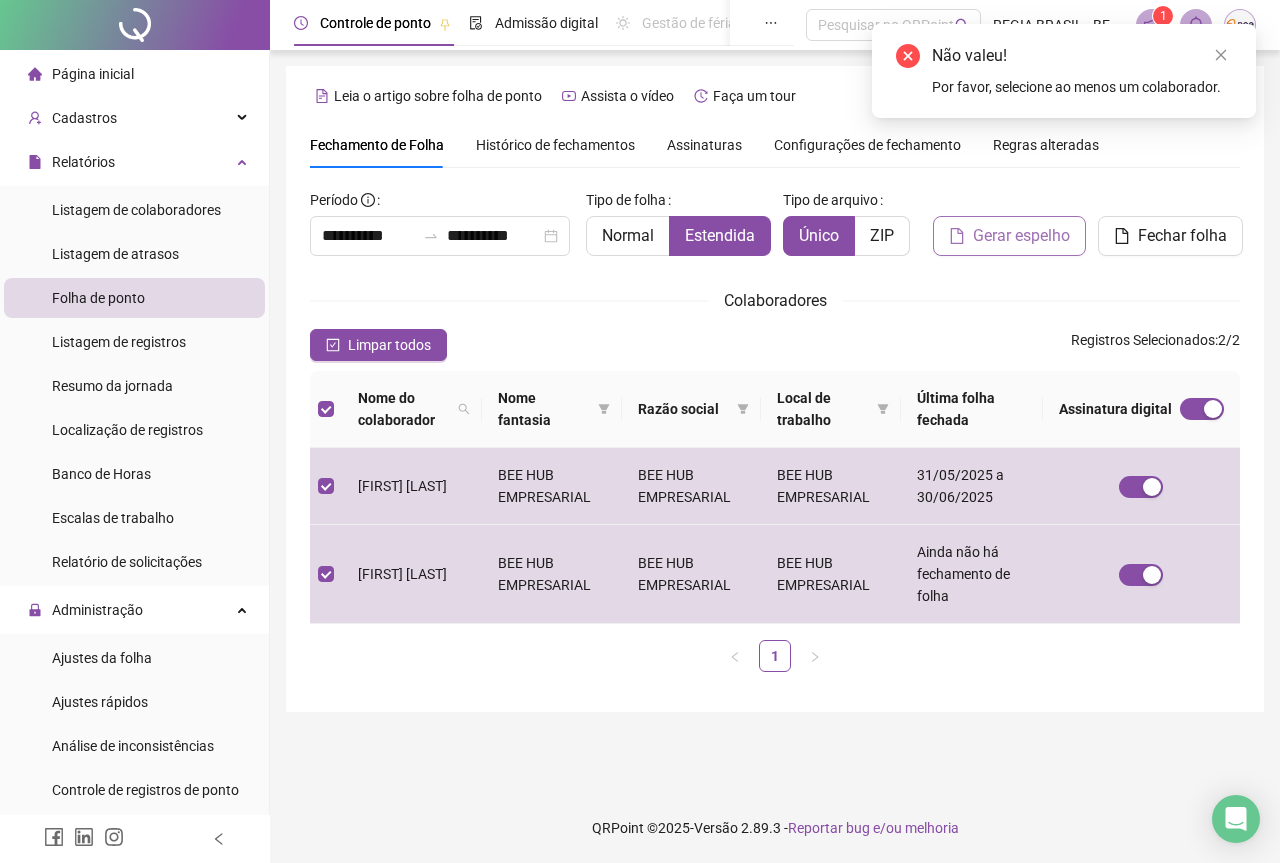 click on "Gerar espelho" at bounding box center (1021, 236) 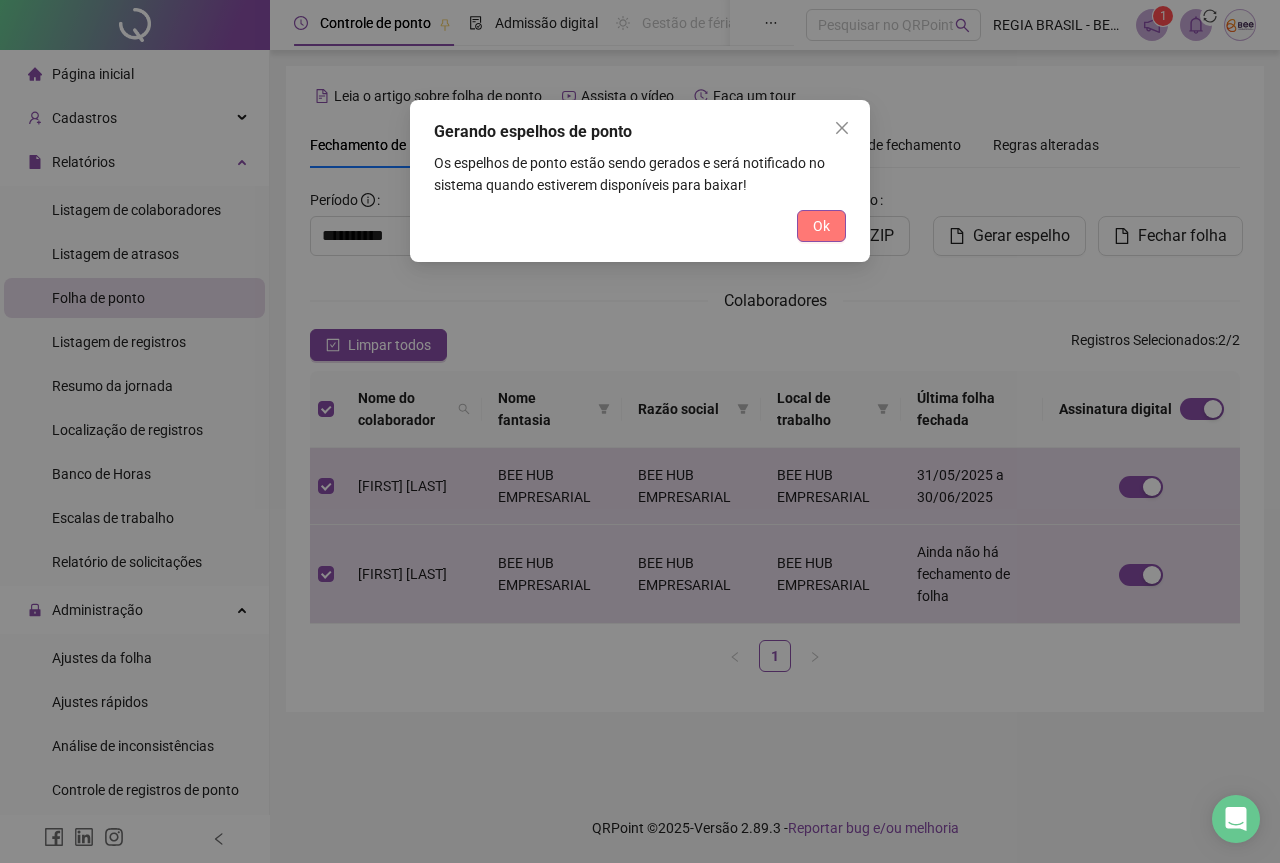 click on "Ok" at bounding box center (821, 226) 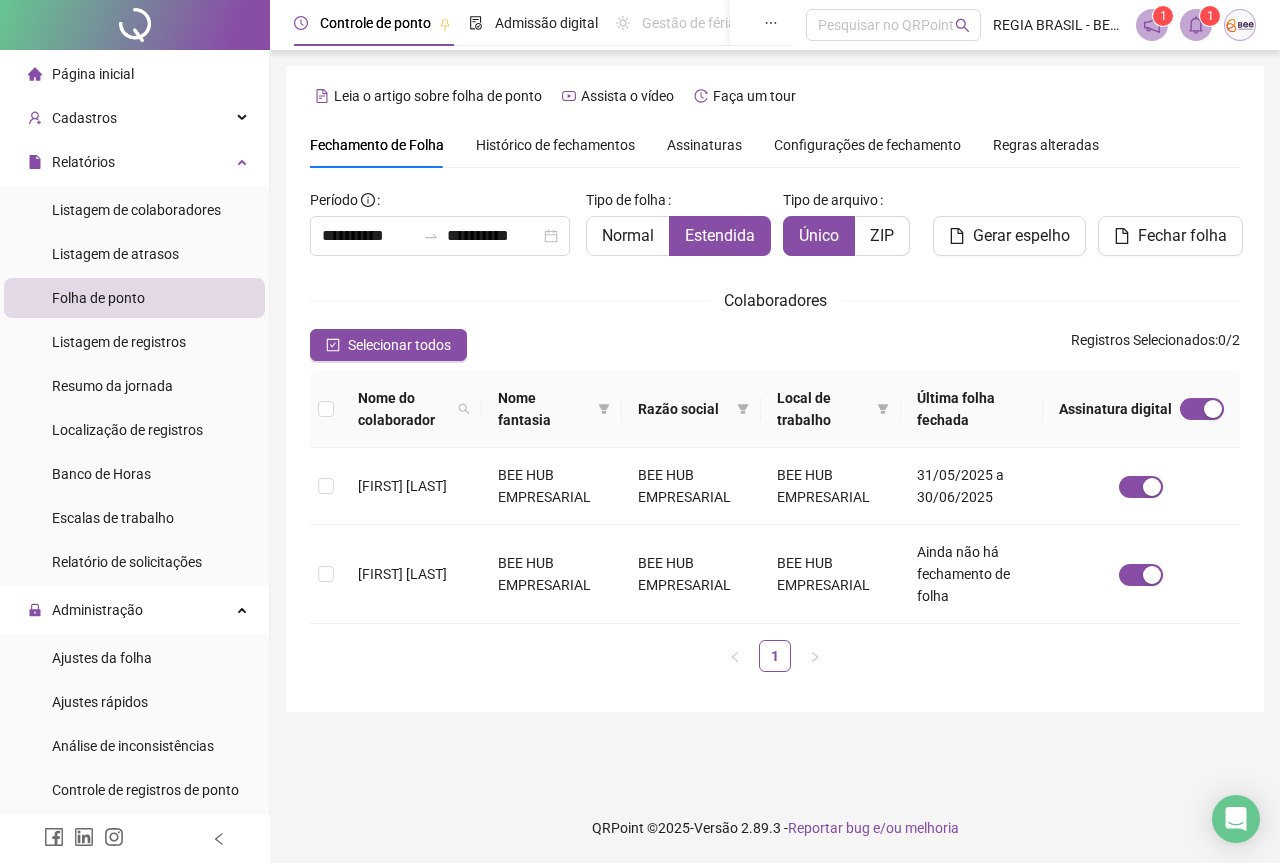 click 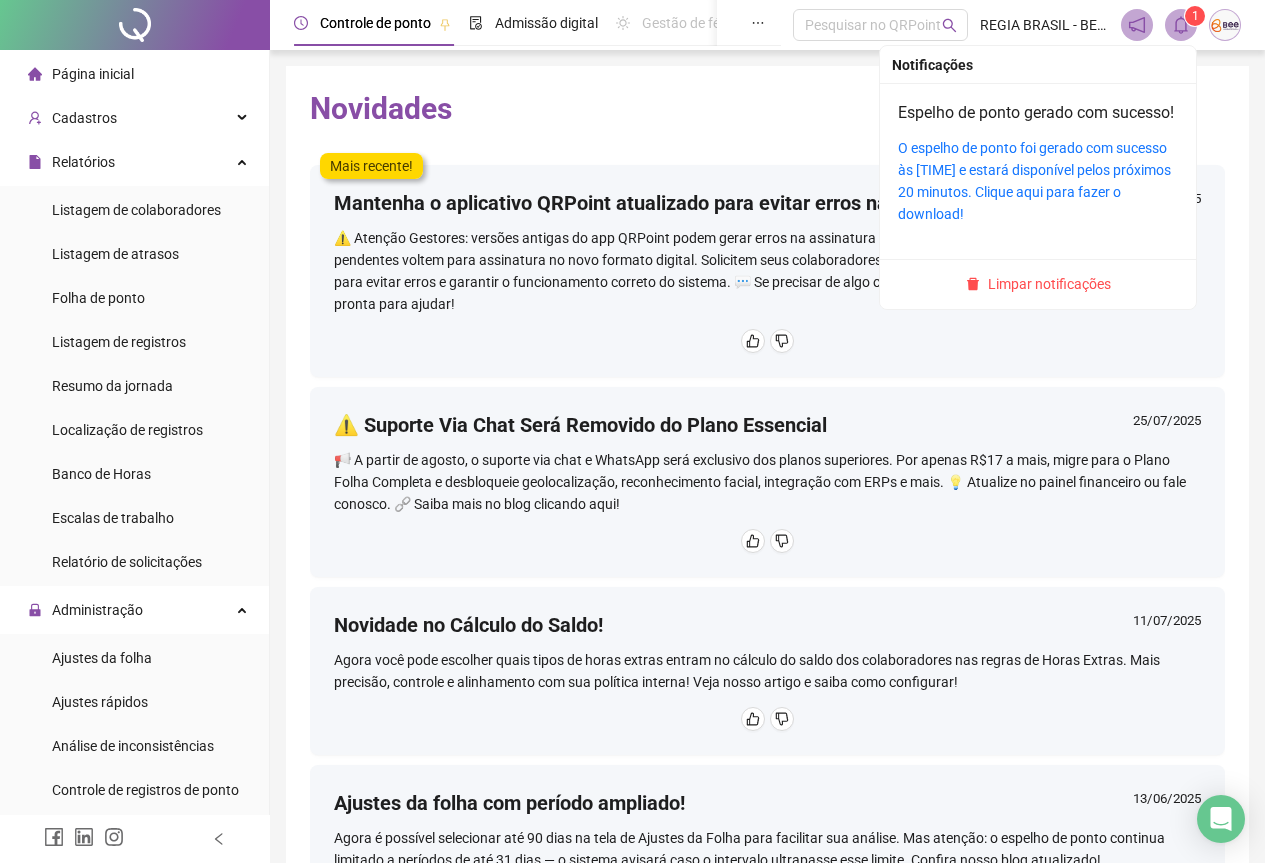 click 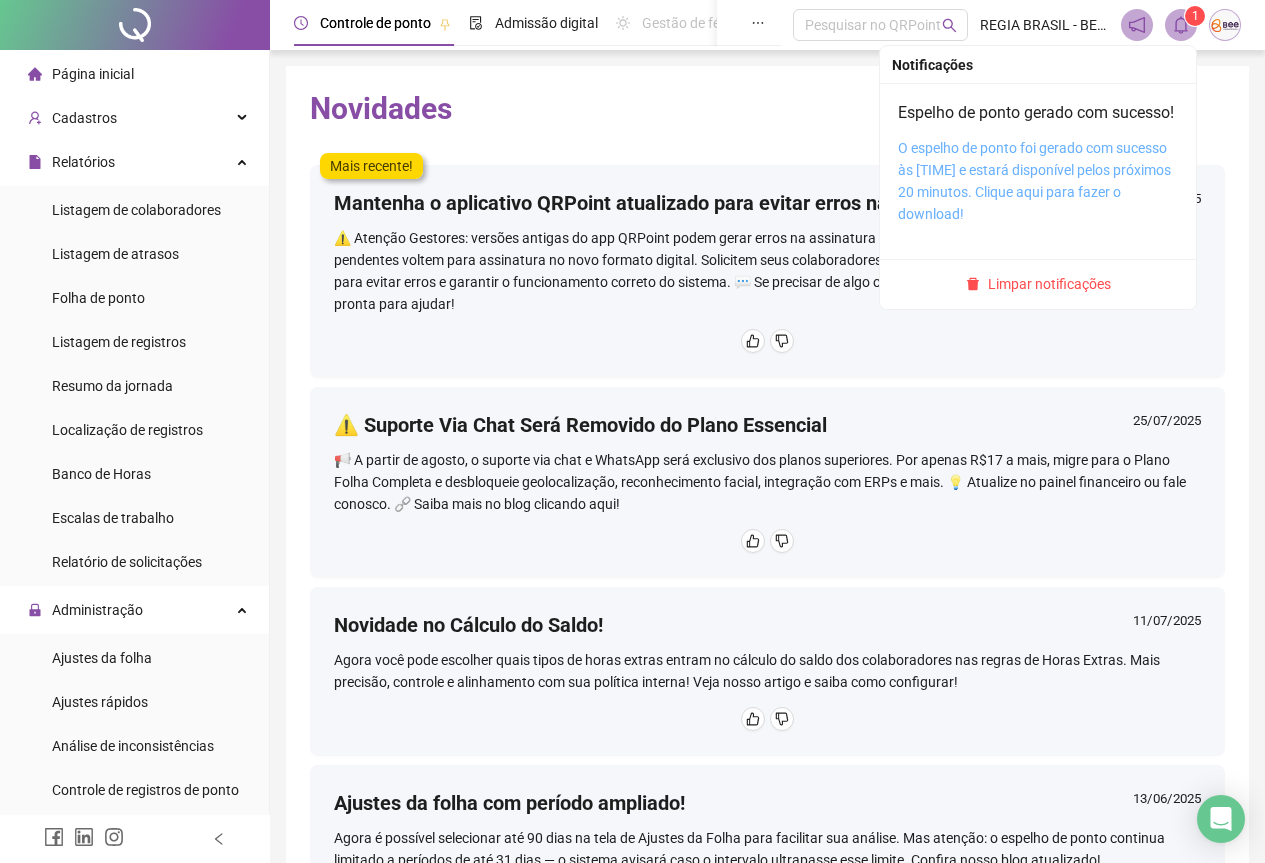 click on "O espelho de ponto foi gerado com sucesso às 07:46:29 e estará disponível pelos próximos 20 minutos.
Clique aqui para fazer o download!" at bounding box center [1034, 181] 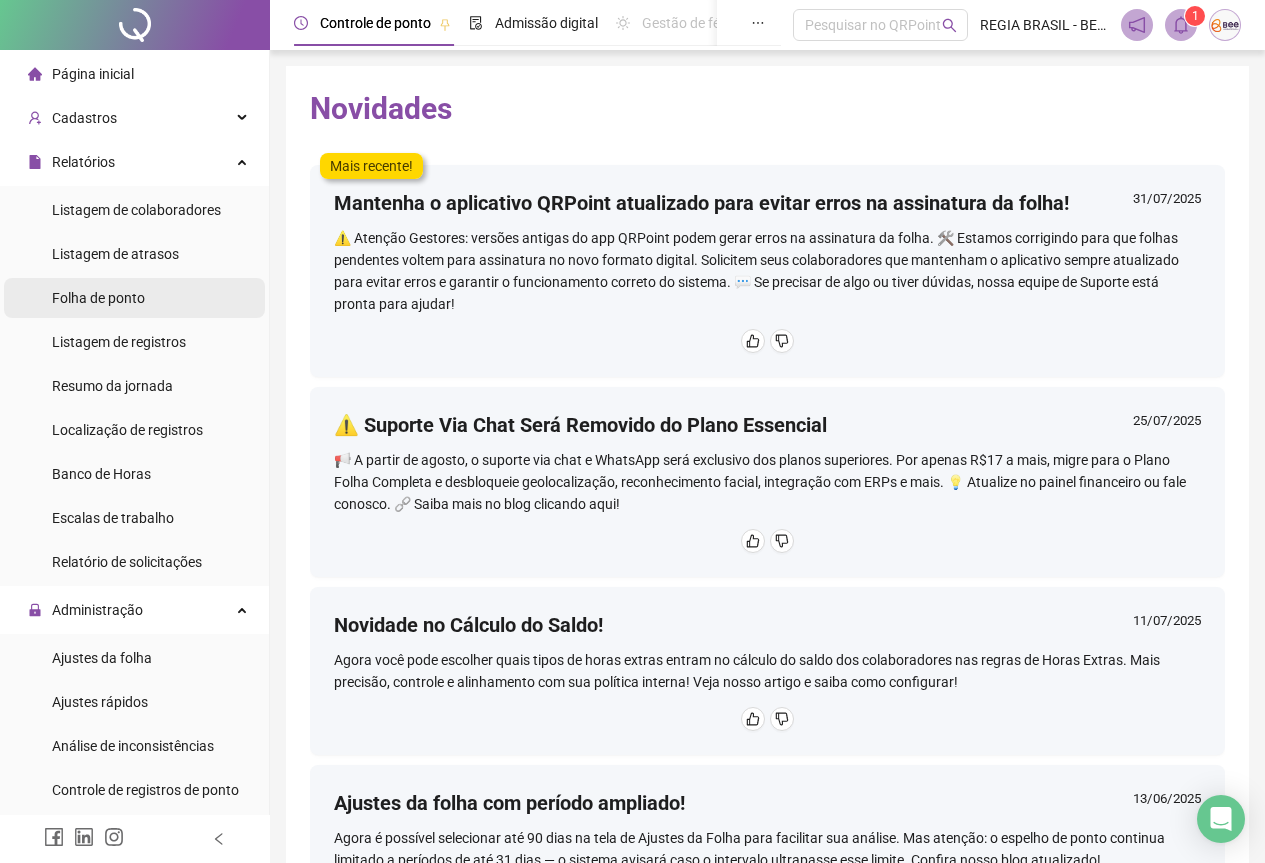 click on "Folha de ponto" at bounding box center [98, 298] 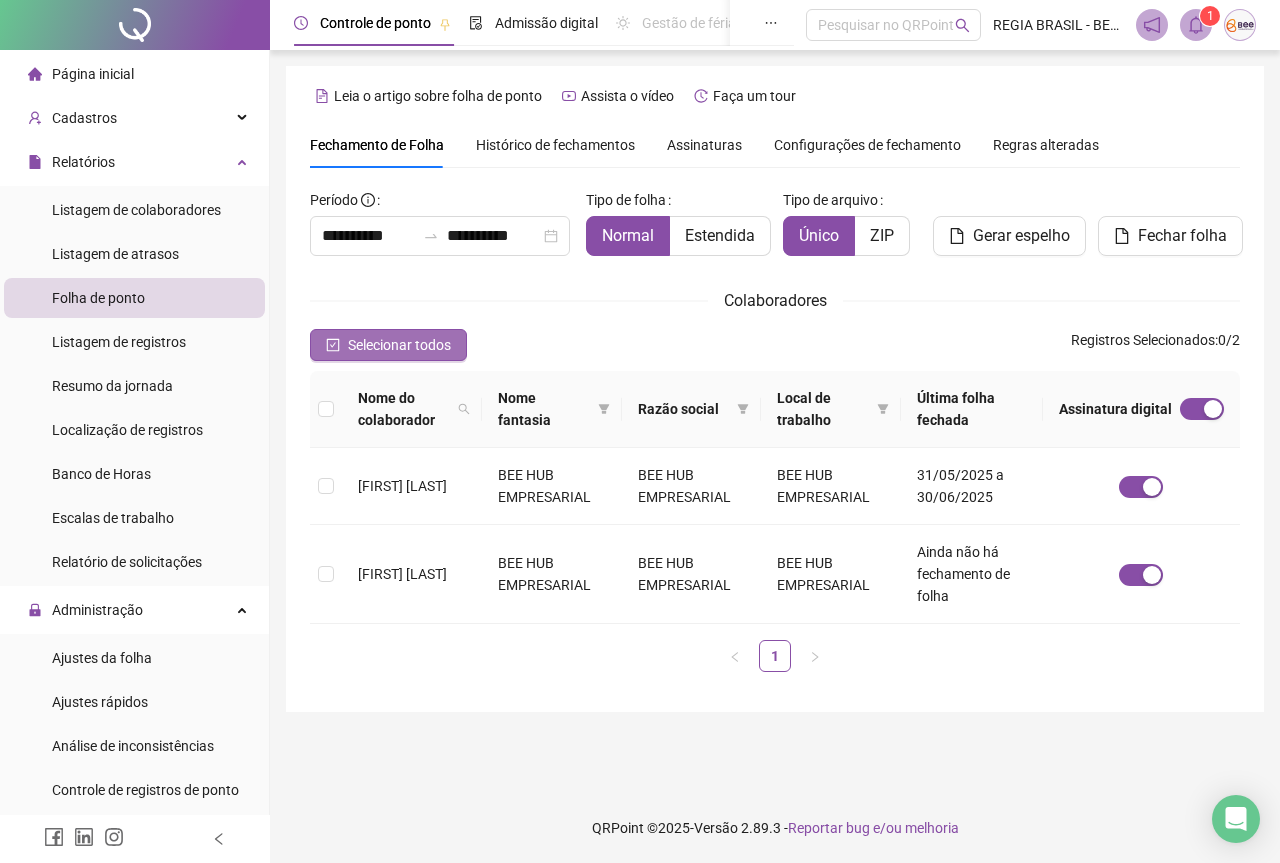 click on "Selecionar todos" at bounding box center (388, 345) 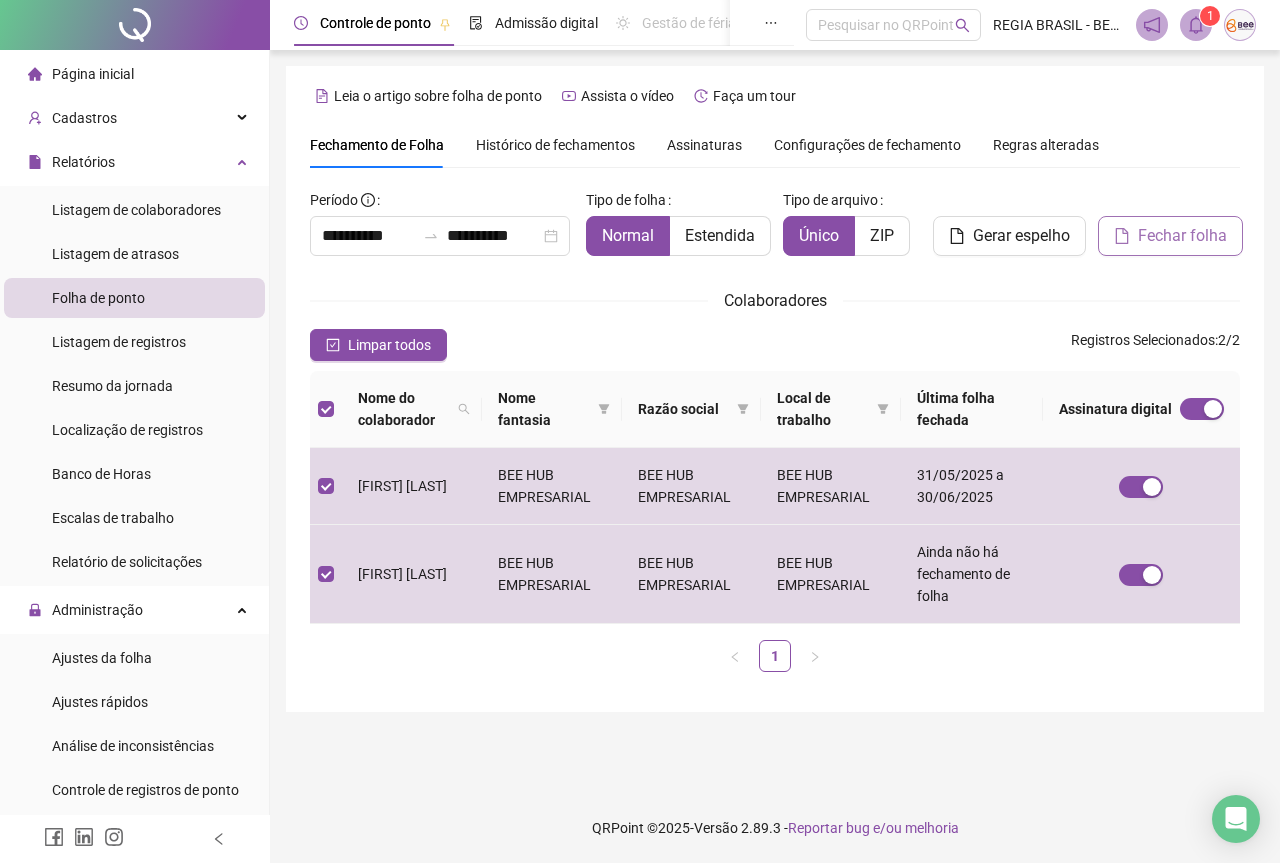 click on "Fechar folha" at bounding box center [1182, 236] 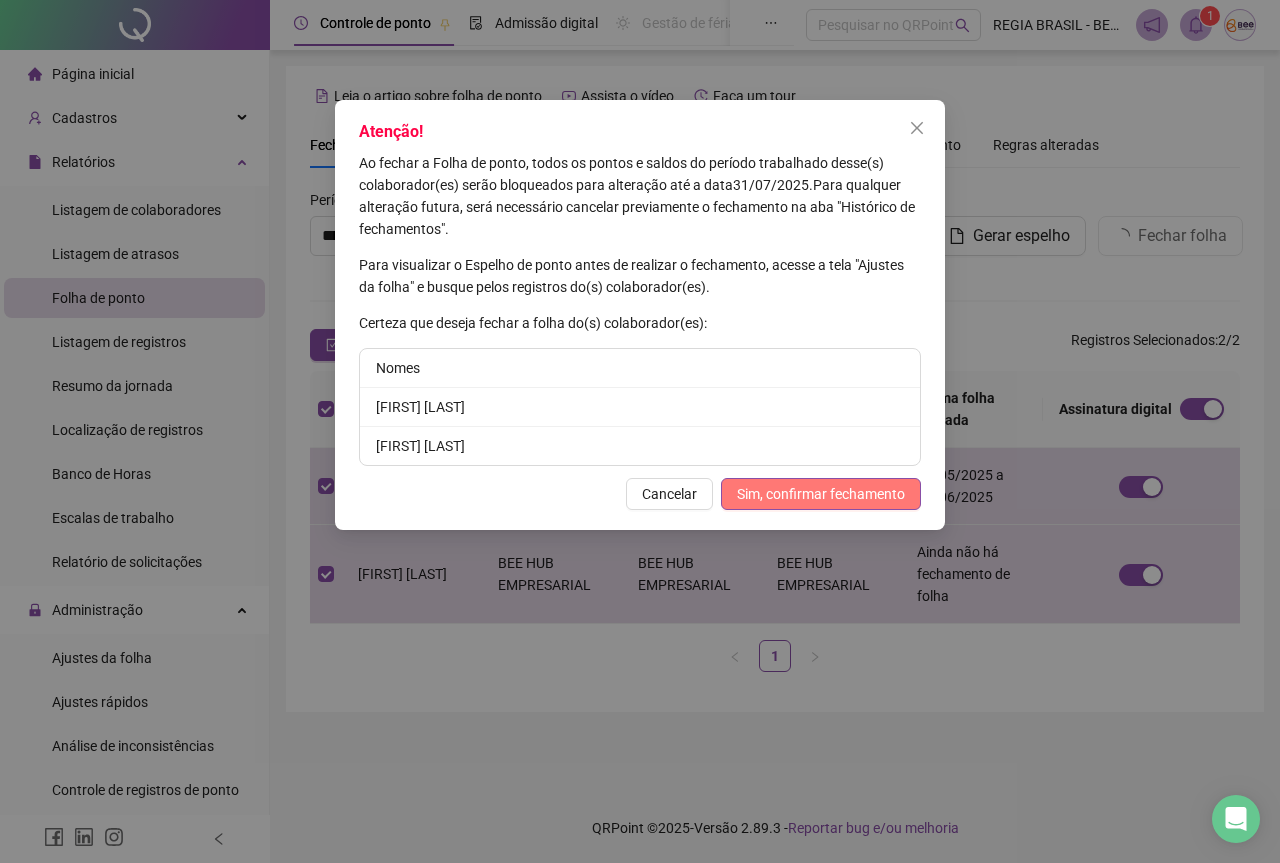 click on "Sim, confirmar fechamento" at bounding box center [821, 494] 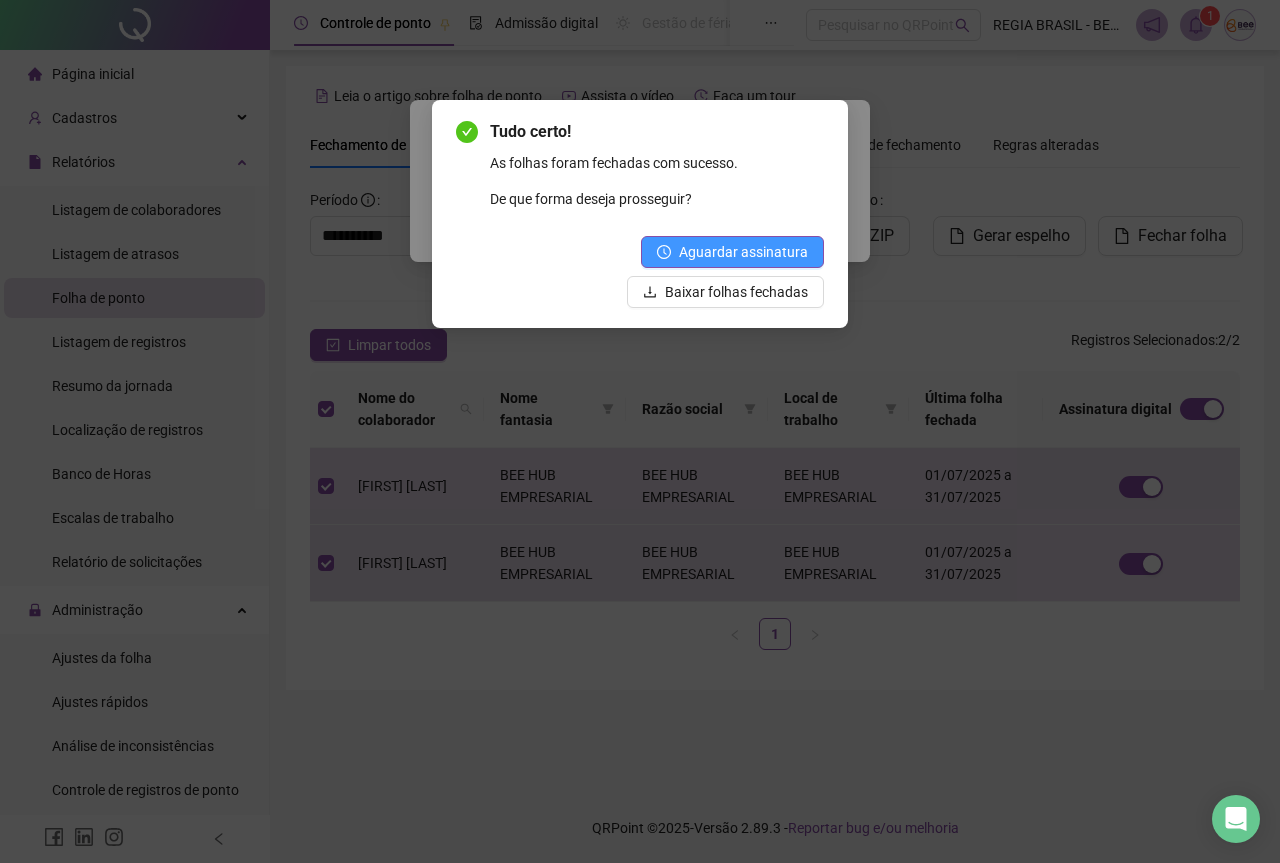 click on "Aguardar assinatura" at bounding box center [743, 252] 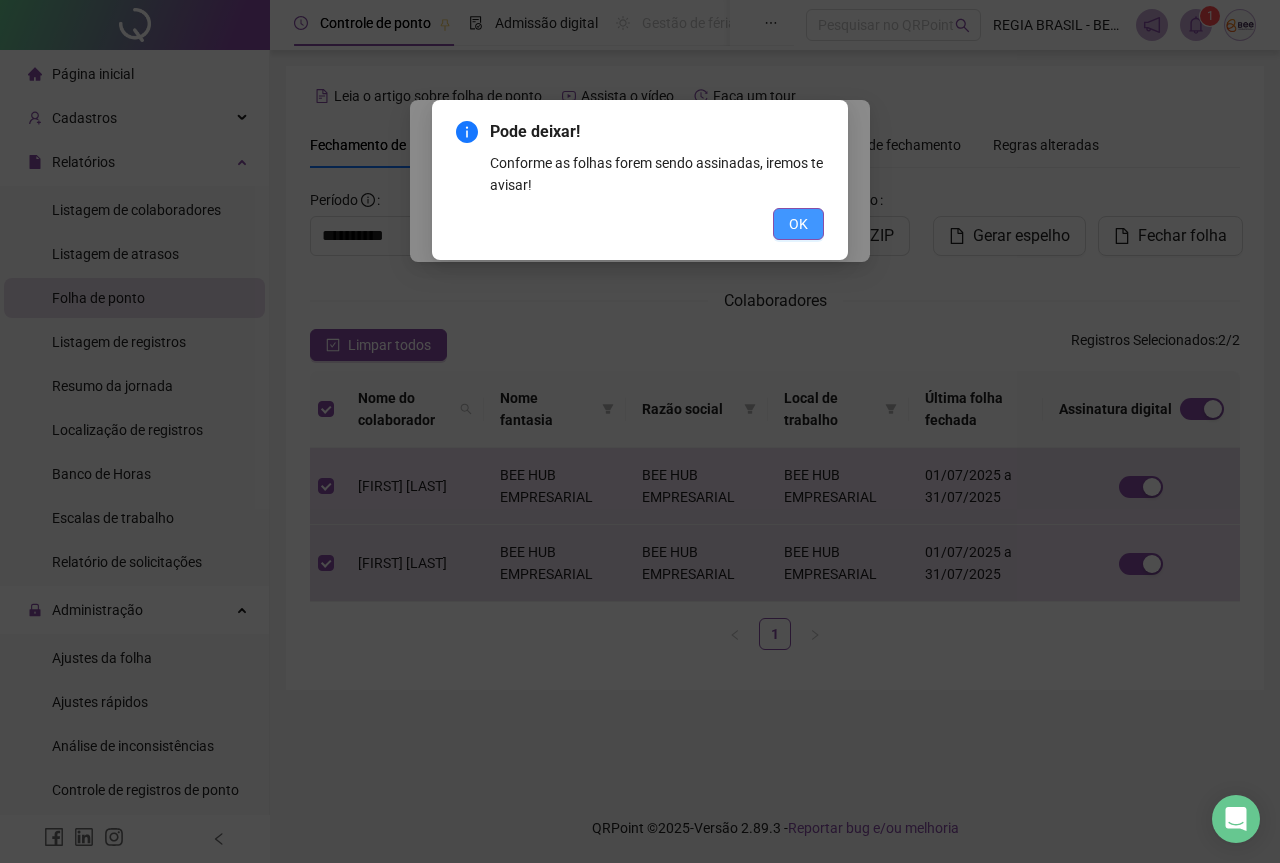 click on "OK" at bounding box center [798, 224] 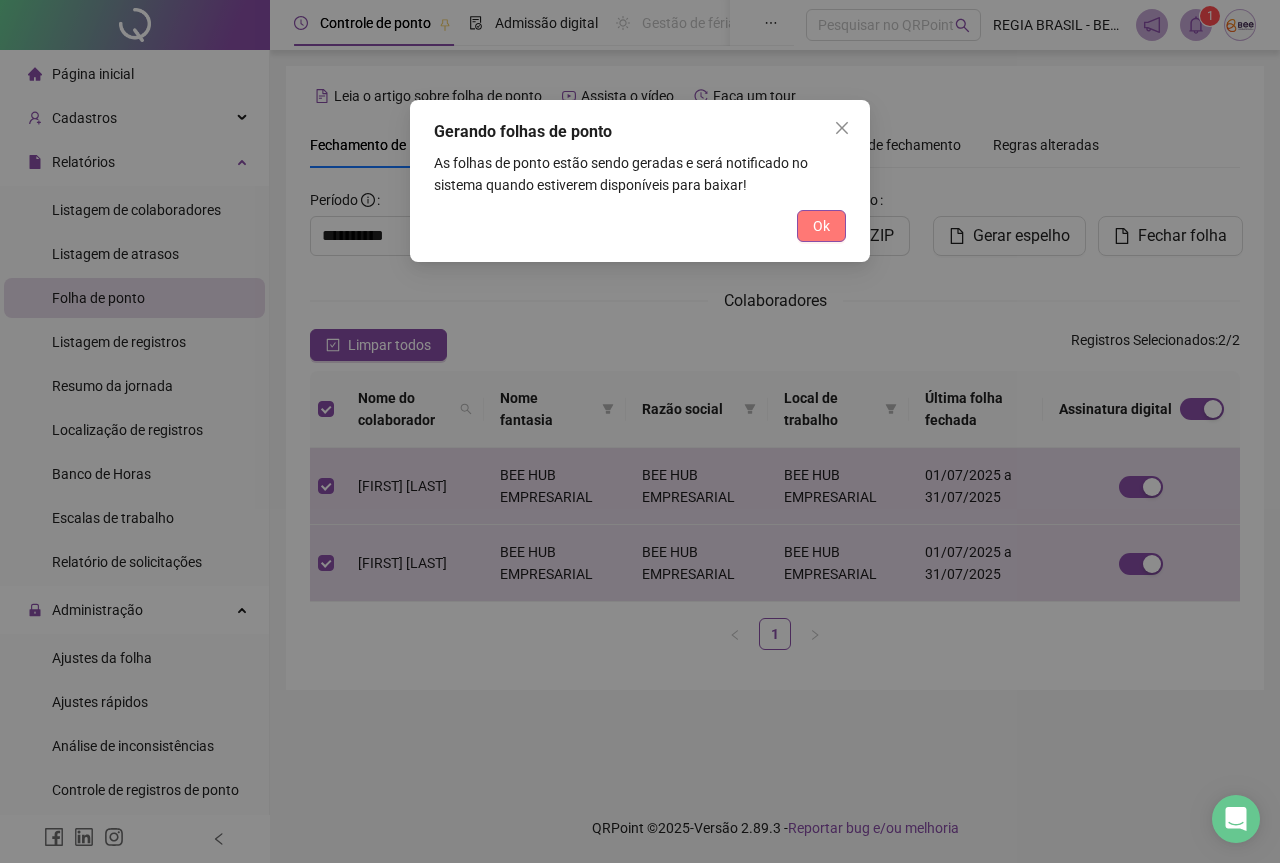 click on "Ok" at bounding box center (821, 226) 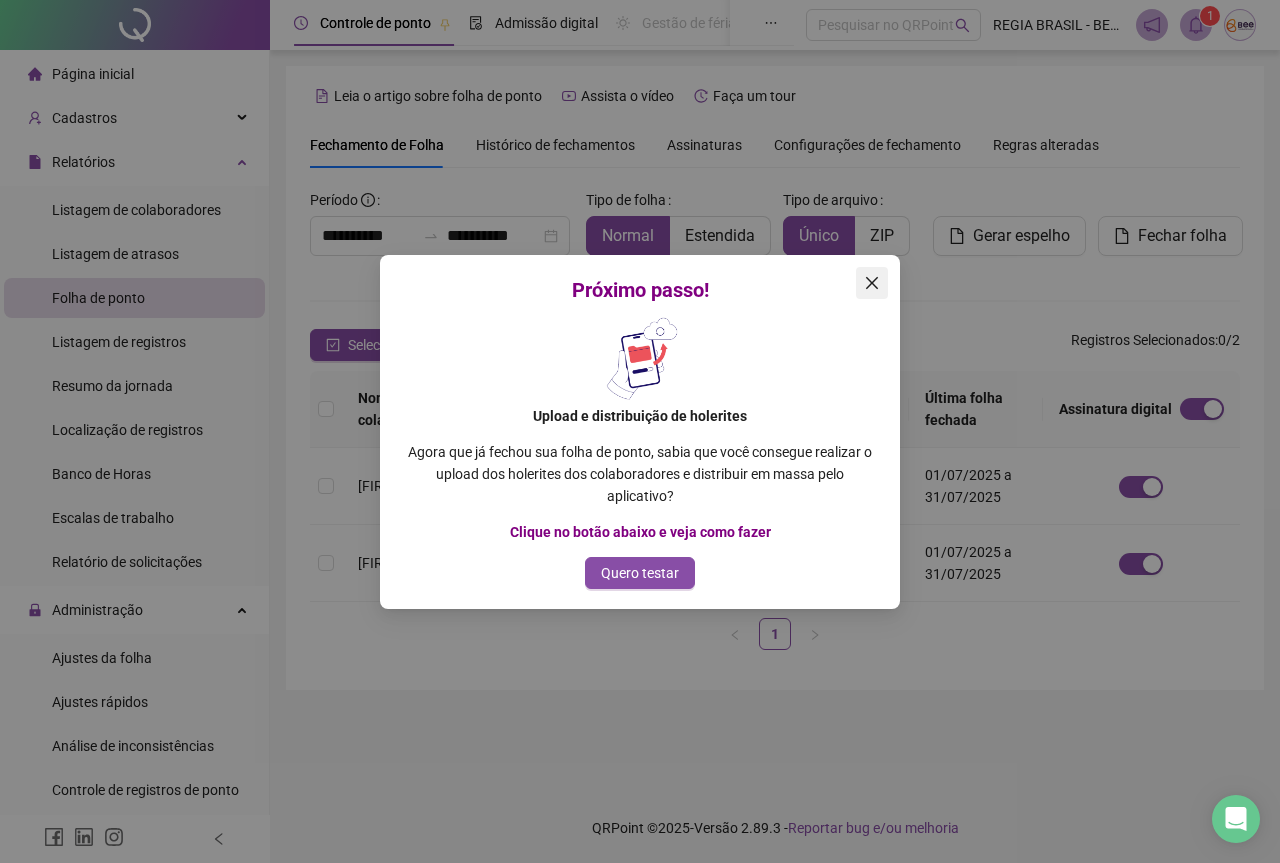 click 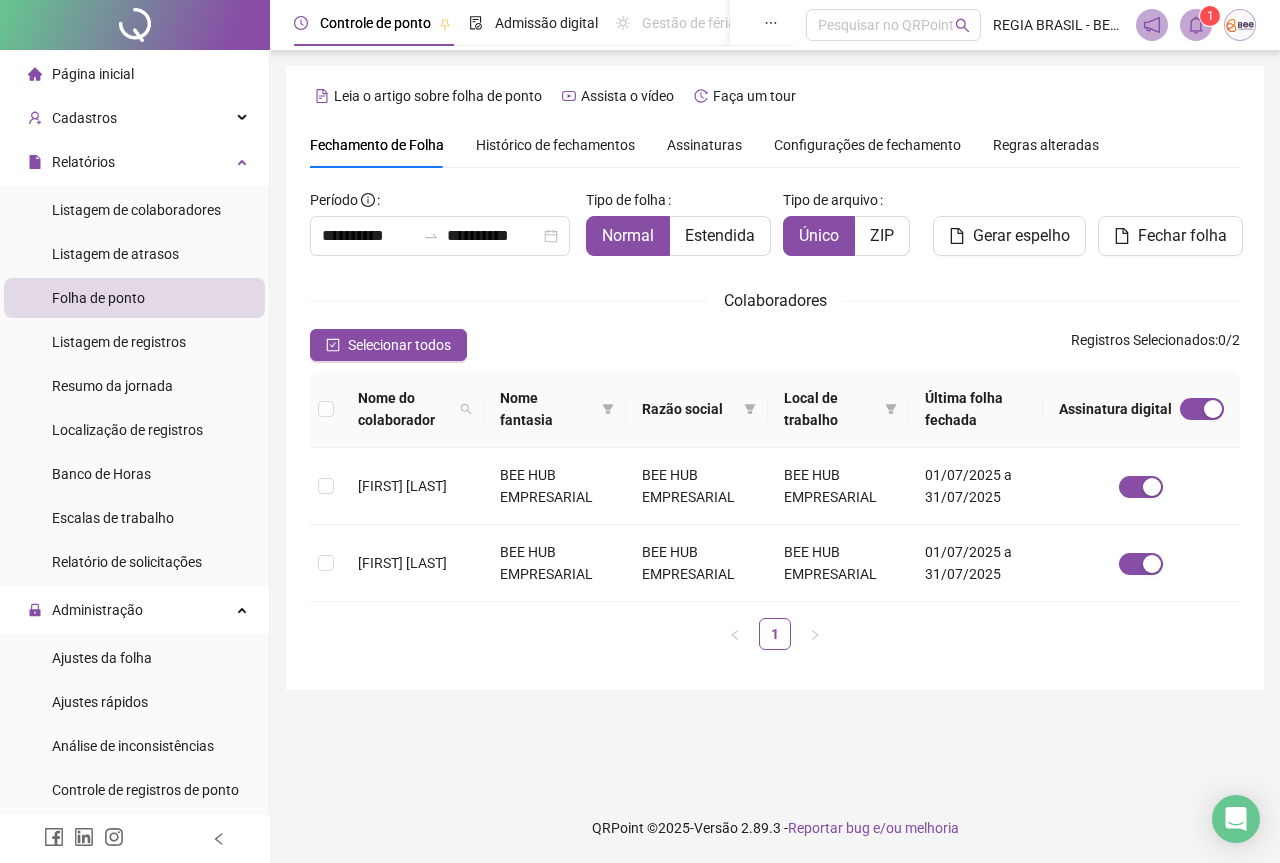 click on "Assinaturas" at bounding box center [704, 145] 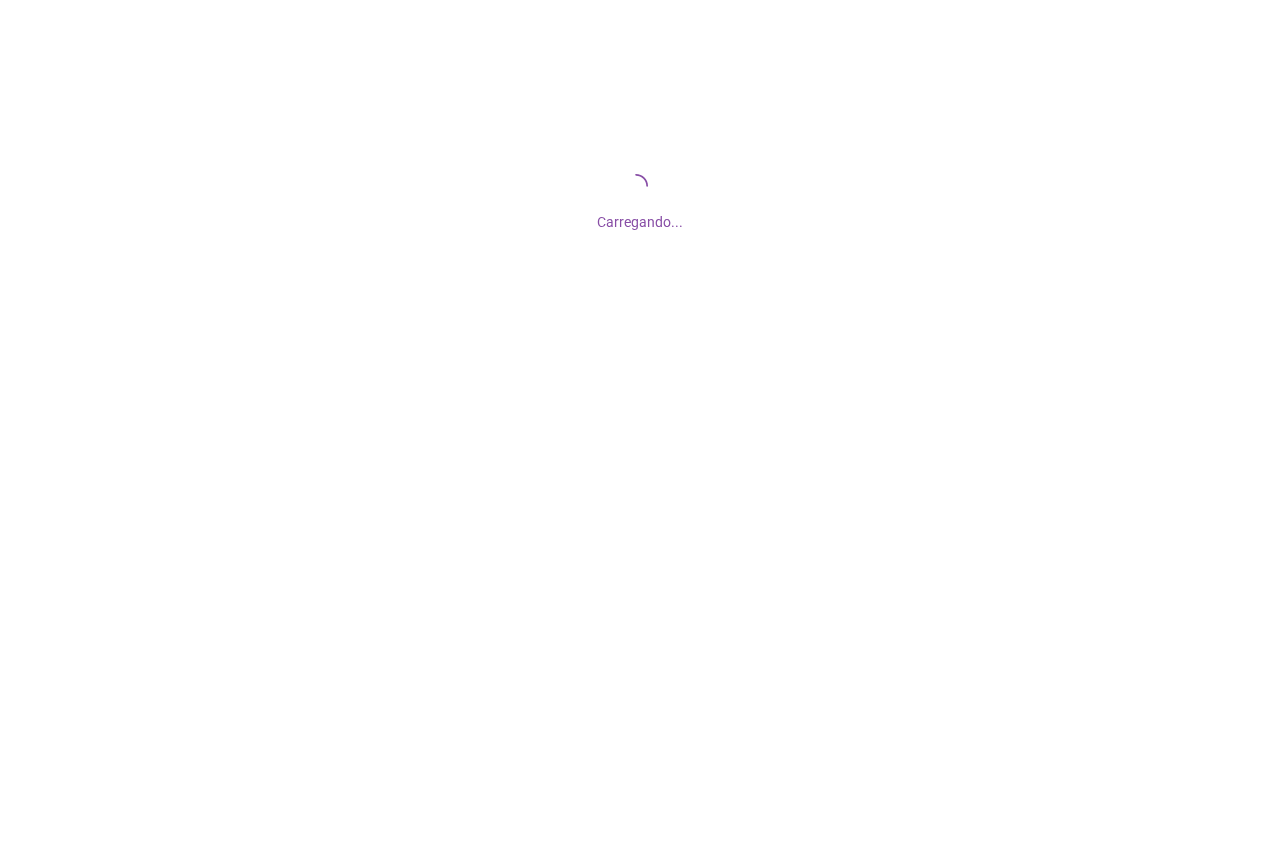scroll, scrollTop: 0, scrollLeft: 0, axis: both 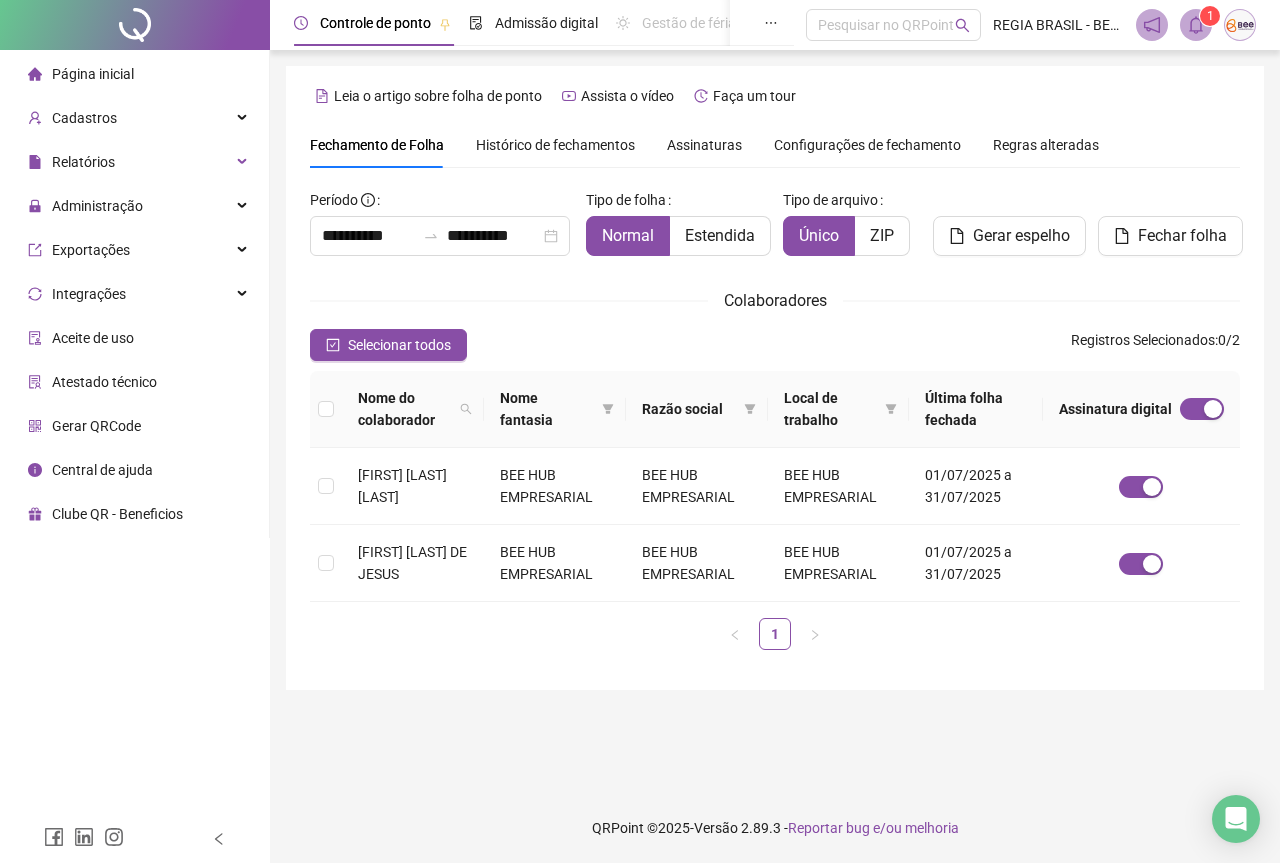 click at bounding box center (1240, 25) 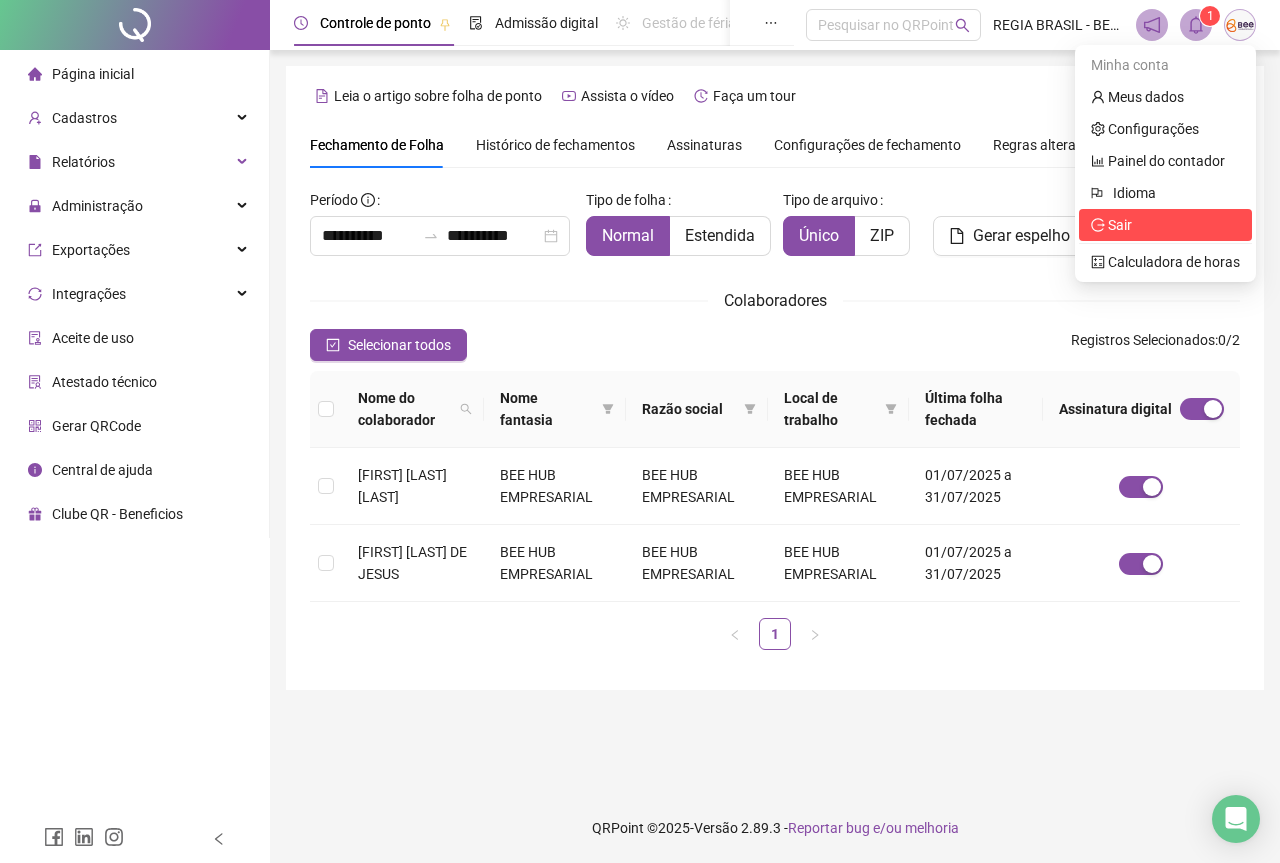 click 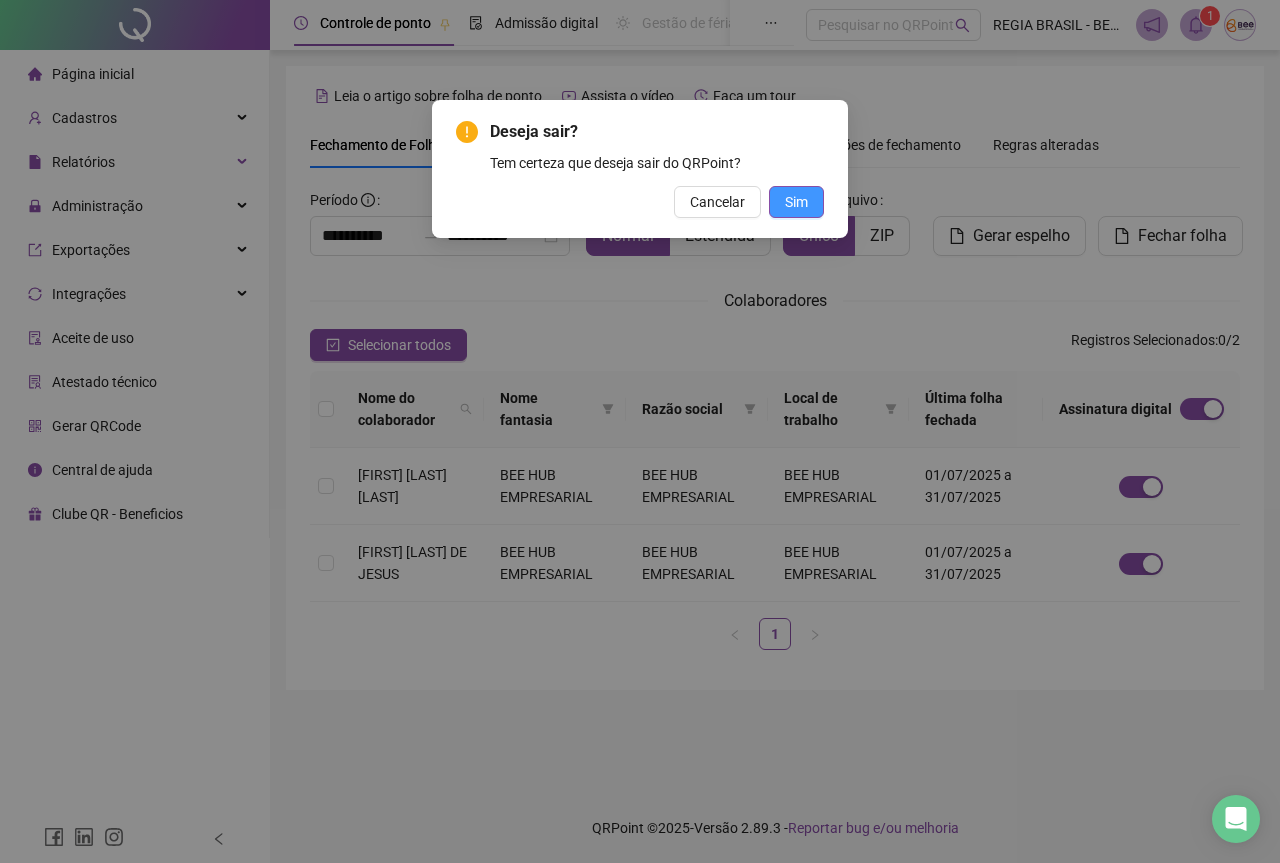 click on "Sim" at bounding box center (796, 202) 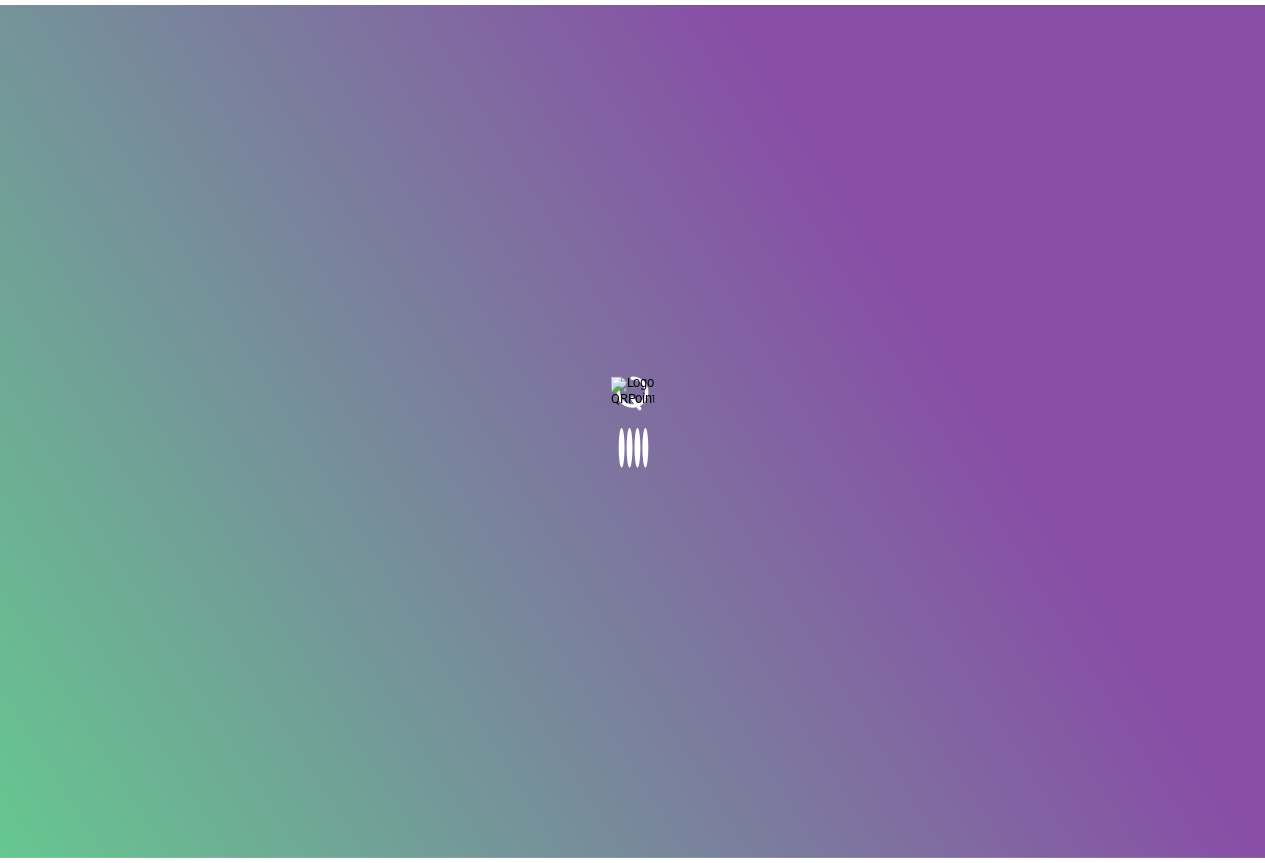 scroll, scrollTop: 0, scrollLeft: 0, axis: both 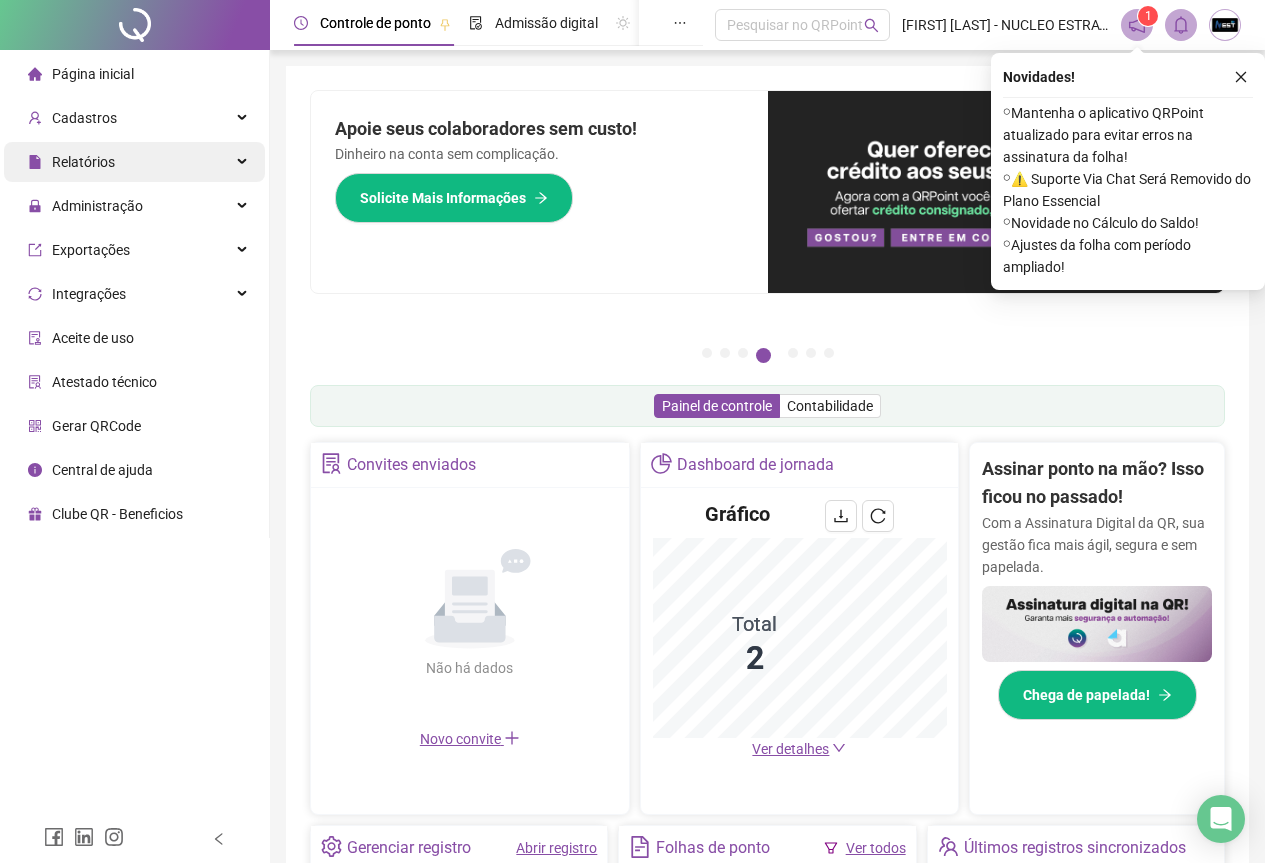 click on "Relatórios" at bounding box center (83, 162) 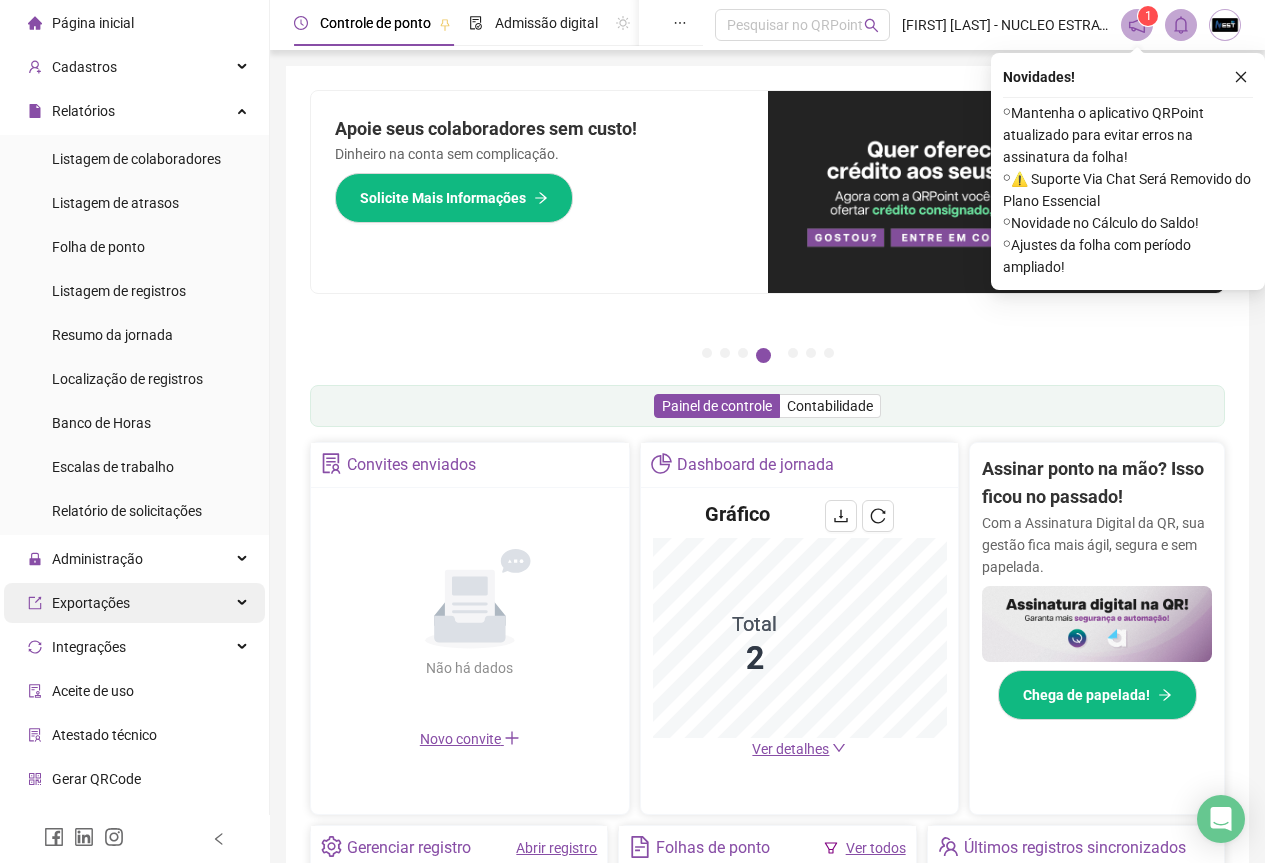 scroll, scrollTop: 79, scrollLeft: 0, axis: vertical 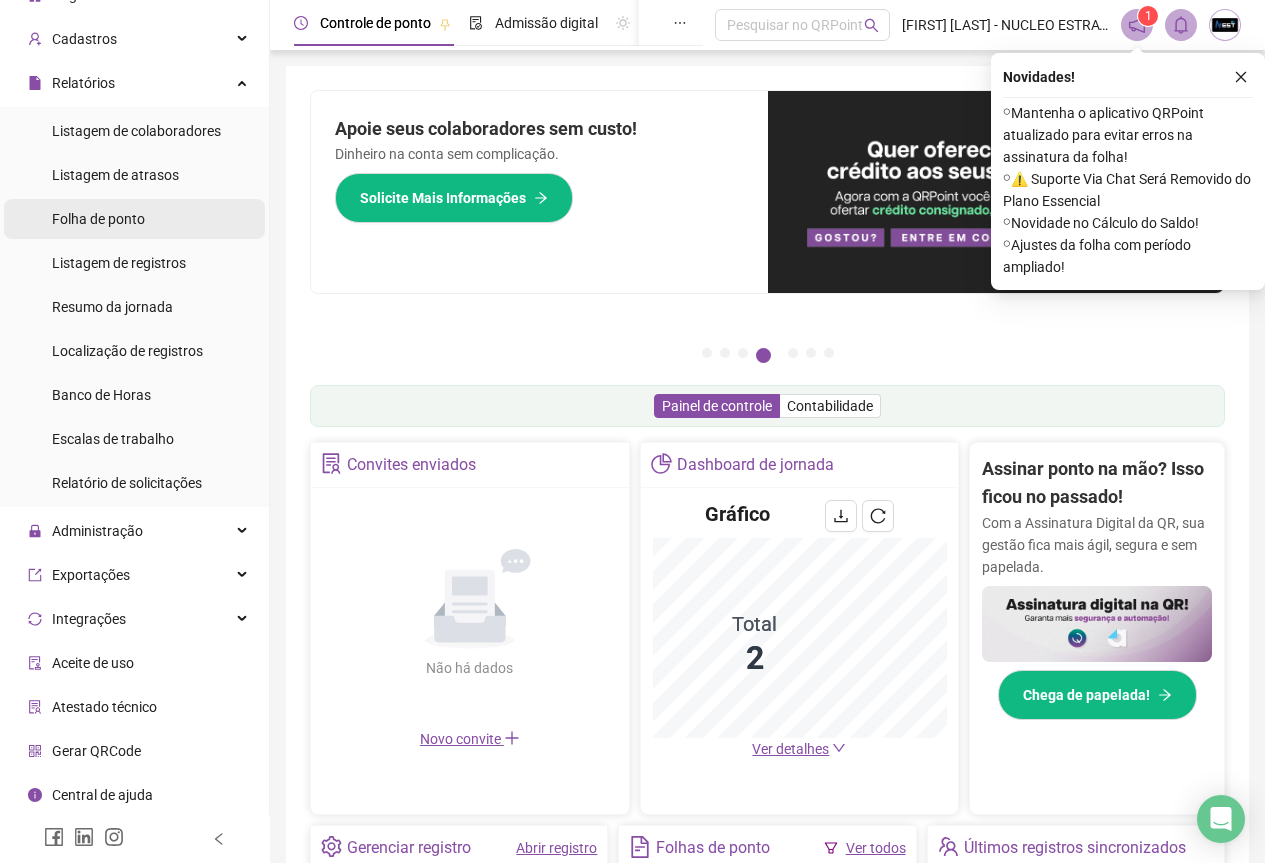 click on "Folha de ponto" at bounding box center [98, 219] 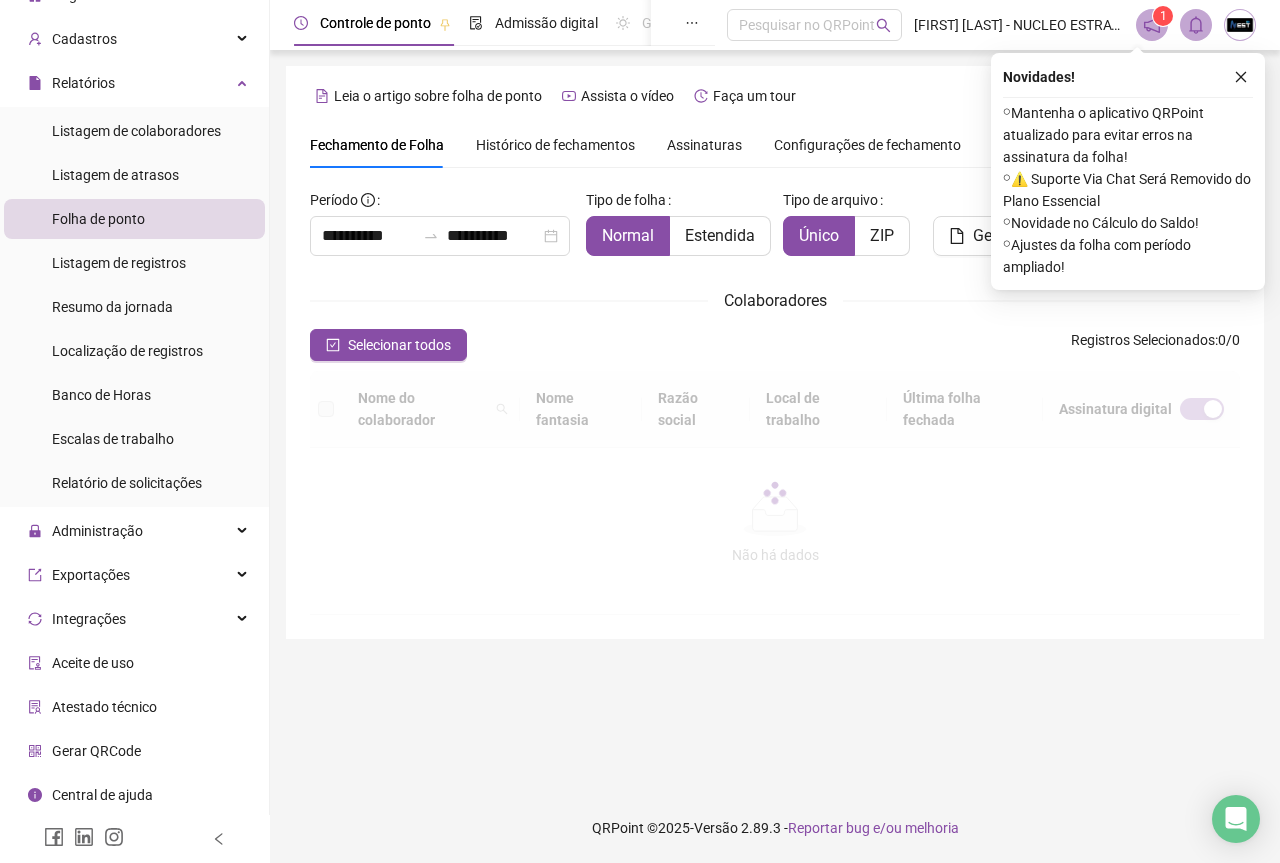 type on "**********" 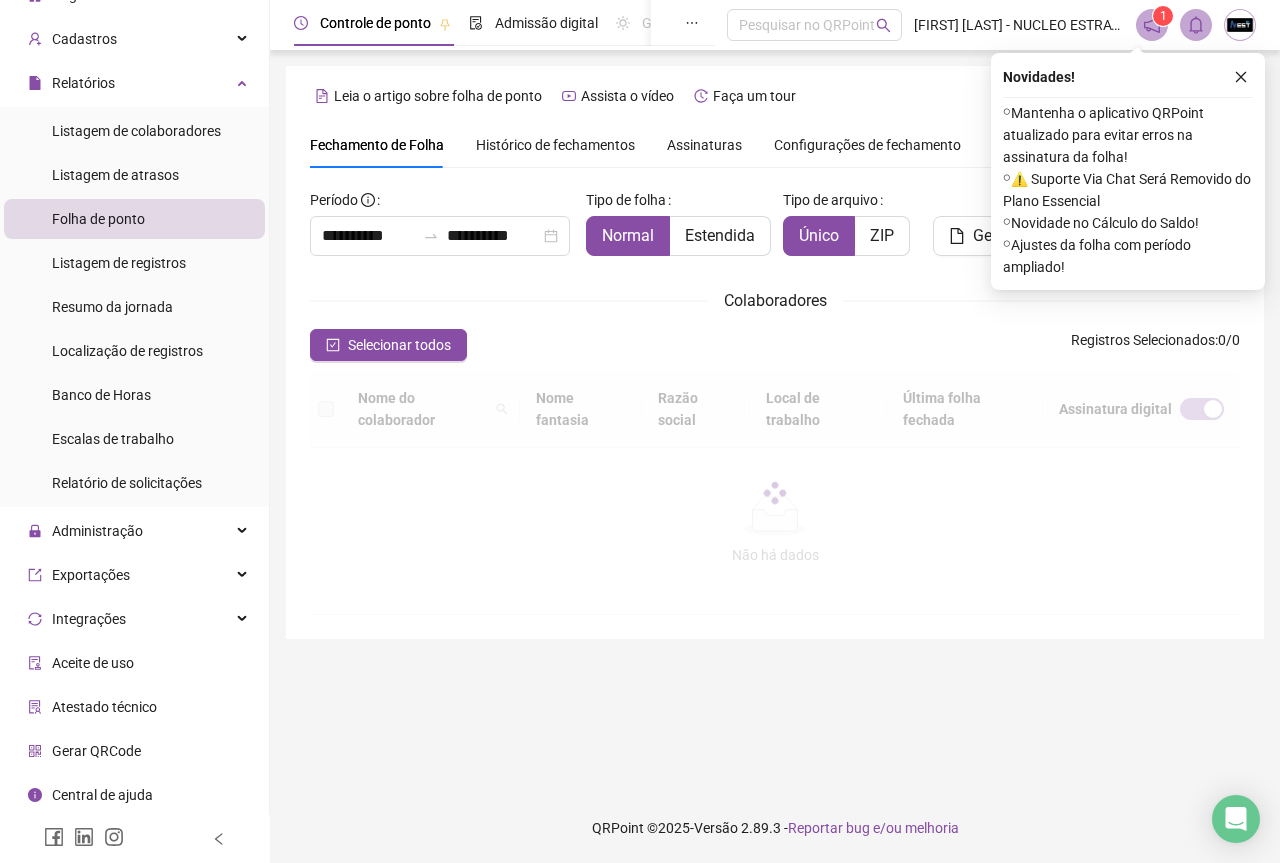type on "**********" 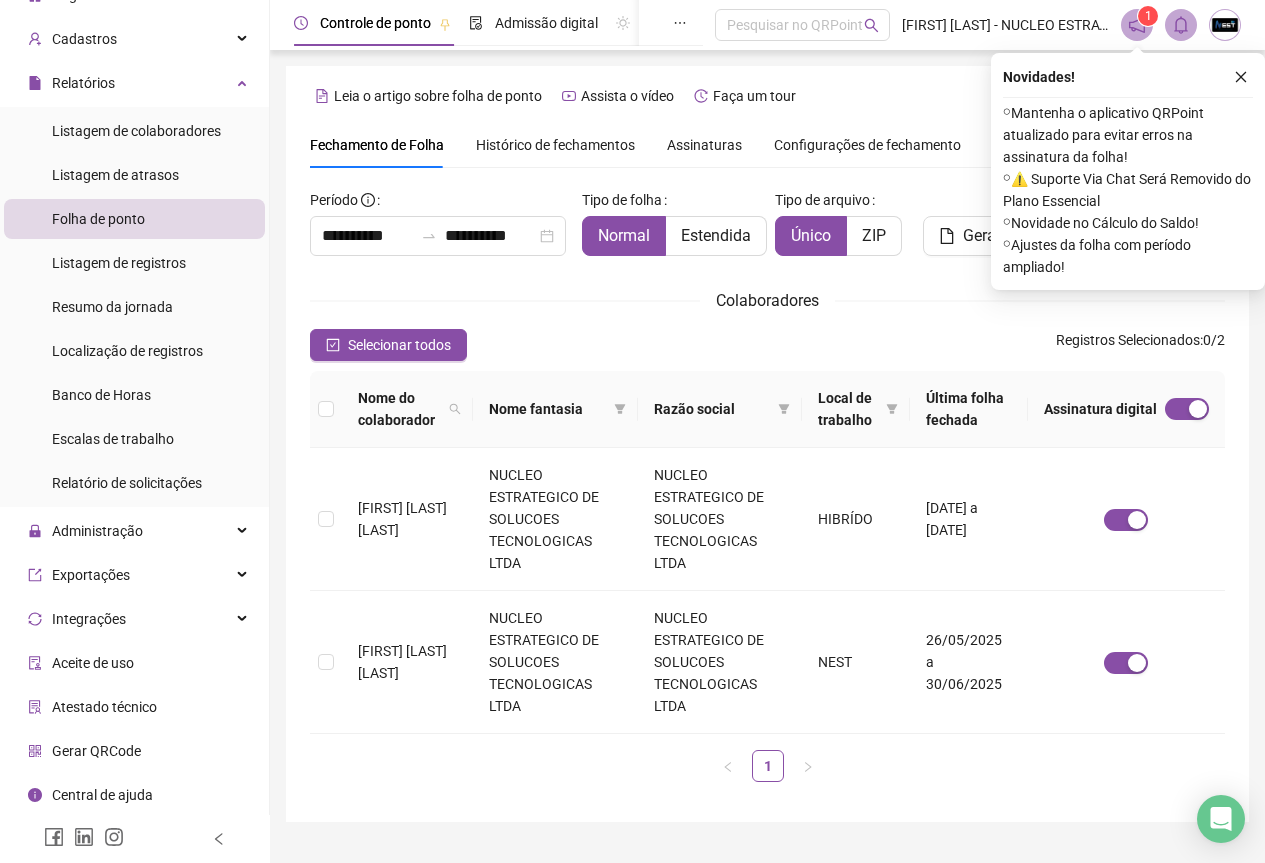 click on "Colaboradores" at bounding box center (767, 300) 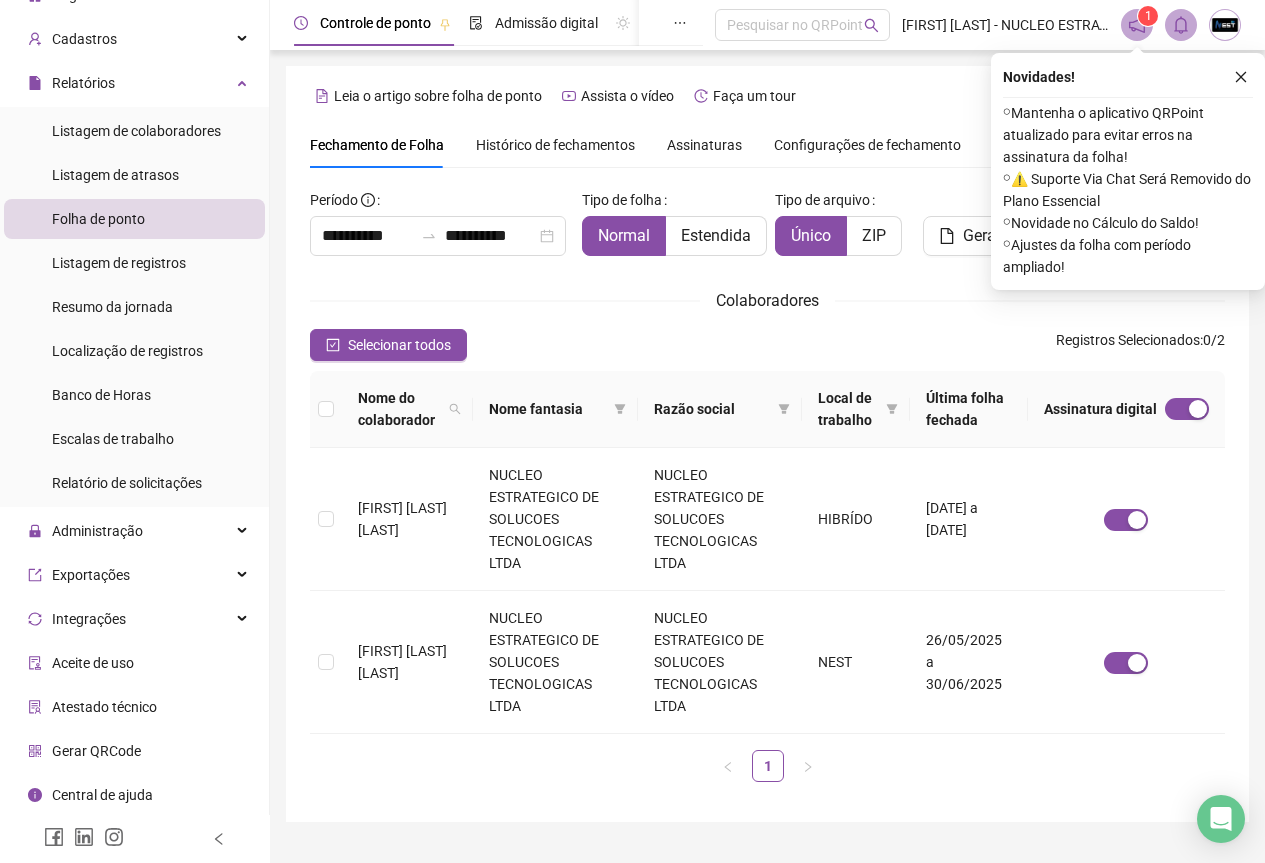 click 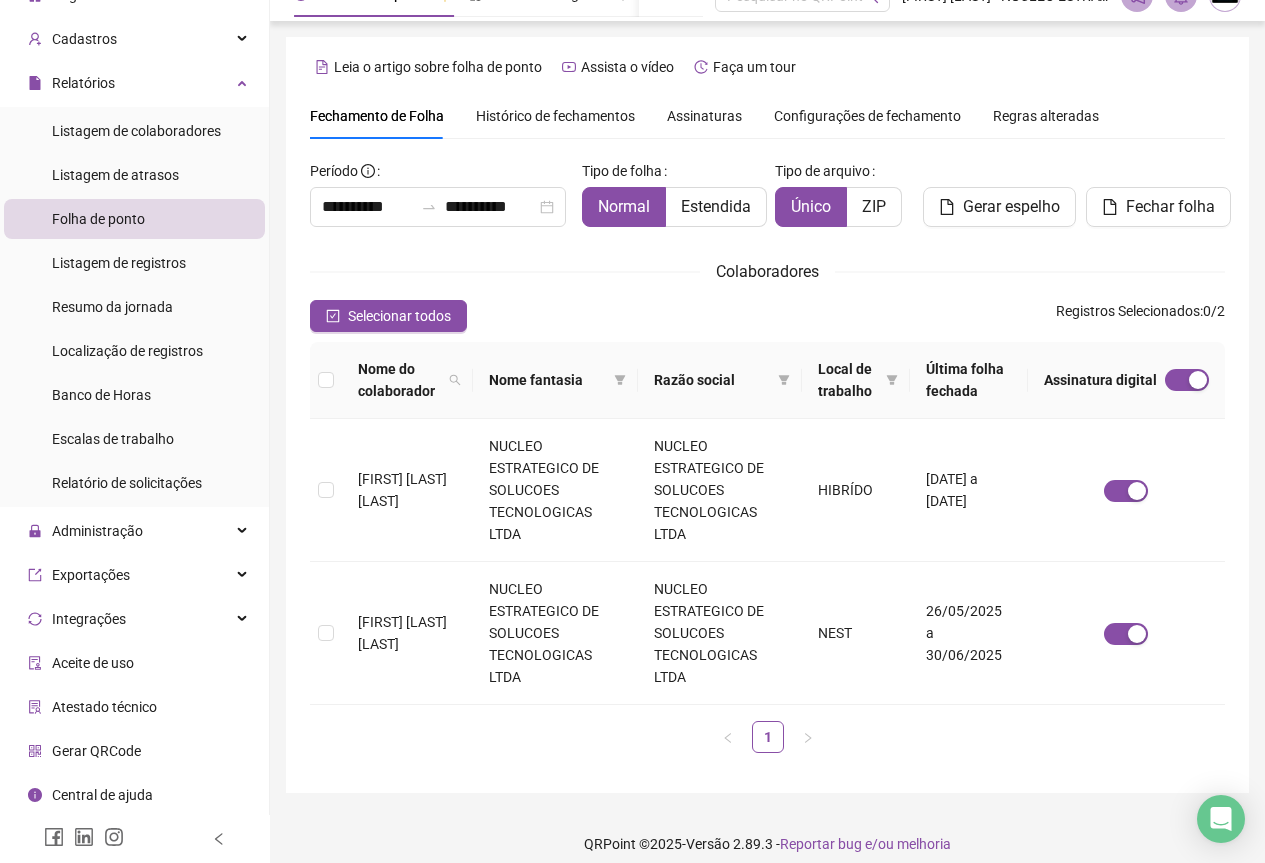 scroll, scrollTop: 45, scrollLeft: 0, axis: vertical 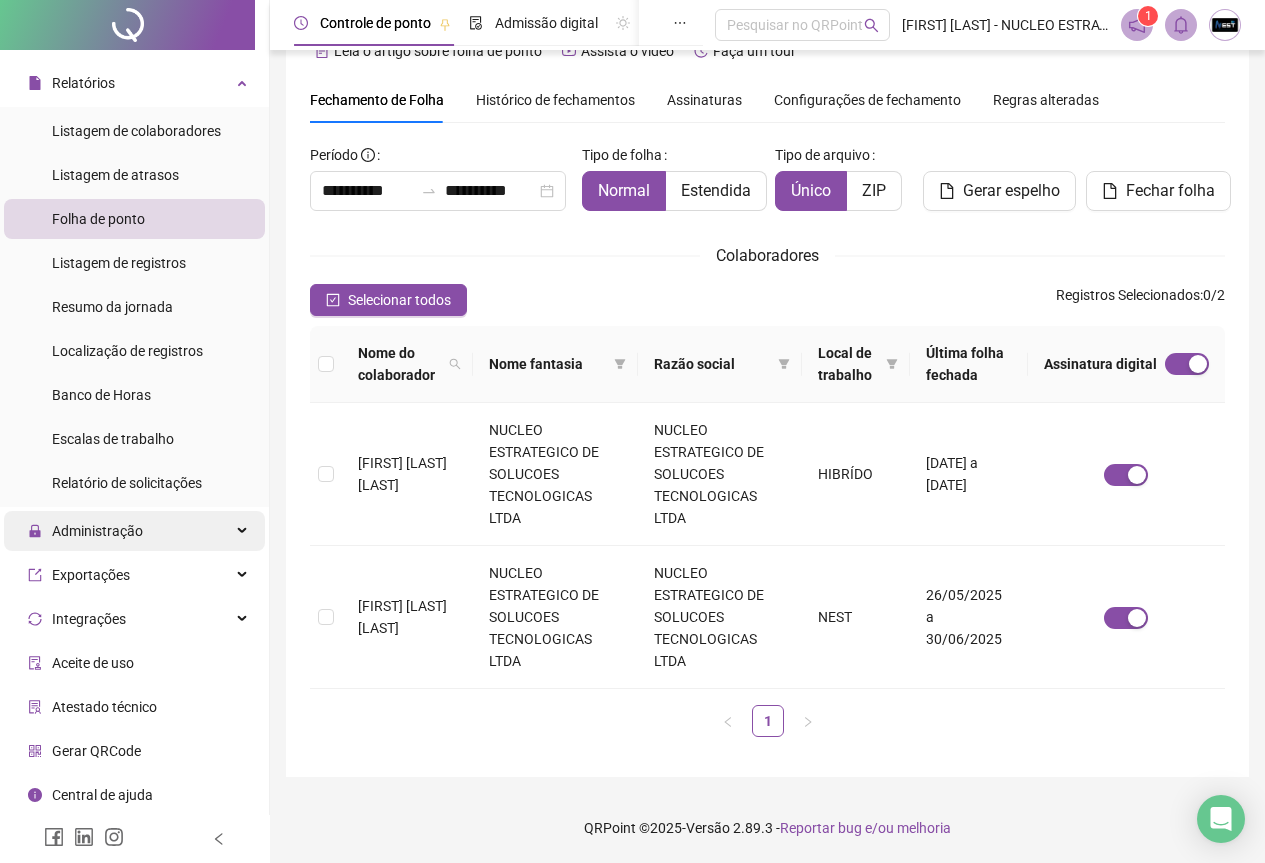 click on "Administração" at bounding box center (97, 531) 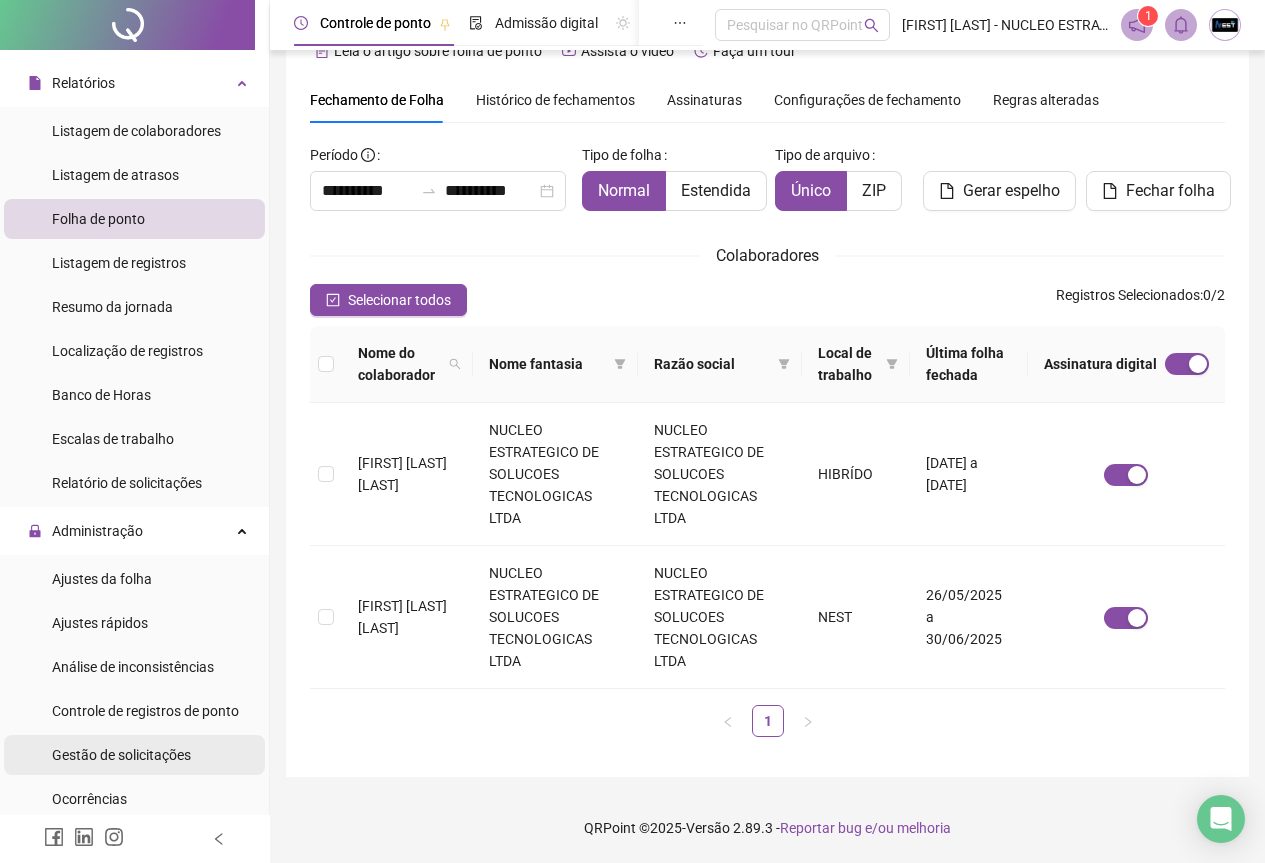 click on "Gestão de solicitações" at bounding box center [121, 755] 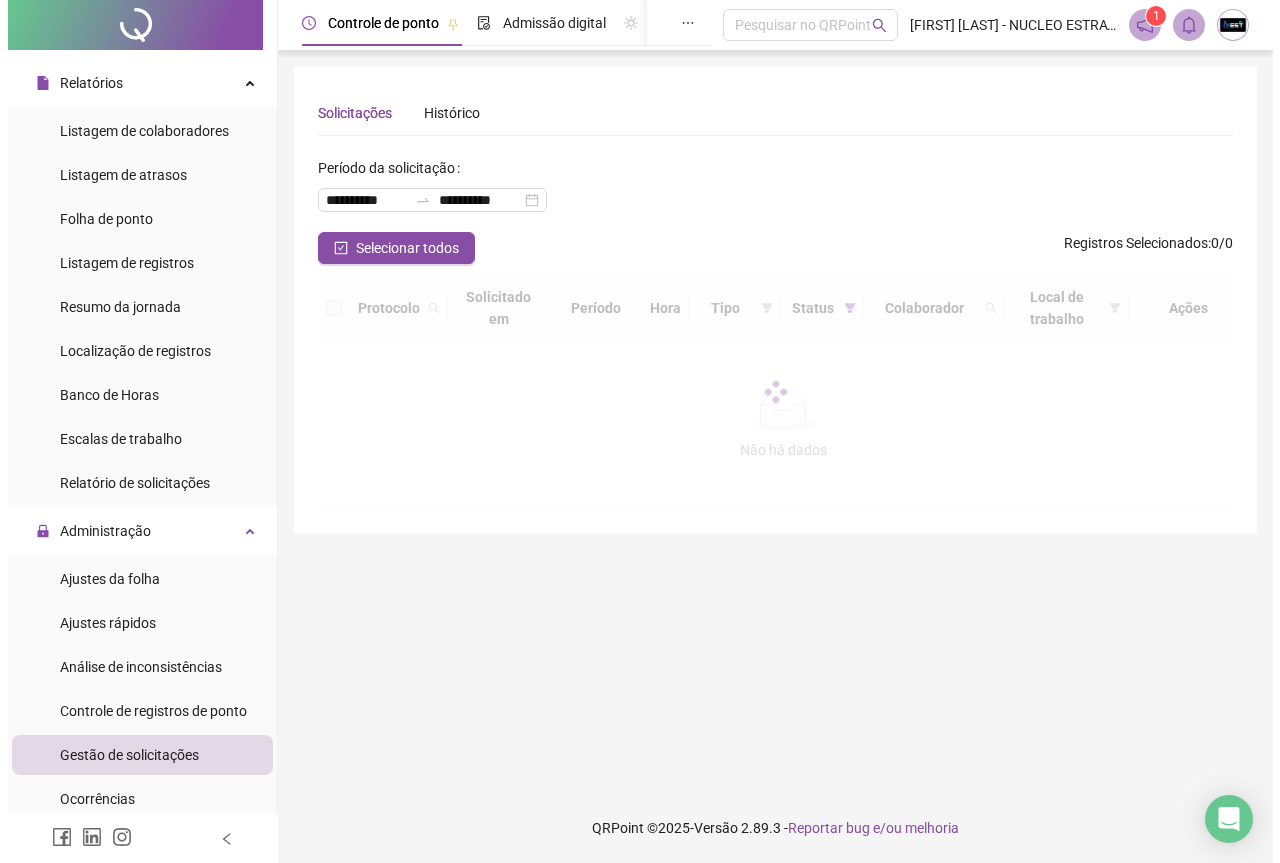 scroll, scrollTop: 0, scrollLeft: 0, axis: both 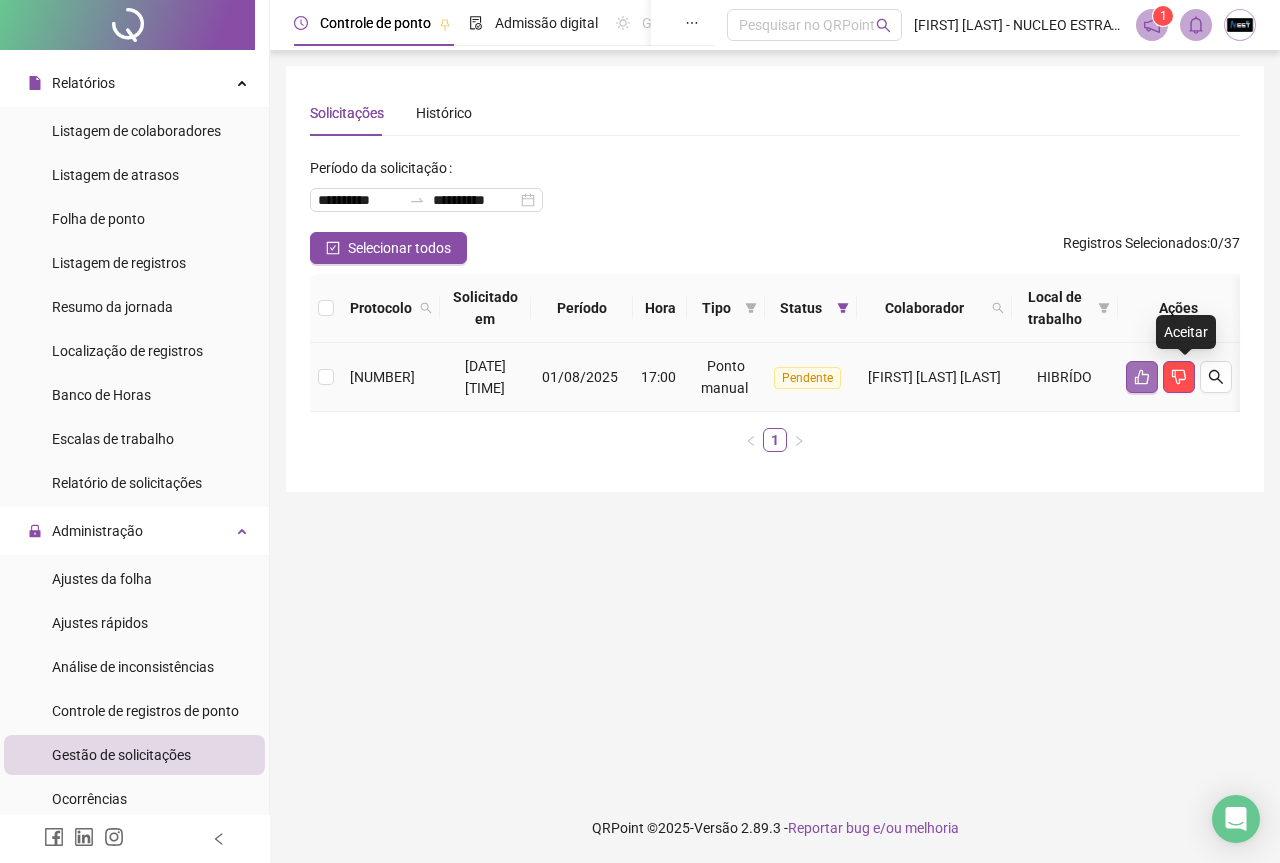 click at bounding box center (1142, 377) 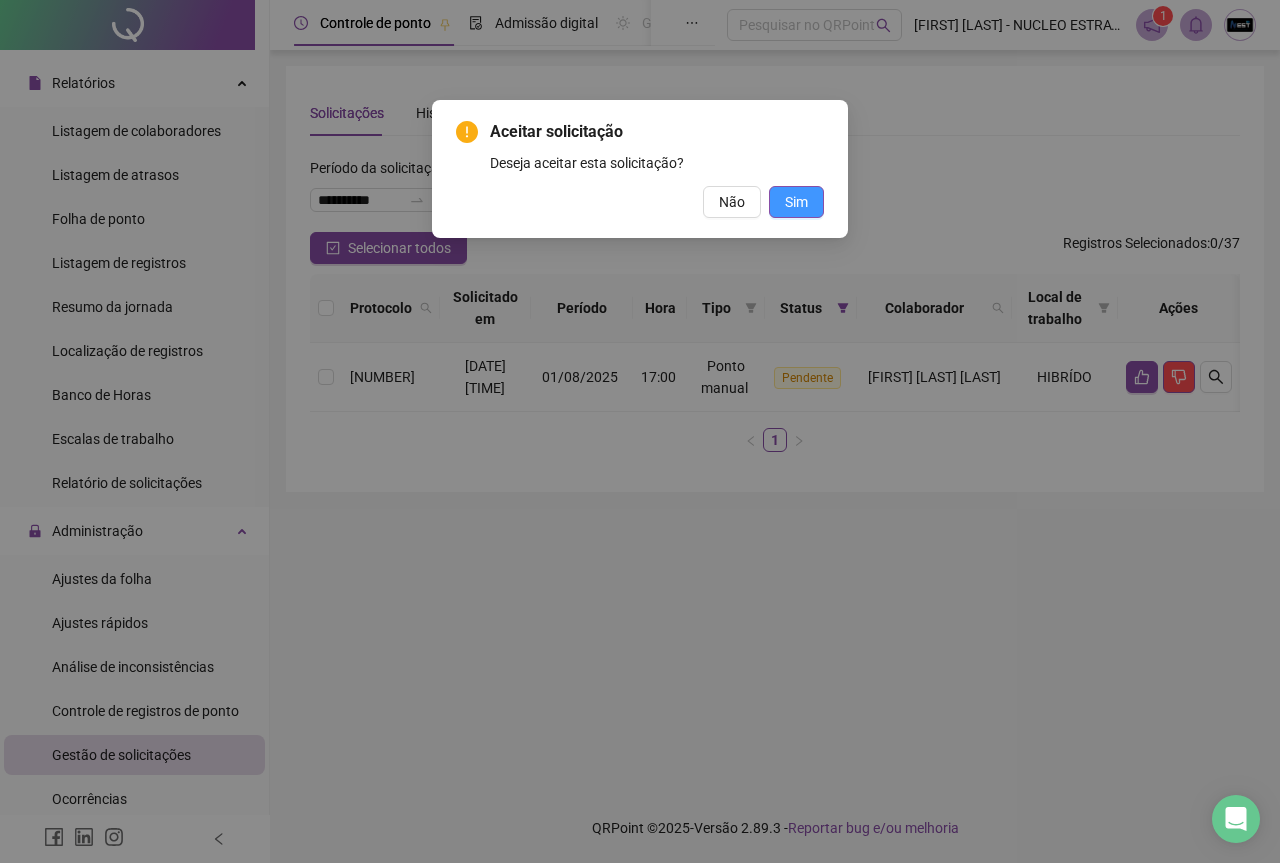 click on "Sim" at bounding box center [796, 202] 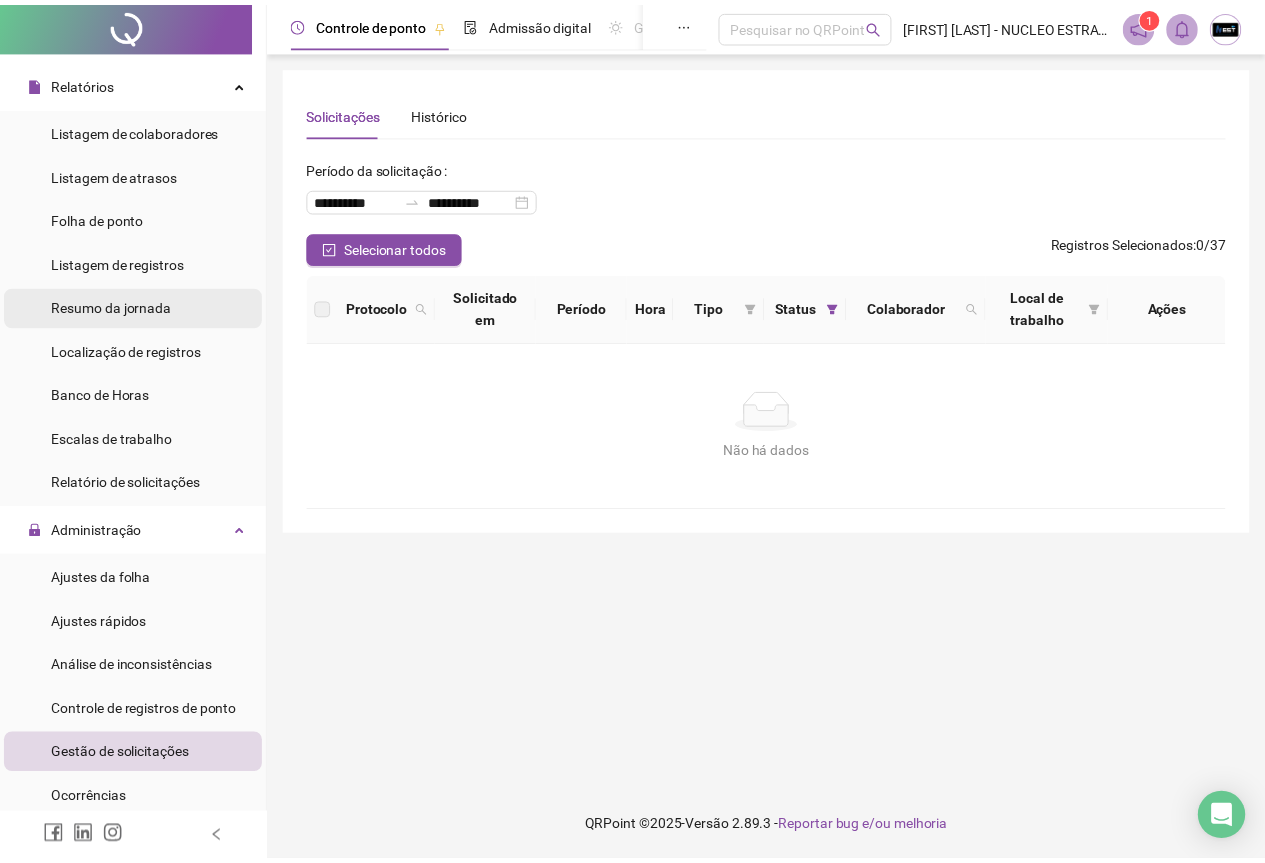 scroll, scrollTop: 0, scrollLeft: 0, axis: both 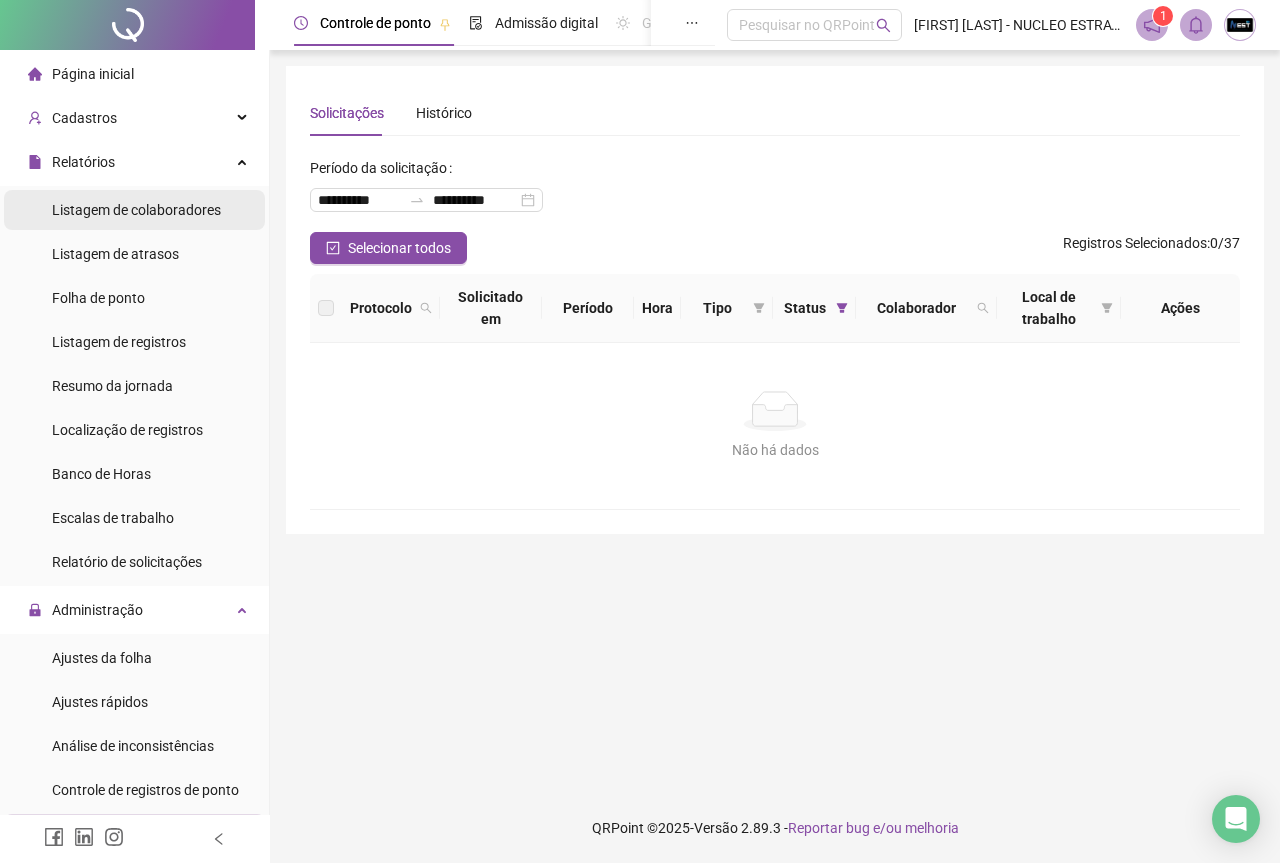 click on "Listagem de colaboradores" at bounding box center (136, 210) 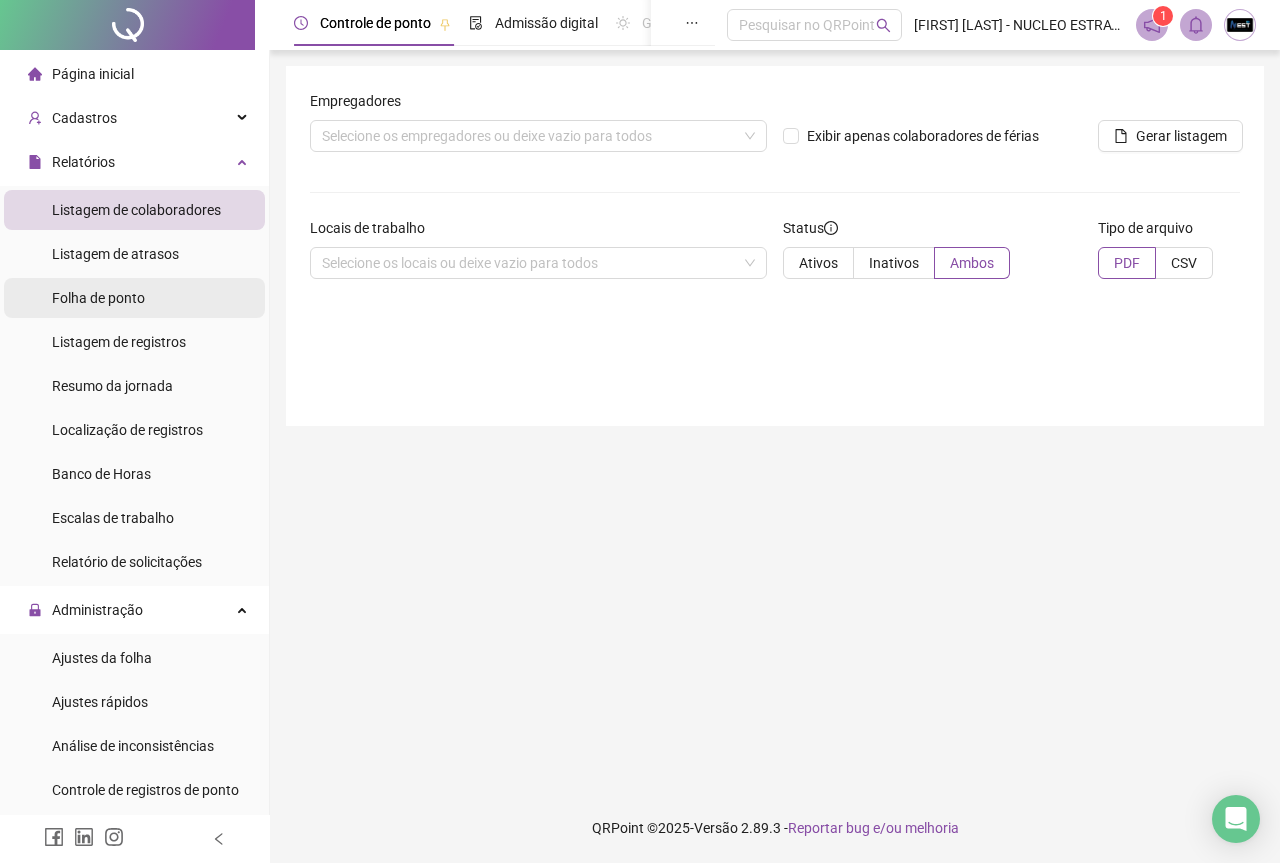 click on "Folha de ponto" at bounding box center [98, 298] 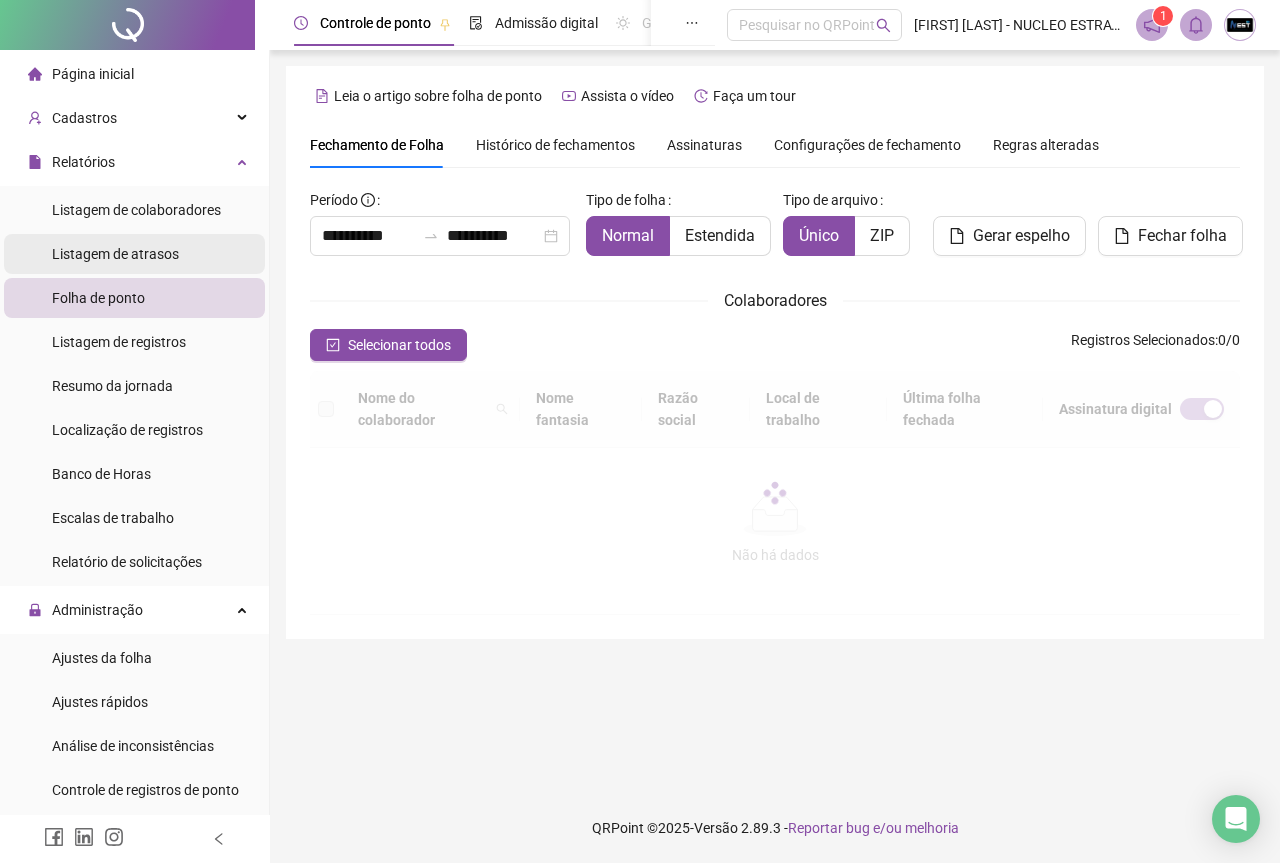 type on "**********" 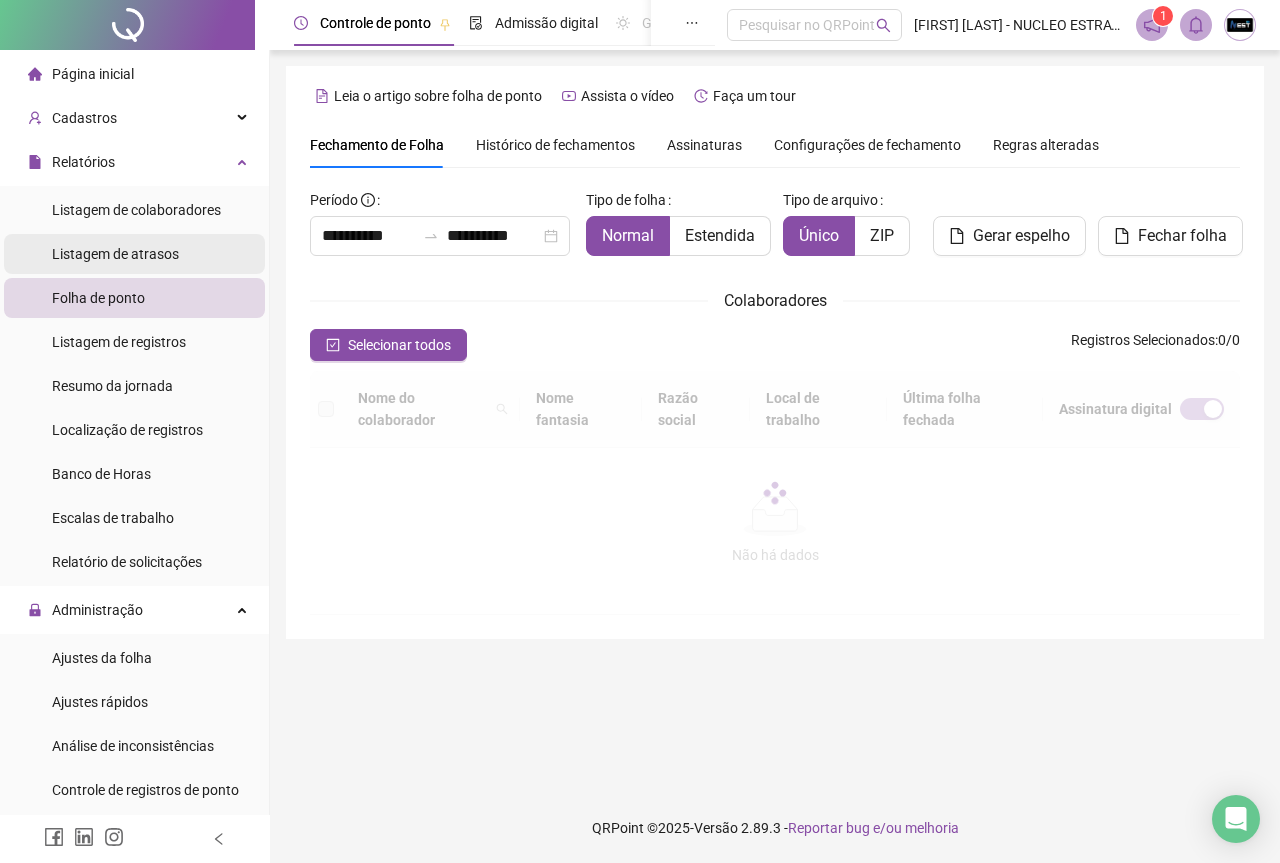 type on "**********" 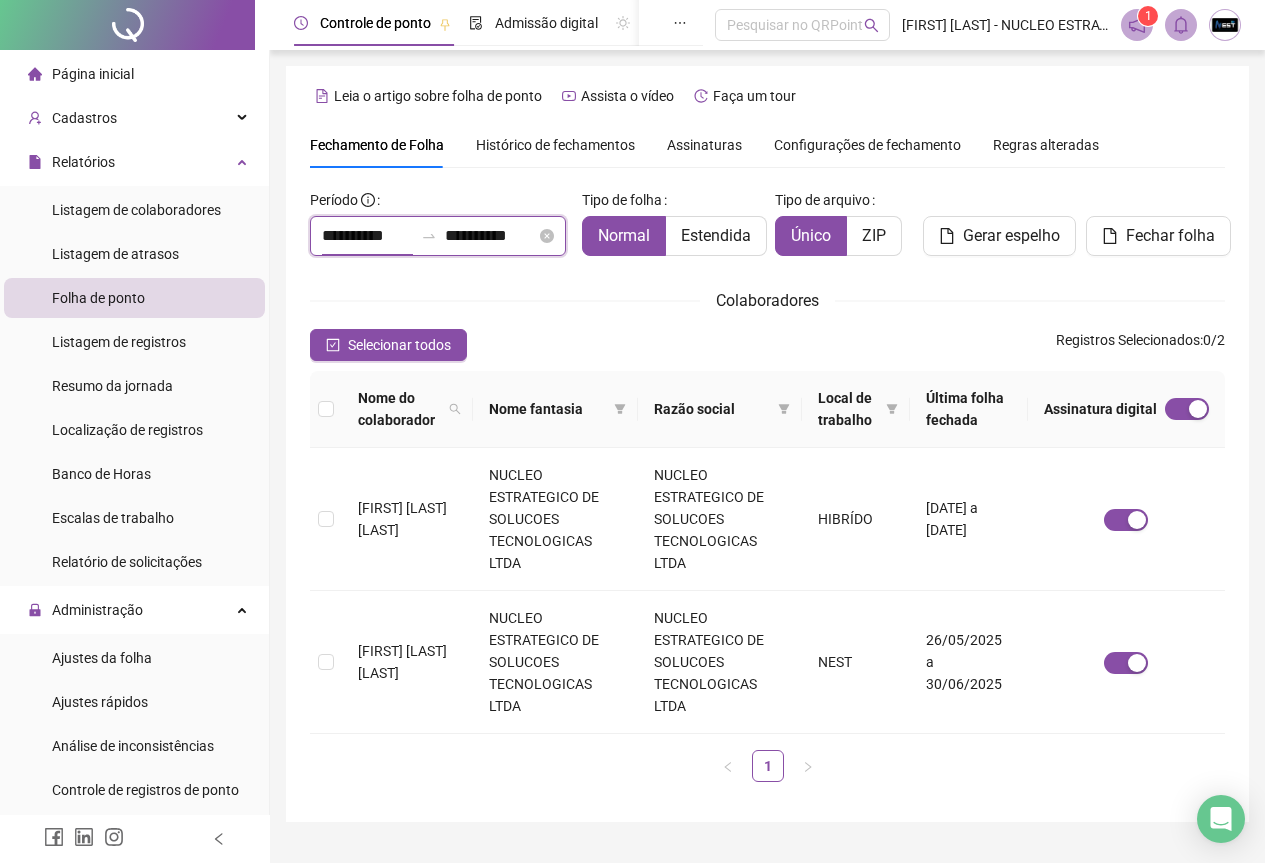 click on "**********" at bounding box center (367, 236) 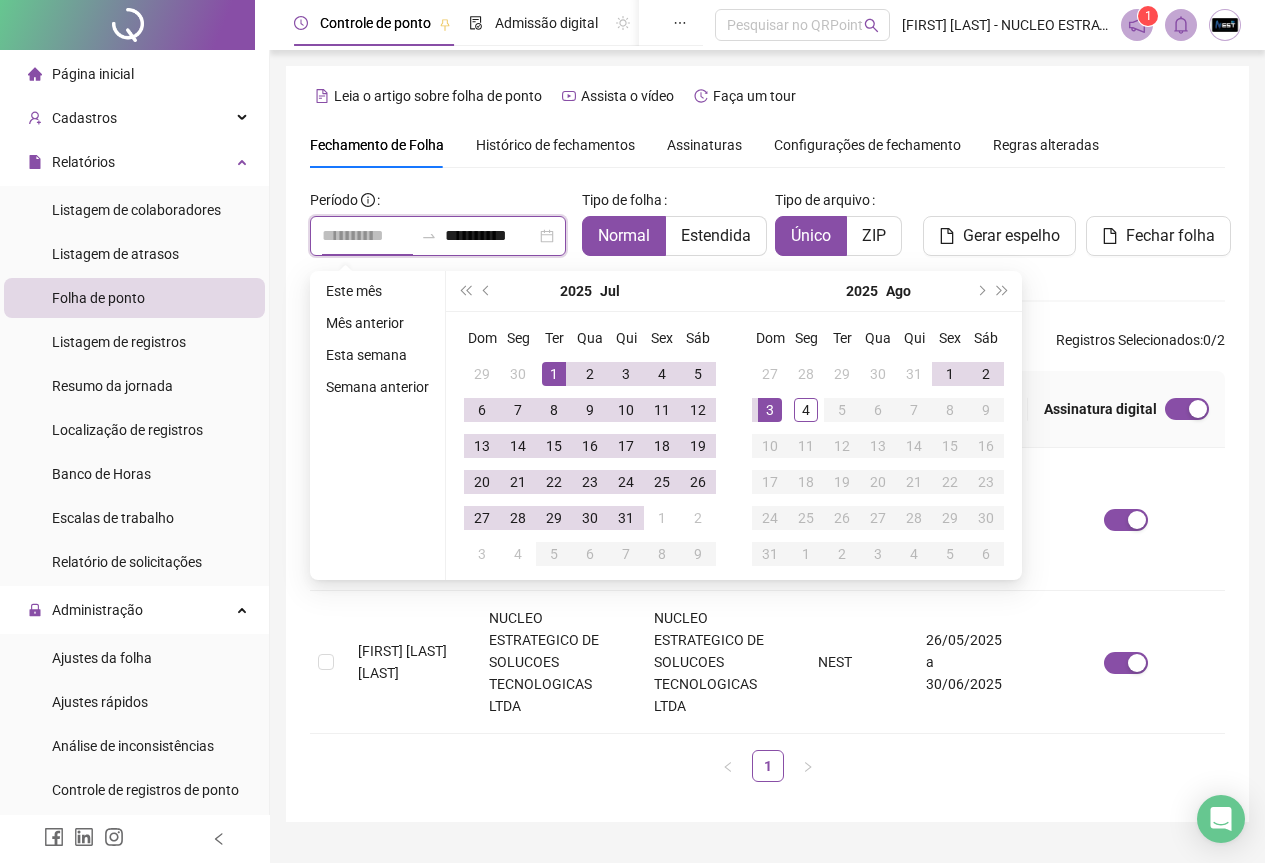 type on "**********" 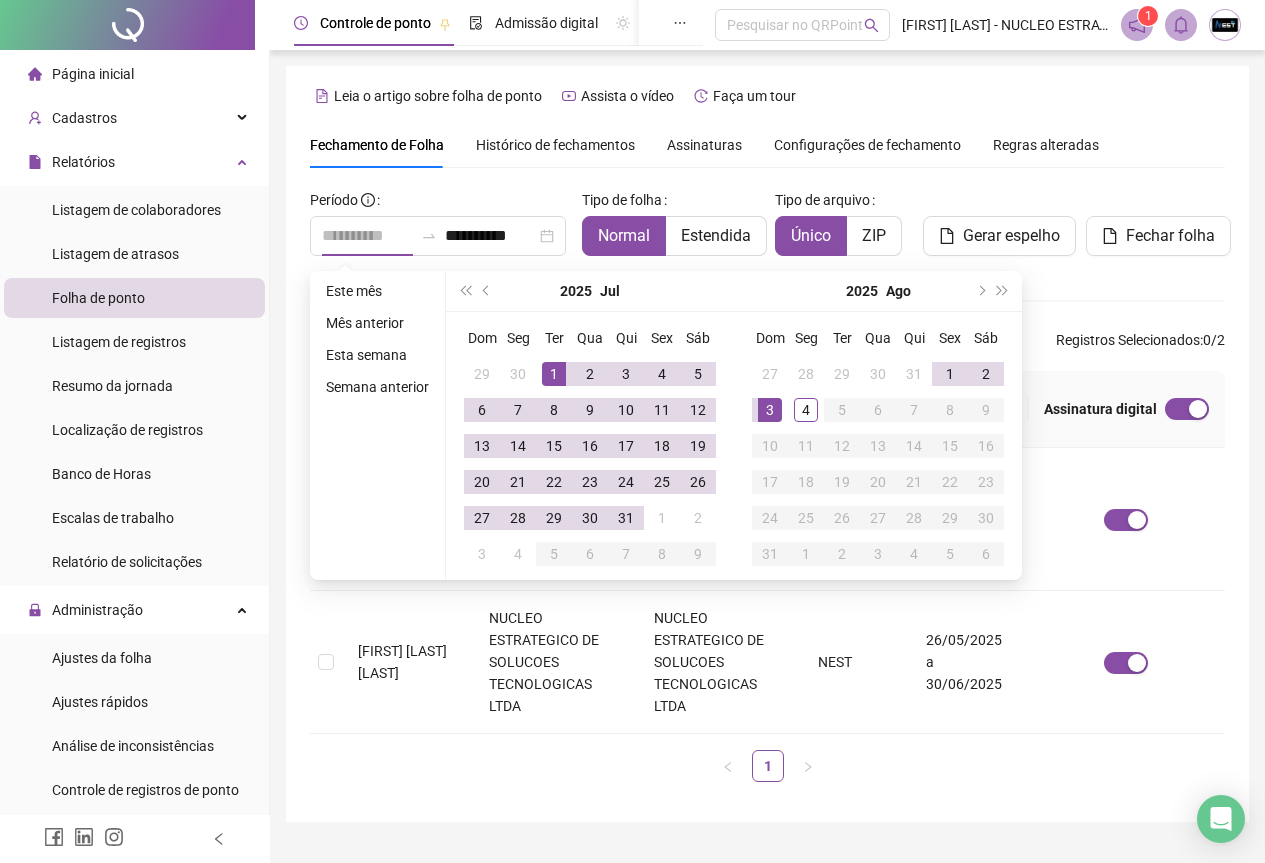click on "1" at bounding box center [554, 374] 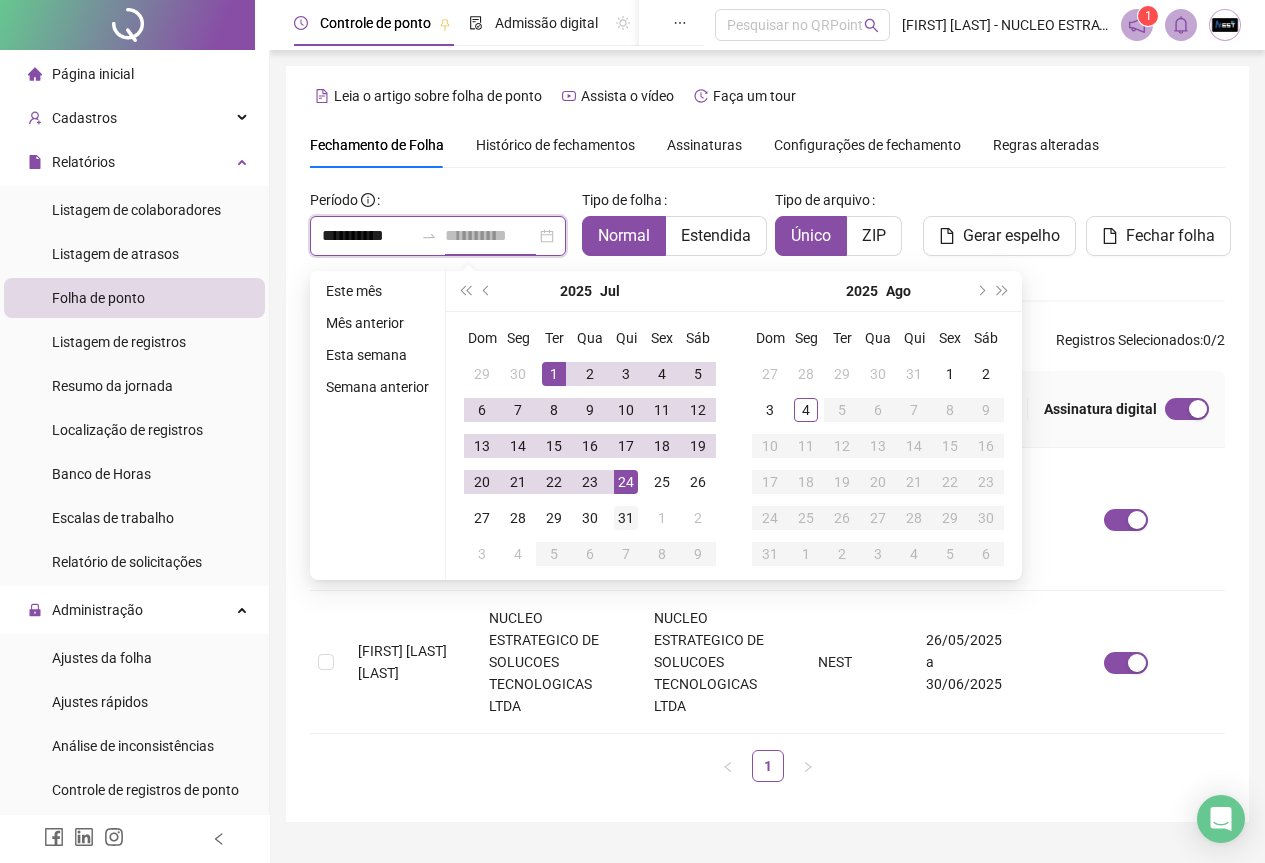 type on "**********" 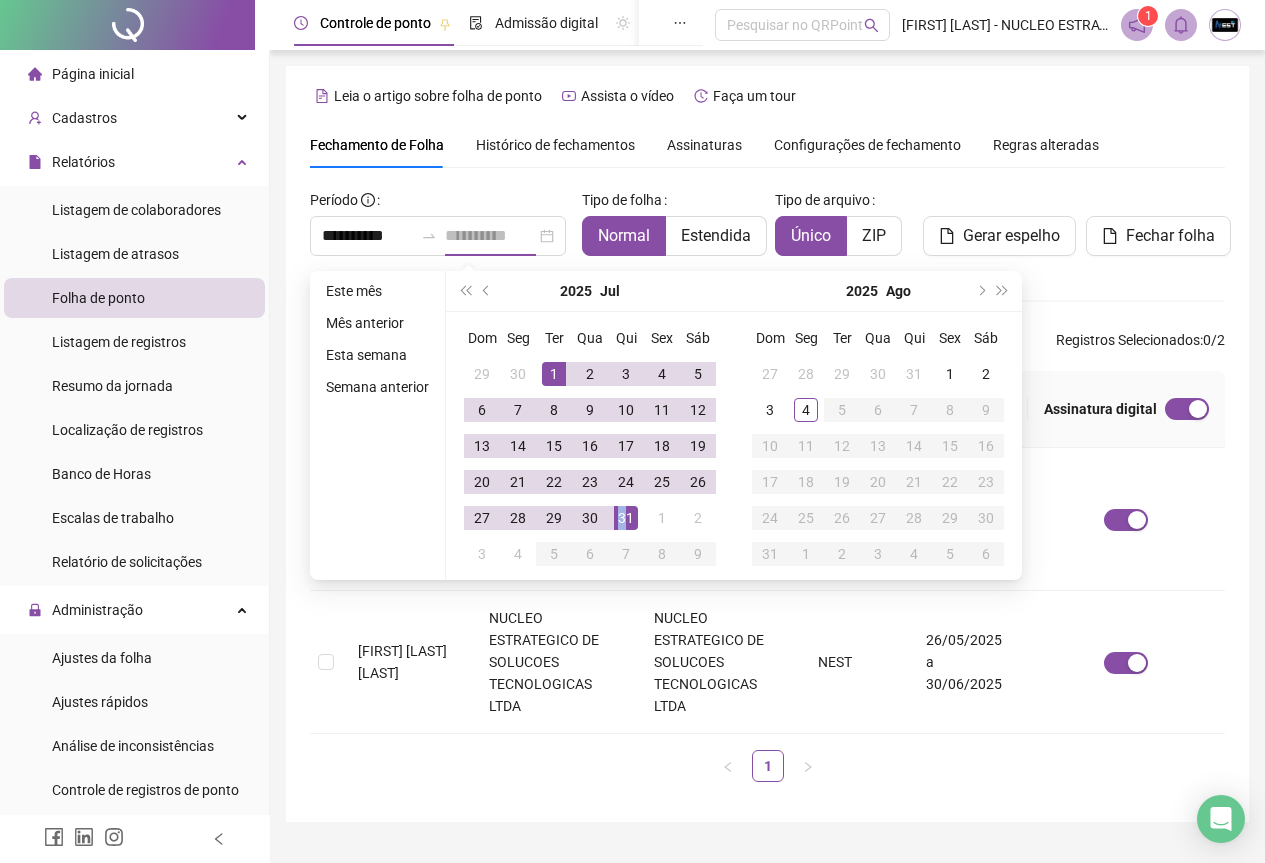 click on "31" at bounding box center [626, 518] 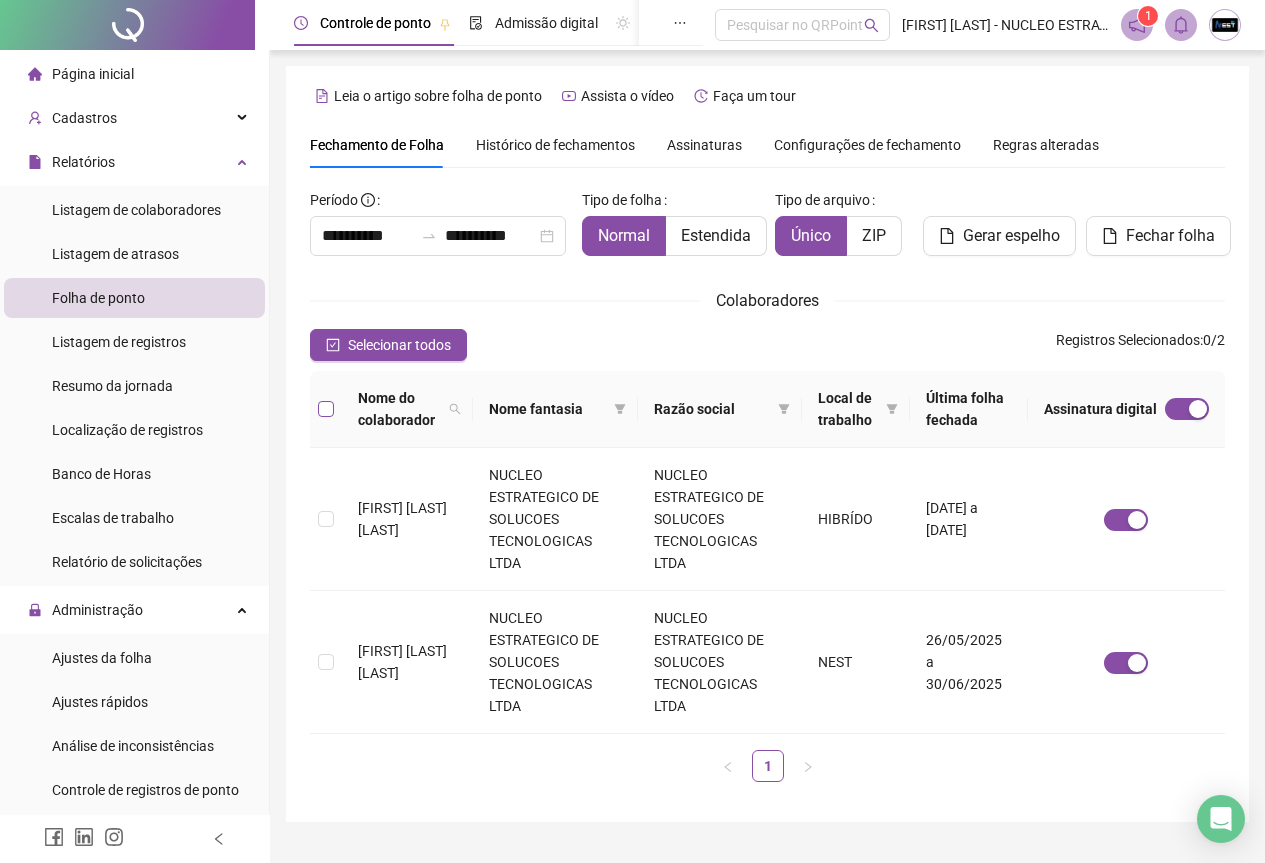 click at bounding box center [326, 409] 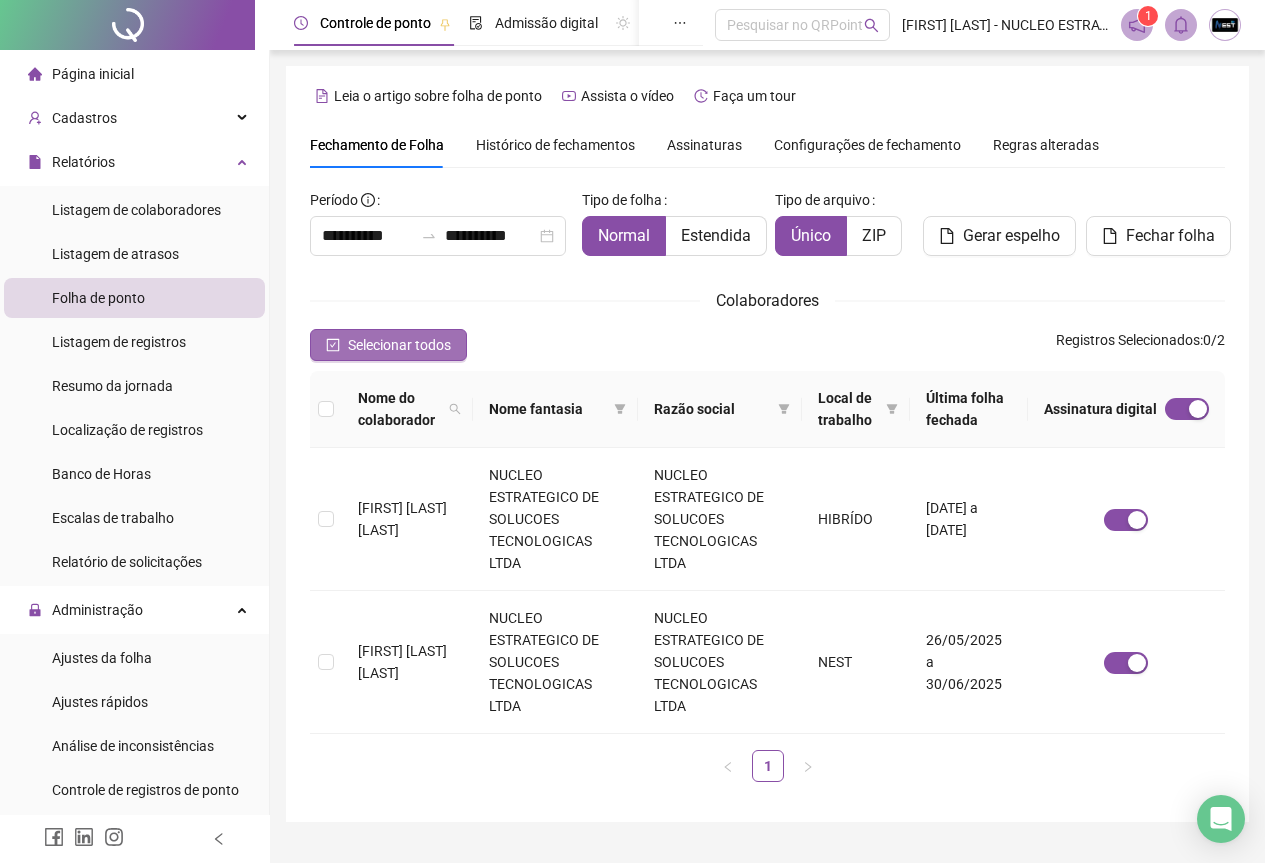 click on "Selecionar todos" at bounding box center [388, 345] 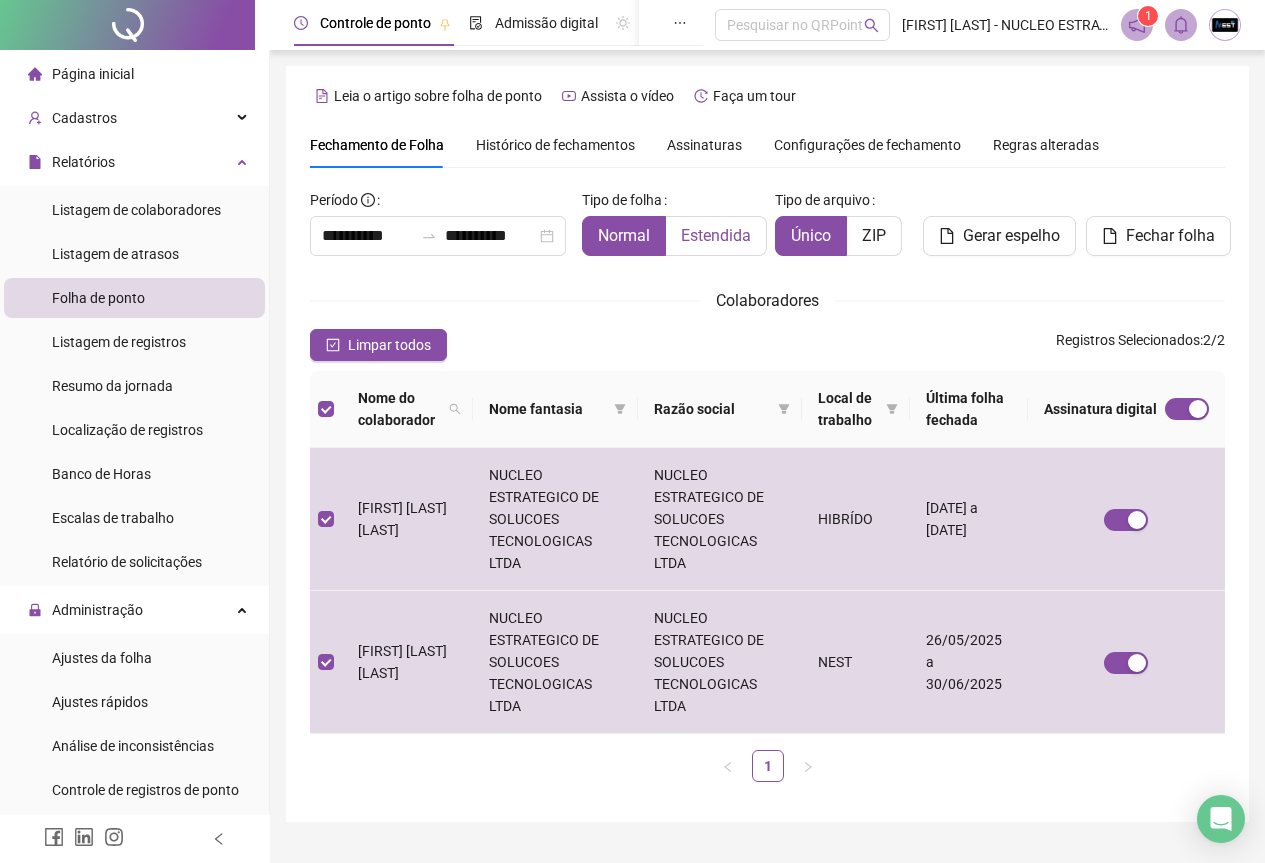 click on "Estendida" at bounding box center [716, 235] 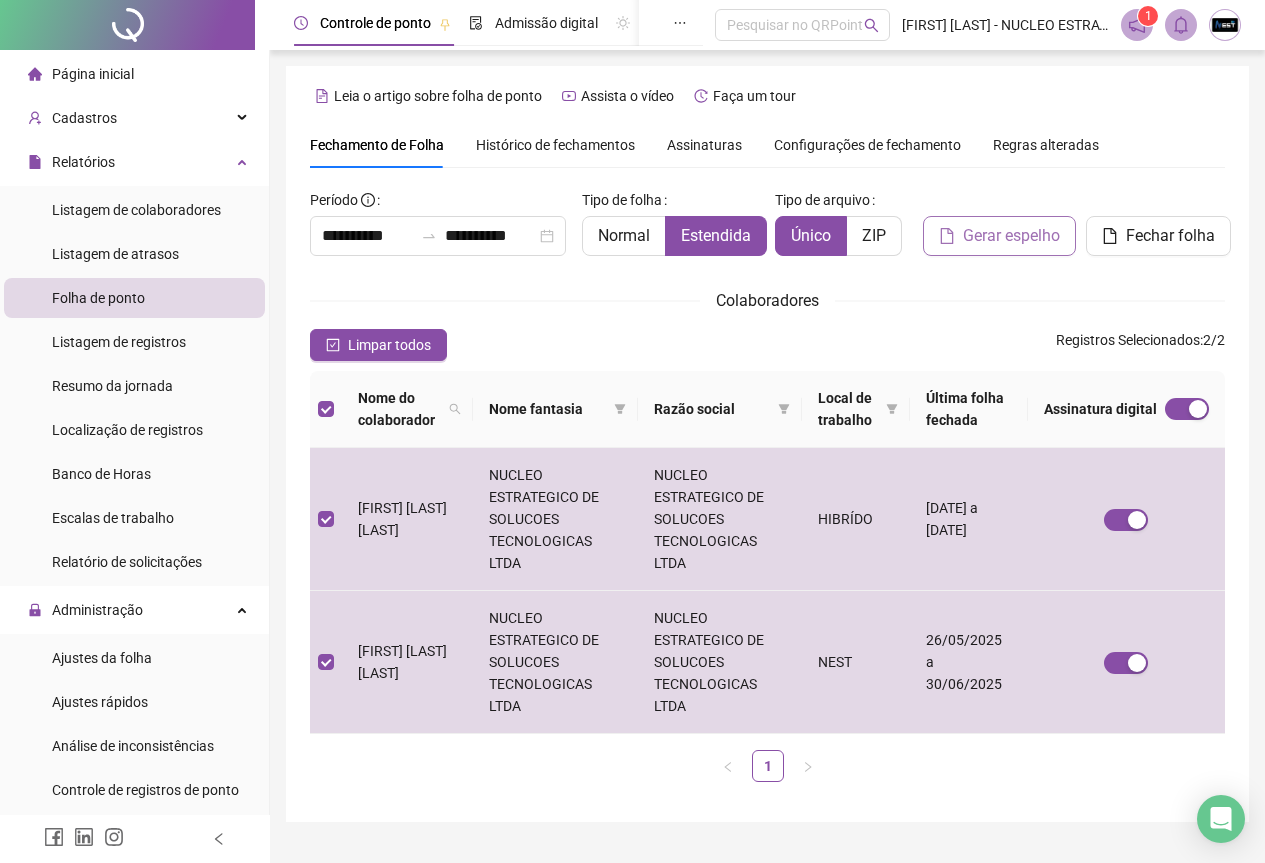 click on "Gerar espelho" at bounding box center (1011, 236) 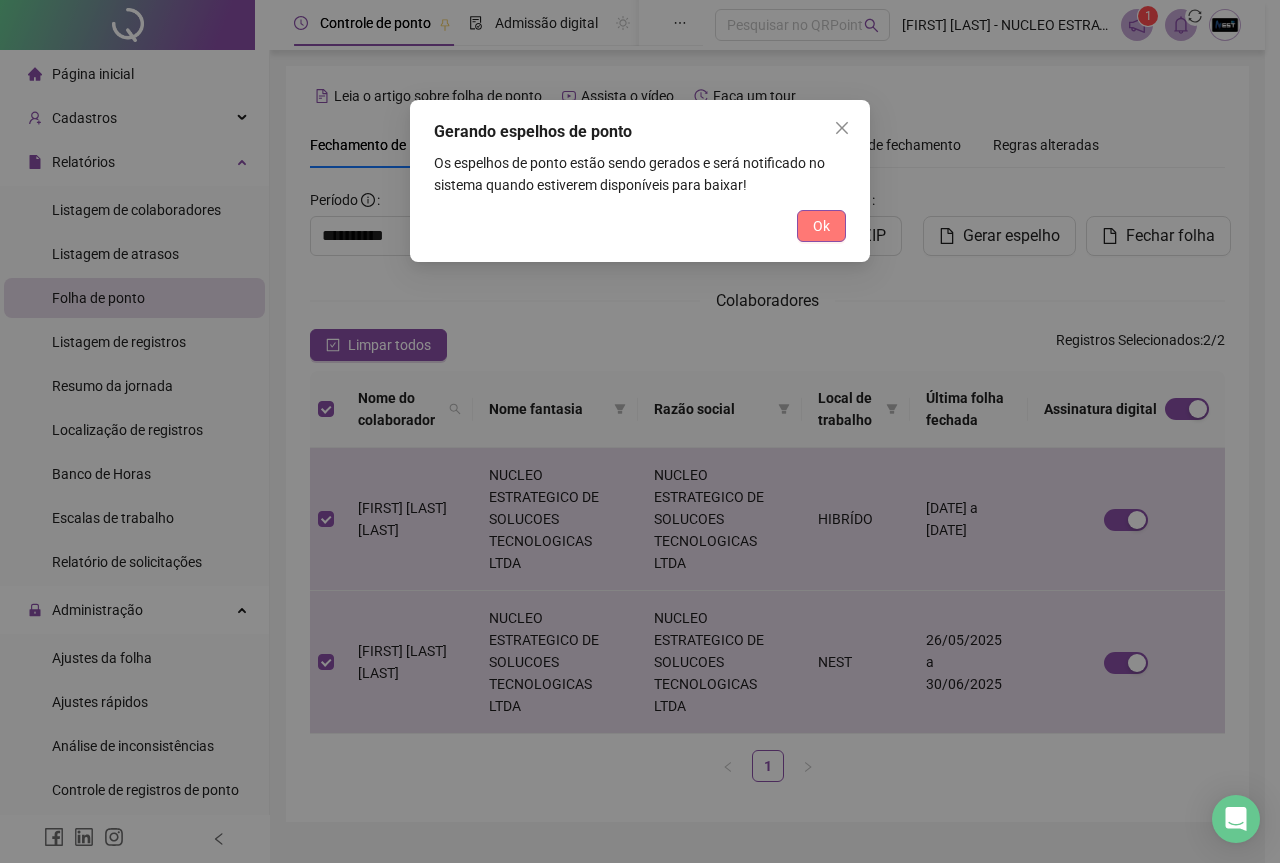 click on "Ok" at bounding box center [821, 226] 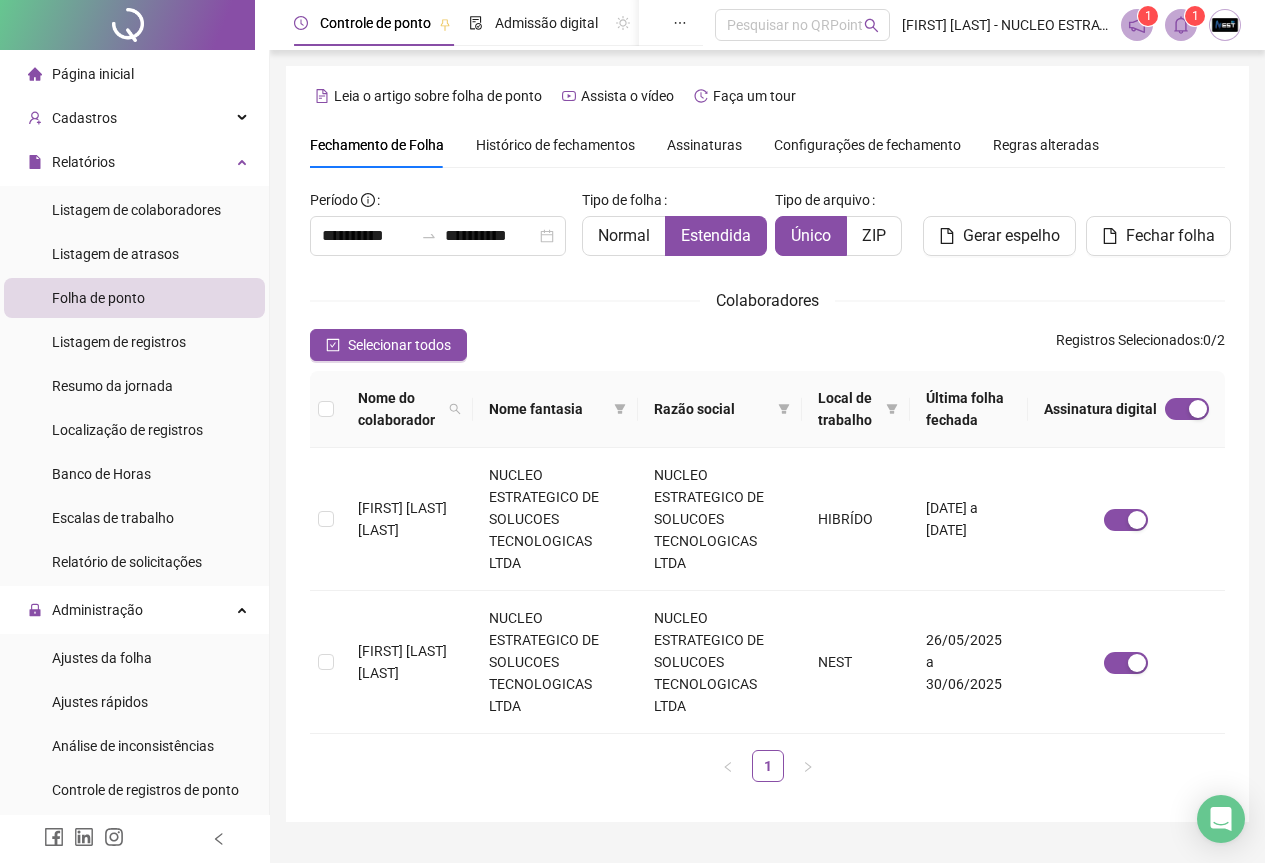click 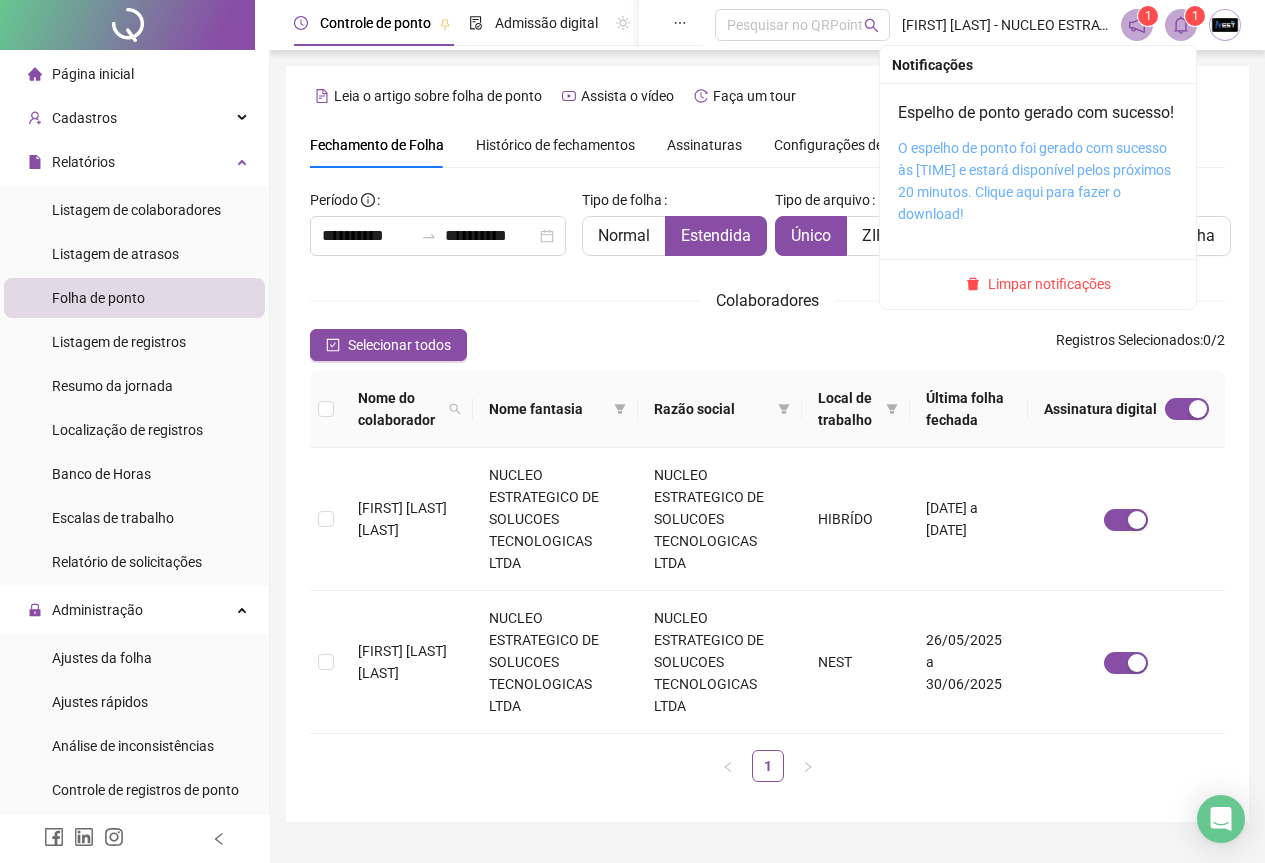 click on "O espelho de ponto foi gerado com sucesso às 07:56:55 e estará disponível pelos próximos 20 minutos.
Clique aqui para fazer o download!" at bounding box center [1034, 181] 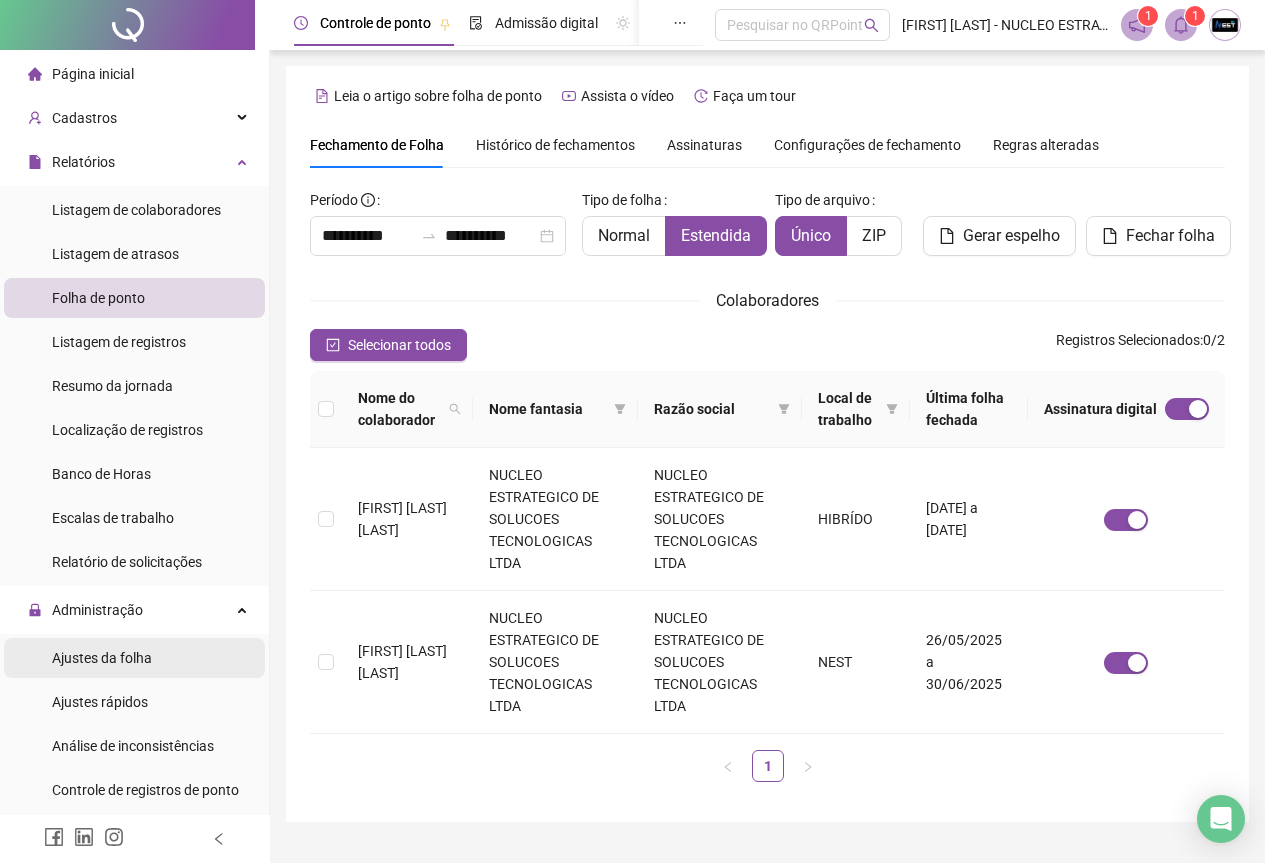 click on "Ajustes da folha" at bounding box center (134, 658) 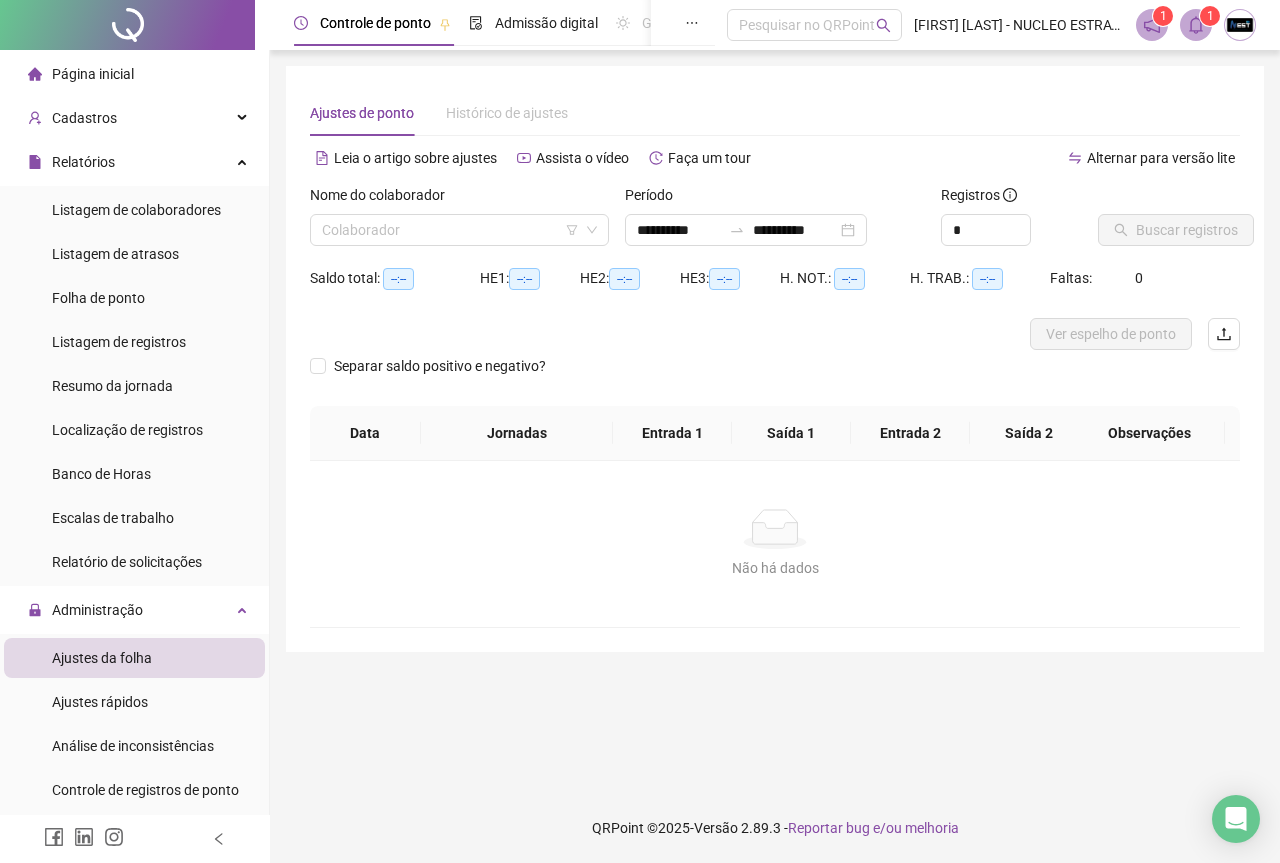 type on "**********" 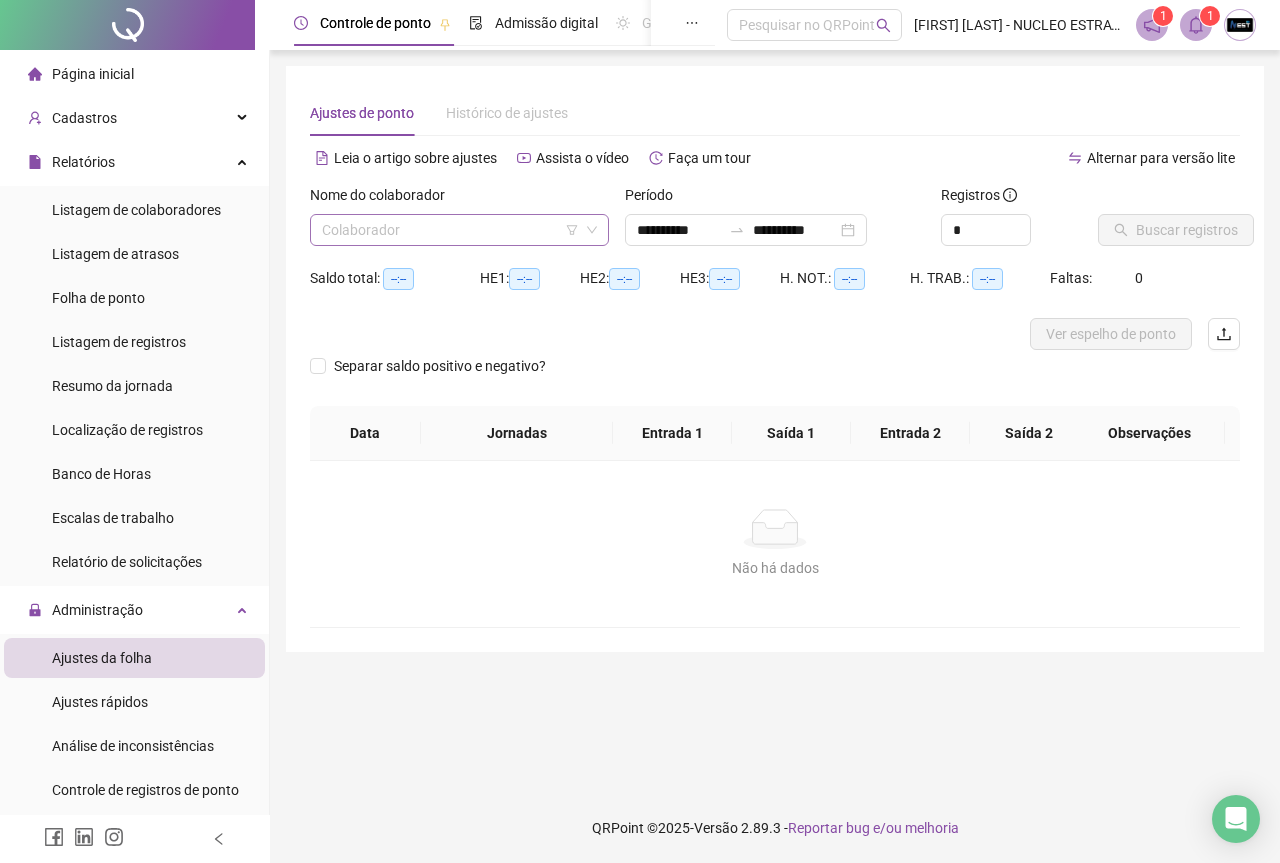 click at bounding box center [450, 230] 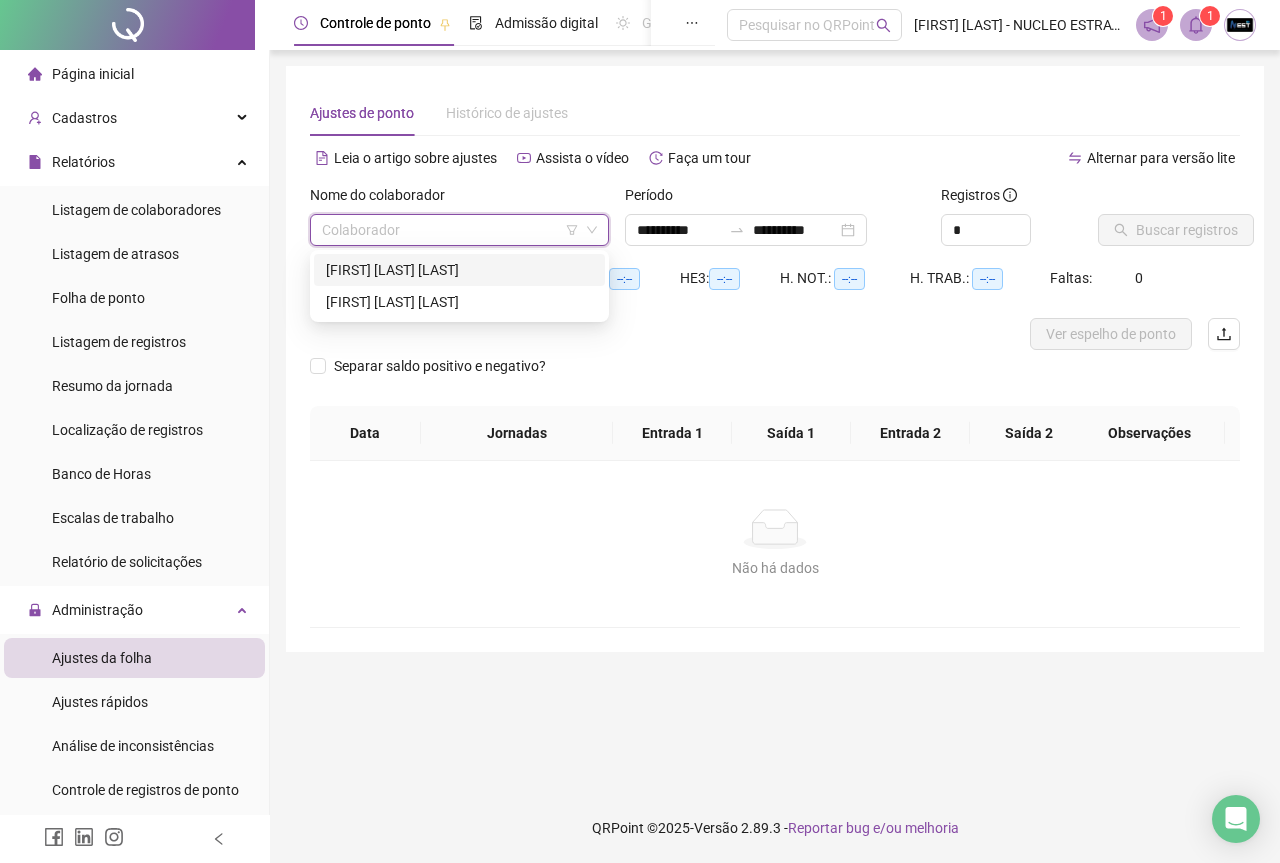 click on "GLENDA CRUZ RIBEIRO DE SANTANA" at bounding box center (459, 270) 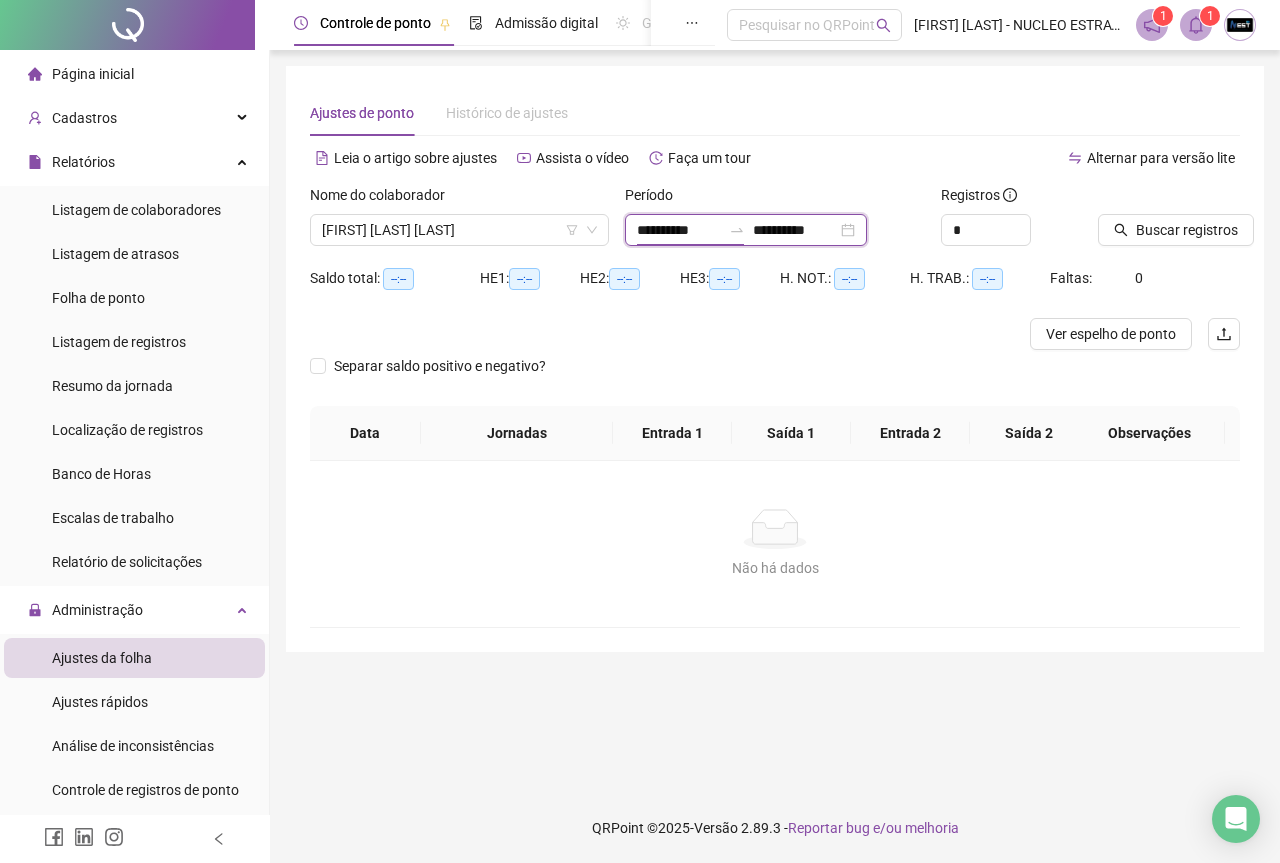 click on "**********" at bounding box center [679, 230] 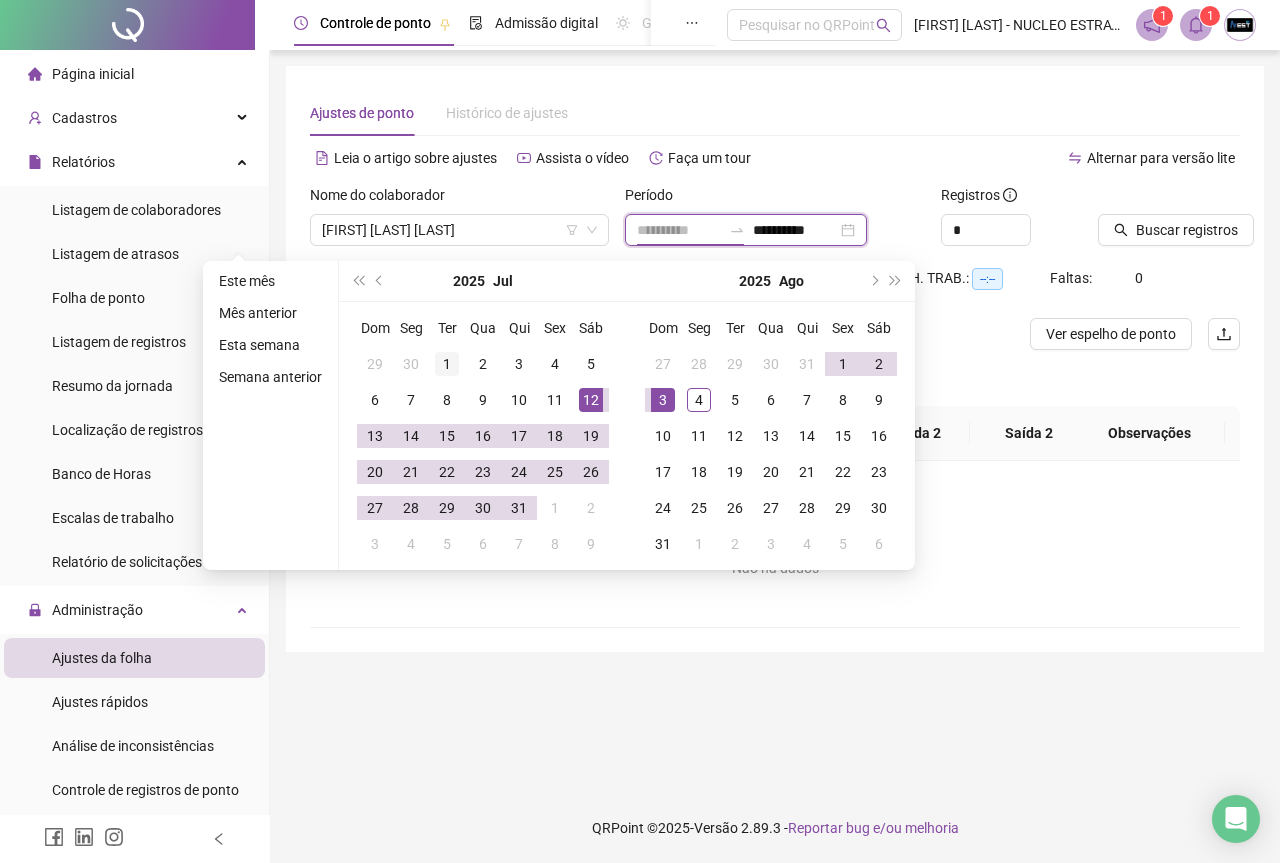 type on "**********" 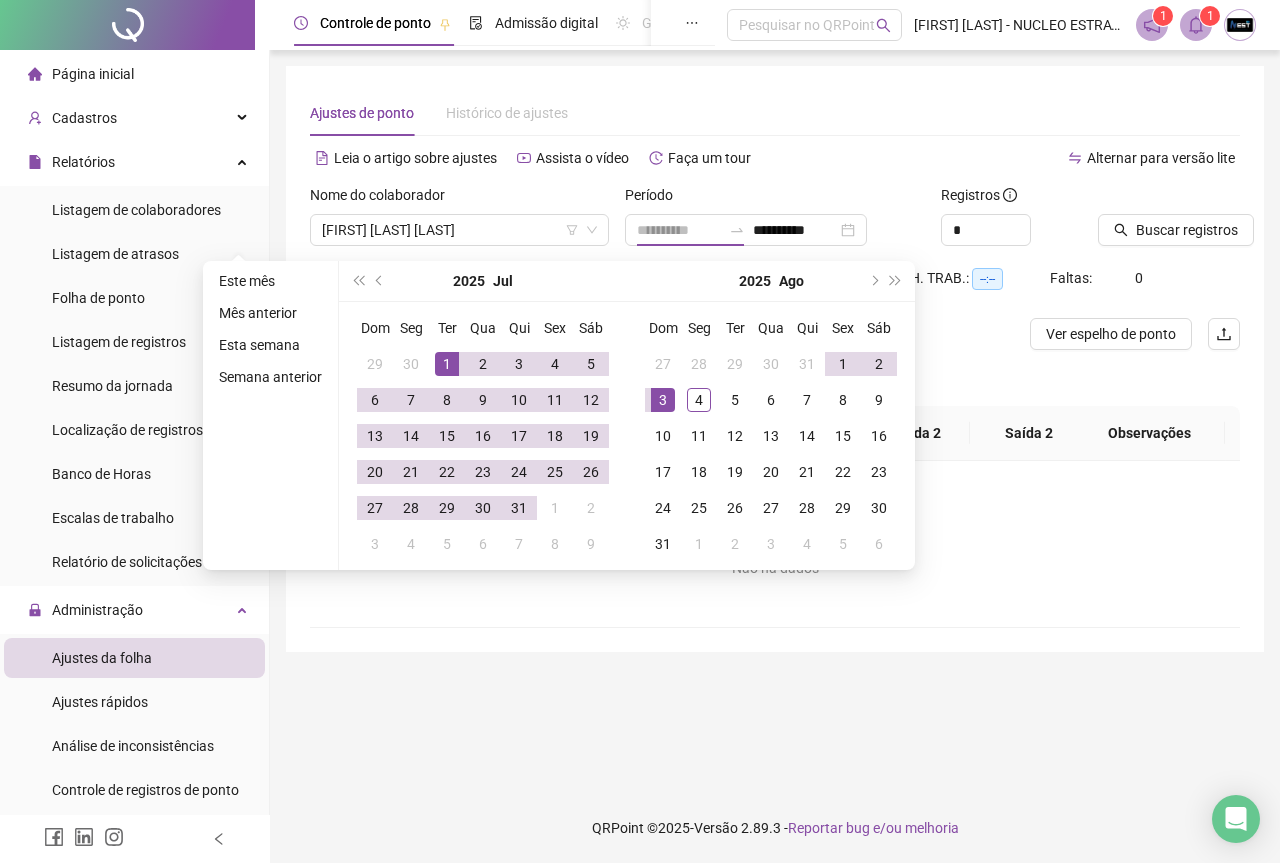 click on "1" at bounding box center (447, 364) 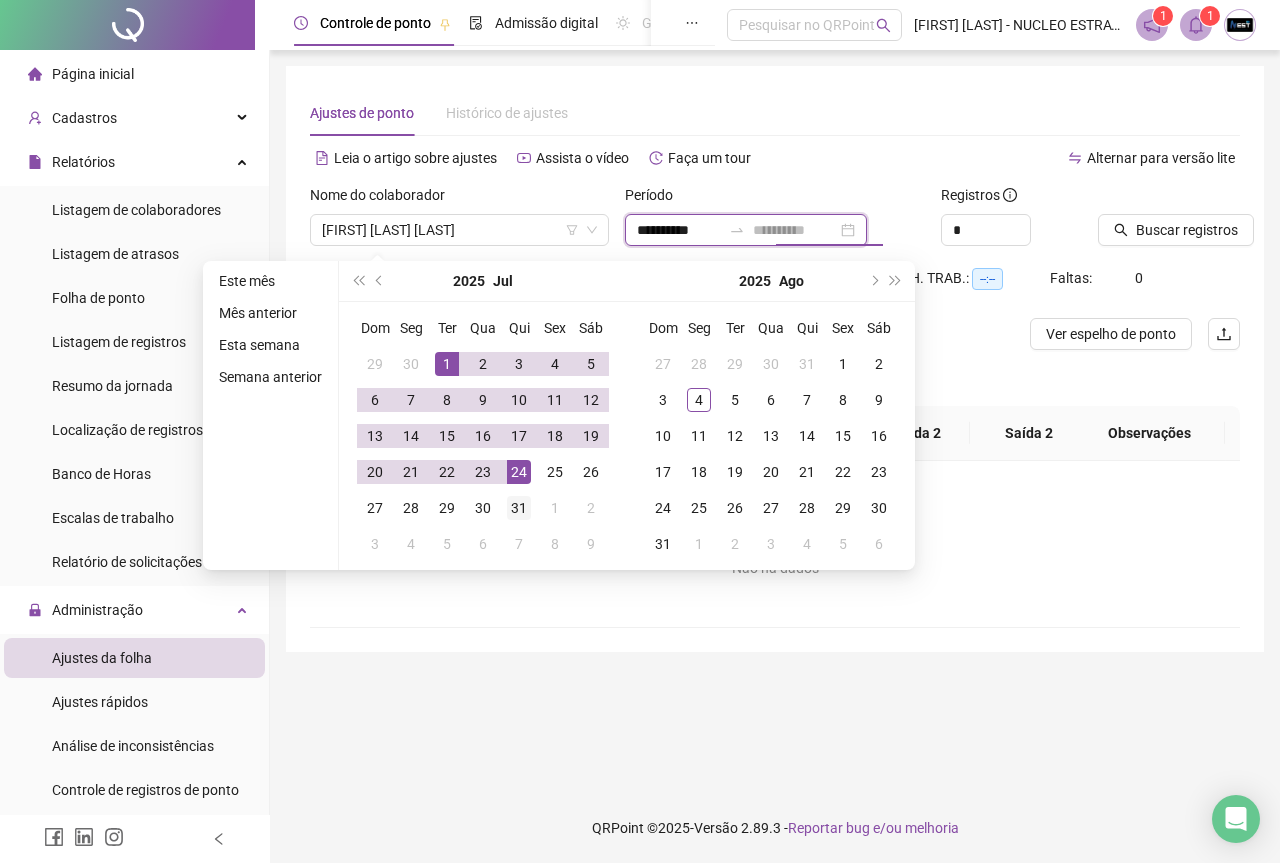 type on "**********" 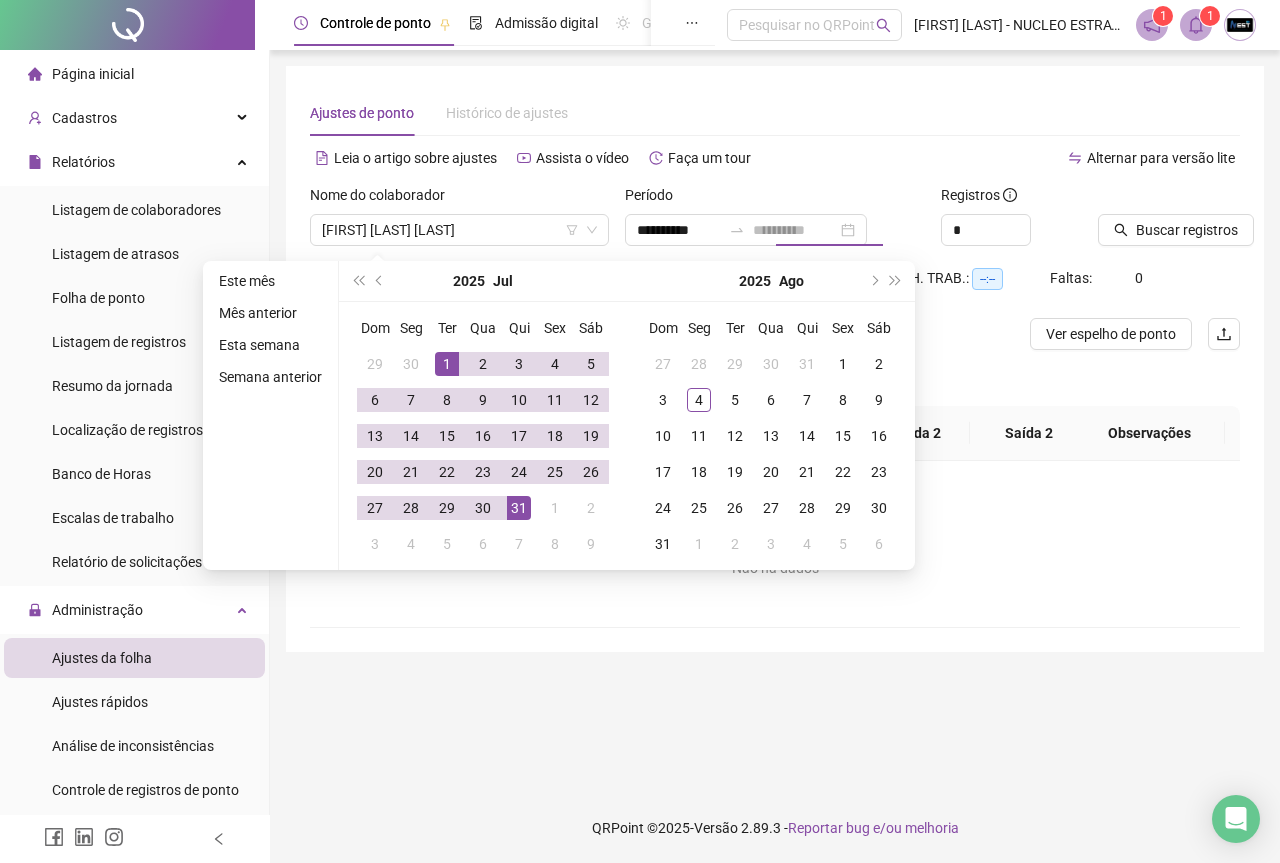 click on "31" at bounding box center (519, 508) 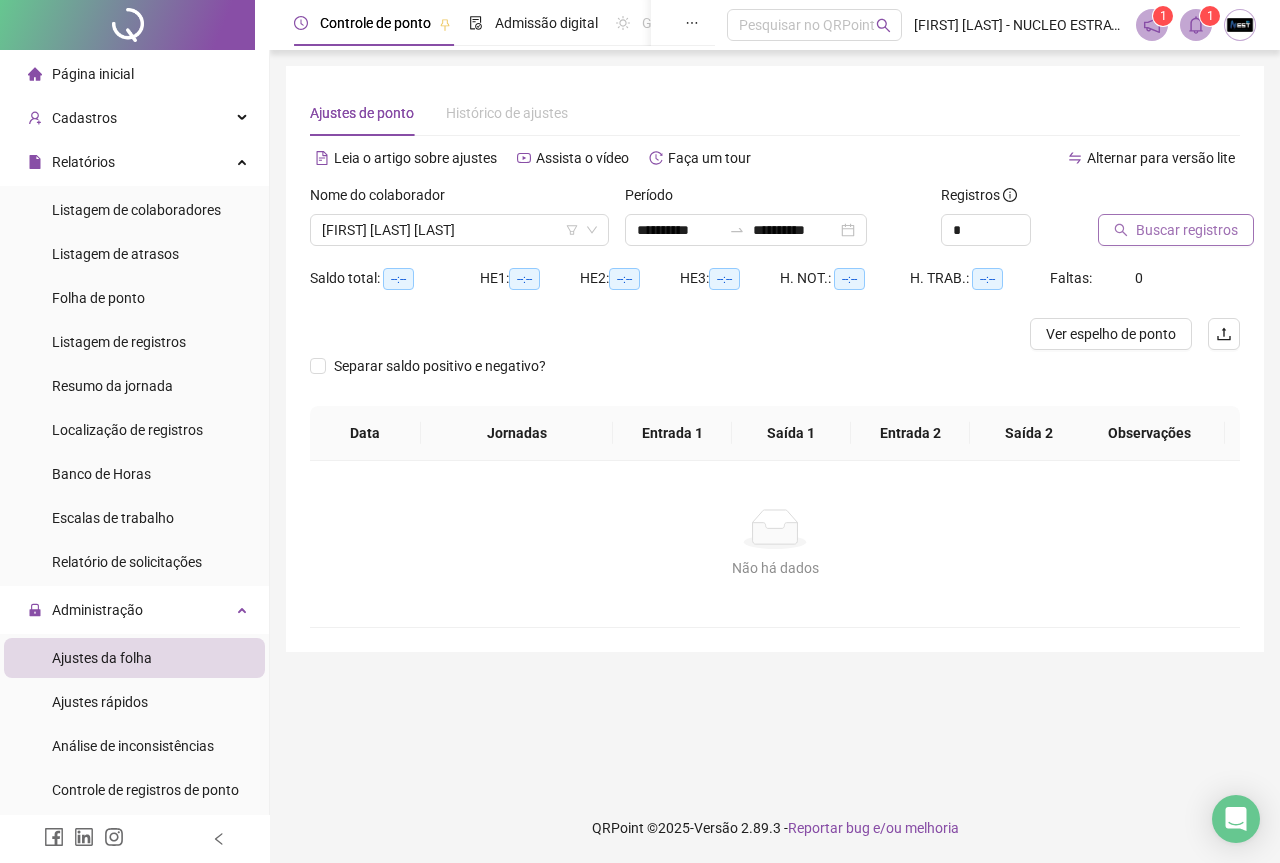 click on "Buscar registros" at bounding box center [1176, 230] 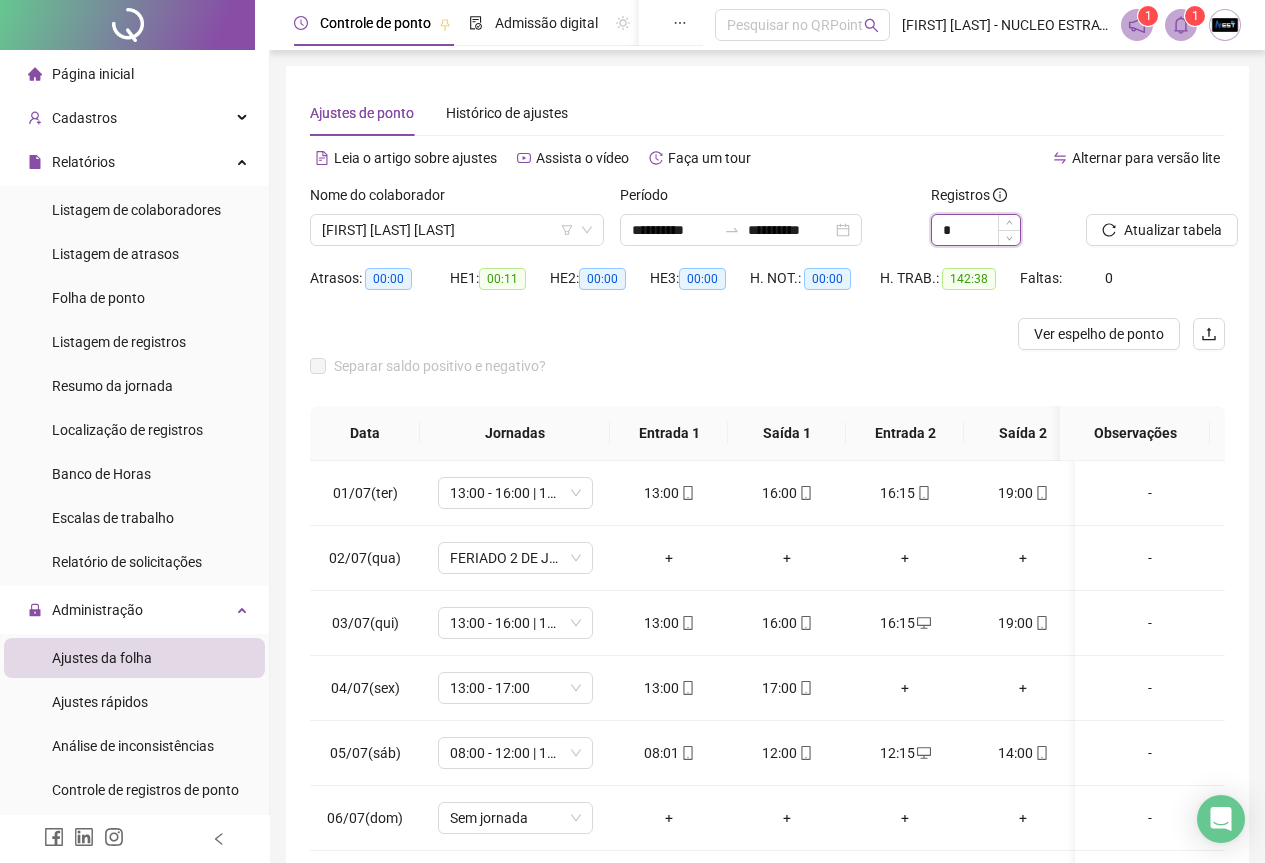 click at bounding box center [1009, 222] 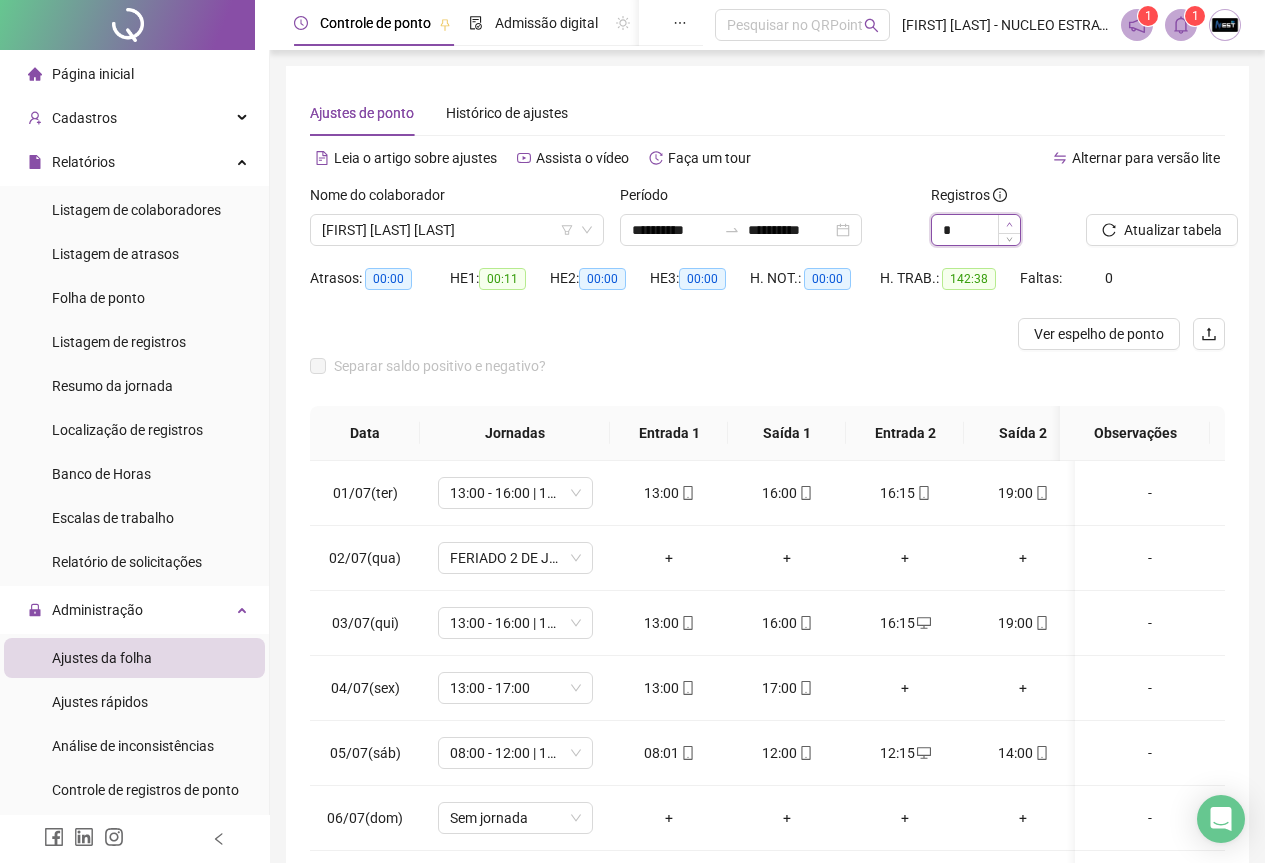 type on "*" 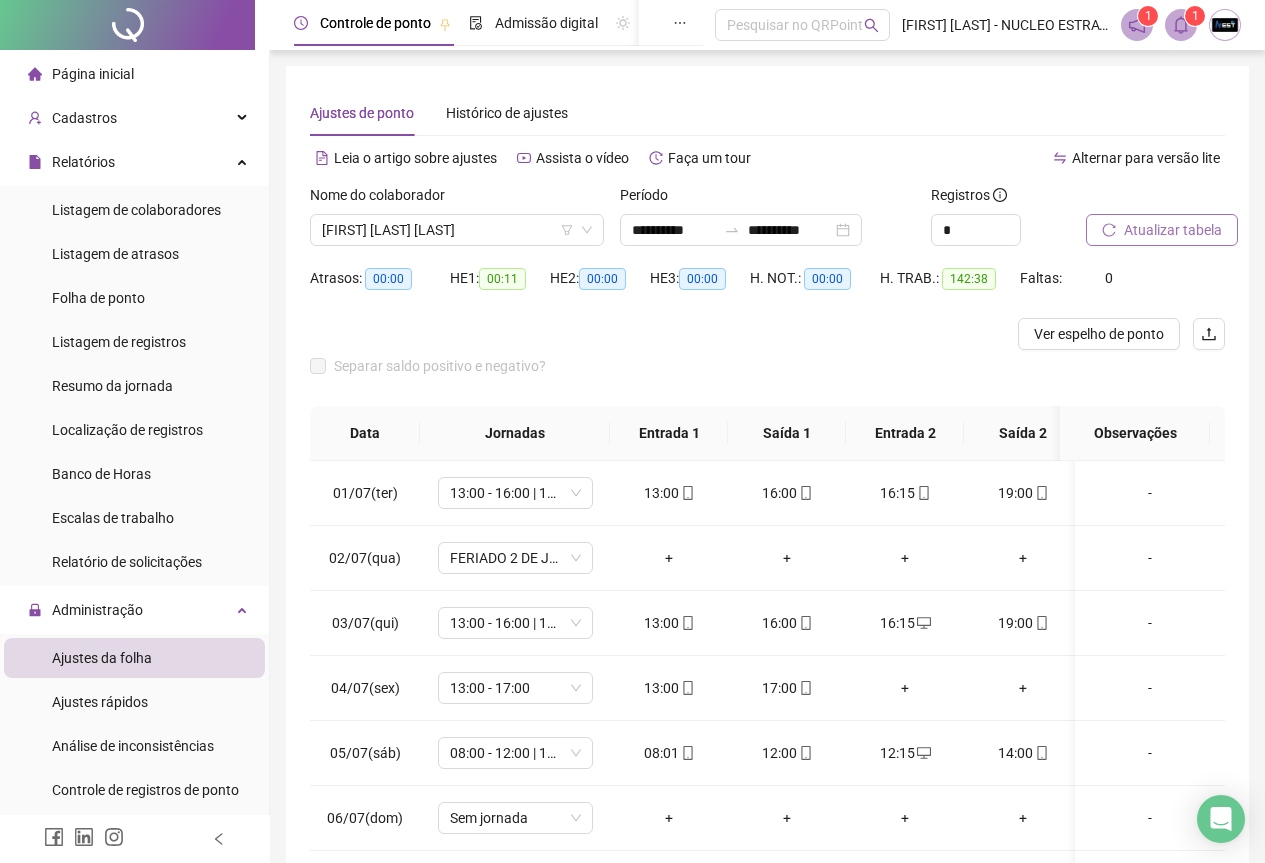 click on "Atualizar tabela" at bounding box center (1173, 230) 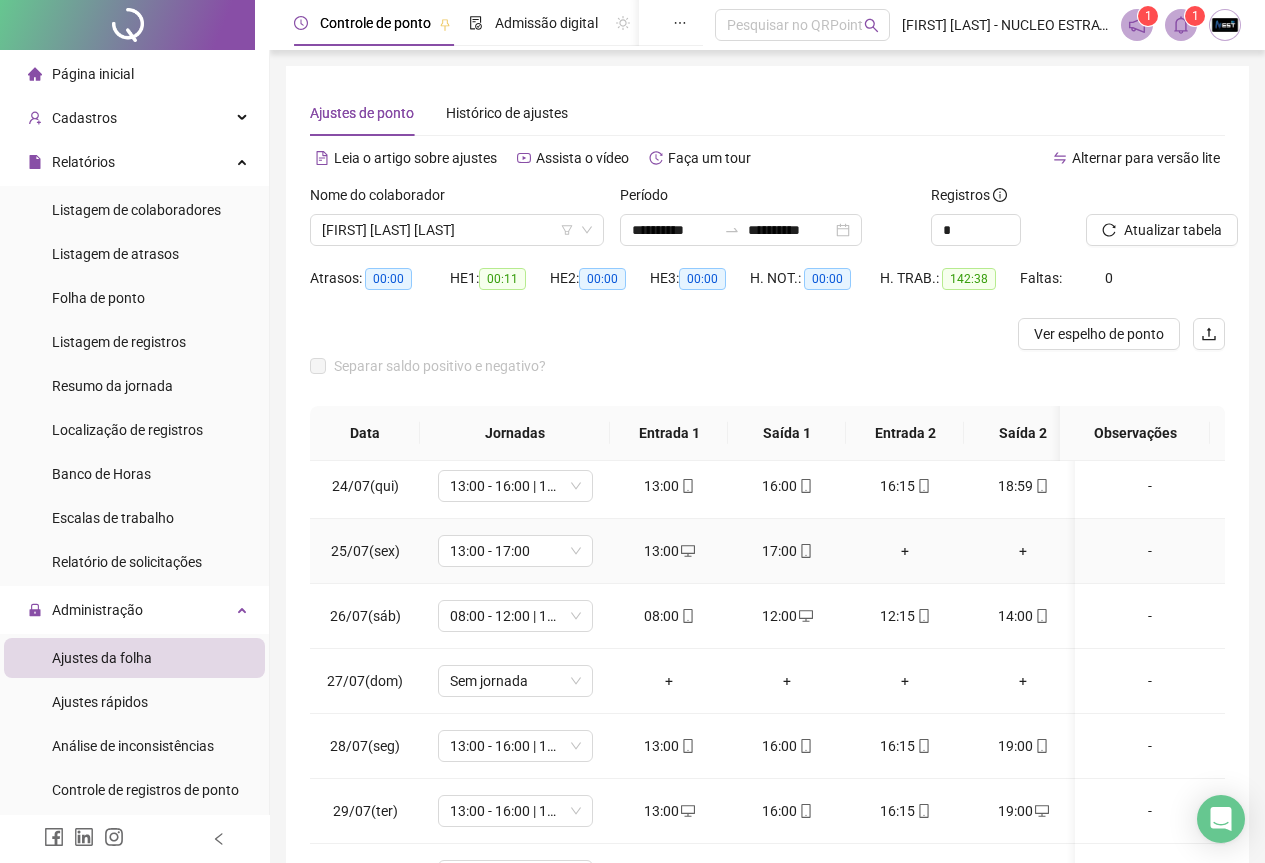 scroll, scrollTop: 1603, scrollLeft: 0, axis: vertical 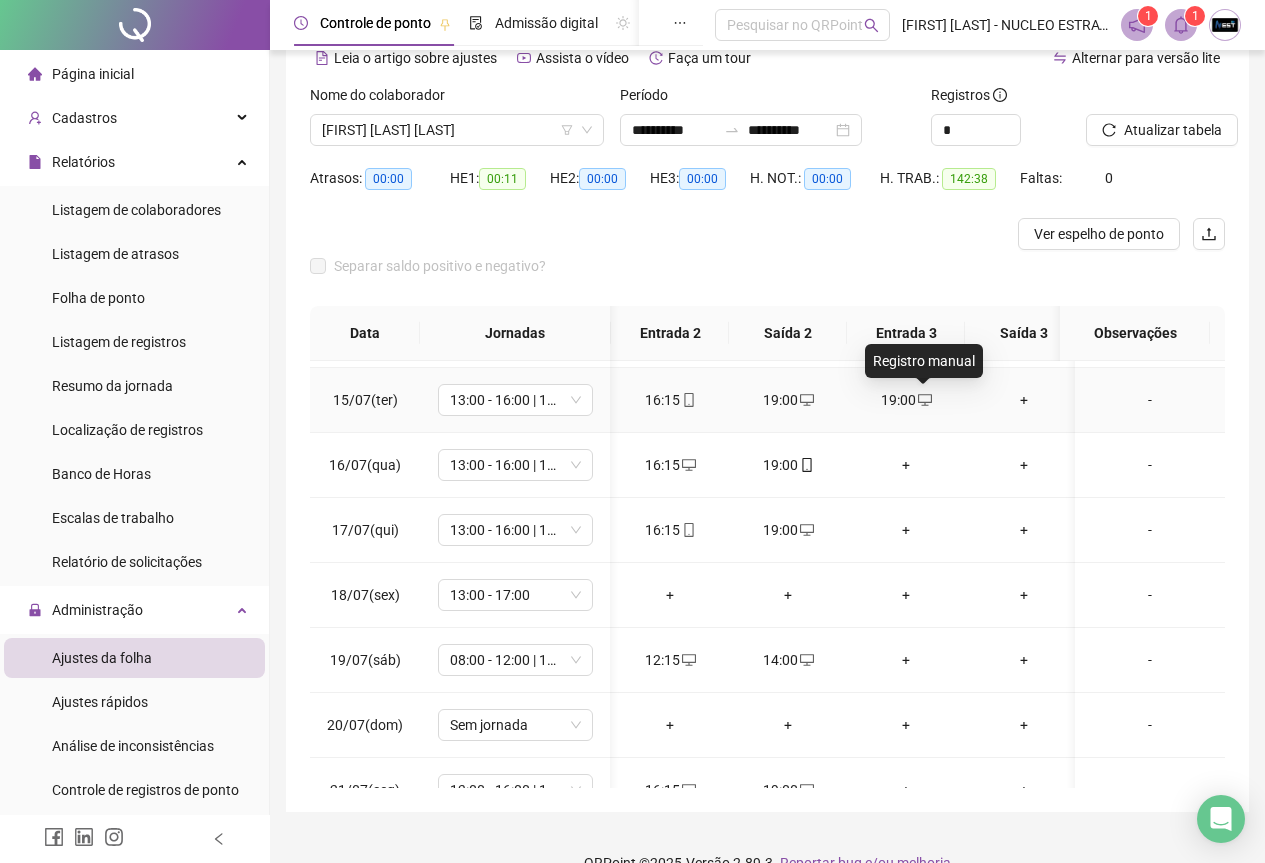 click 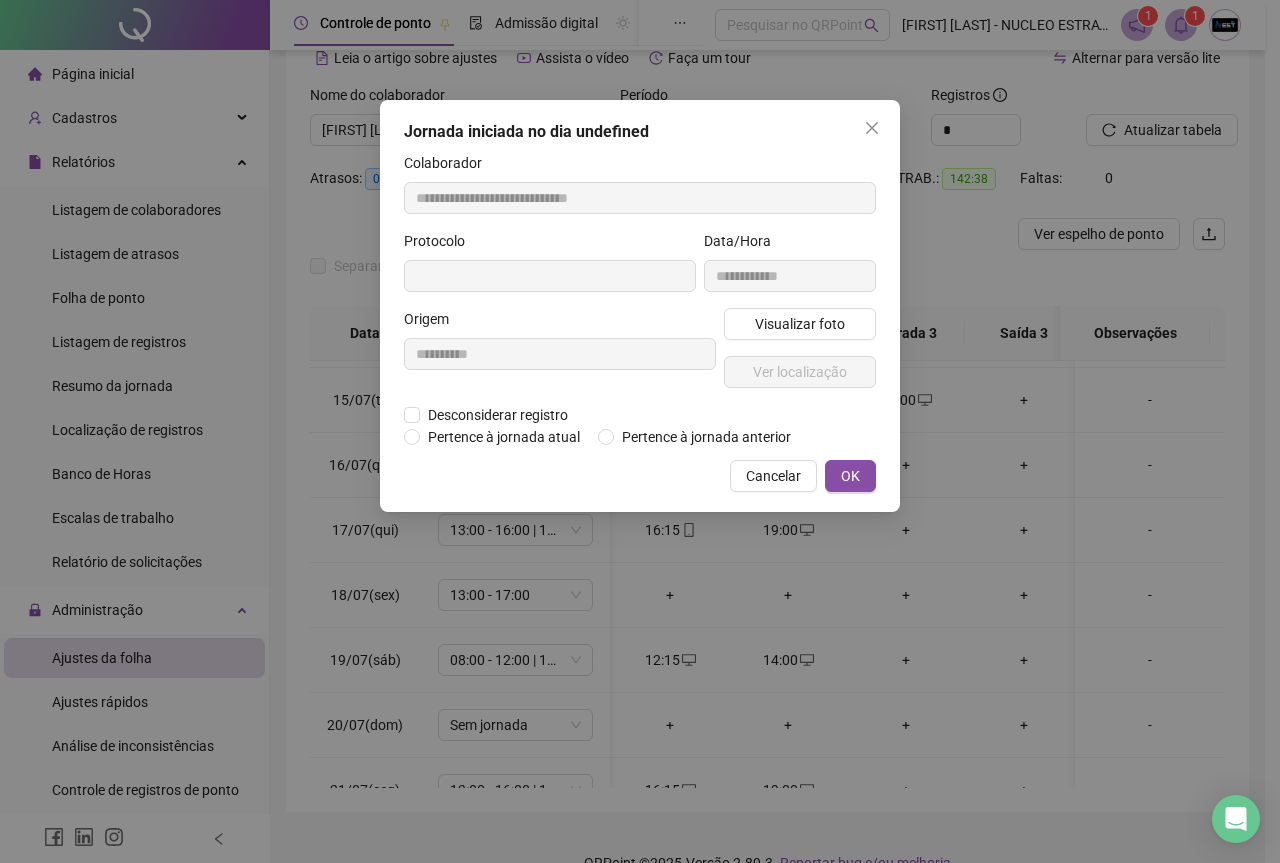 type on "**********" 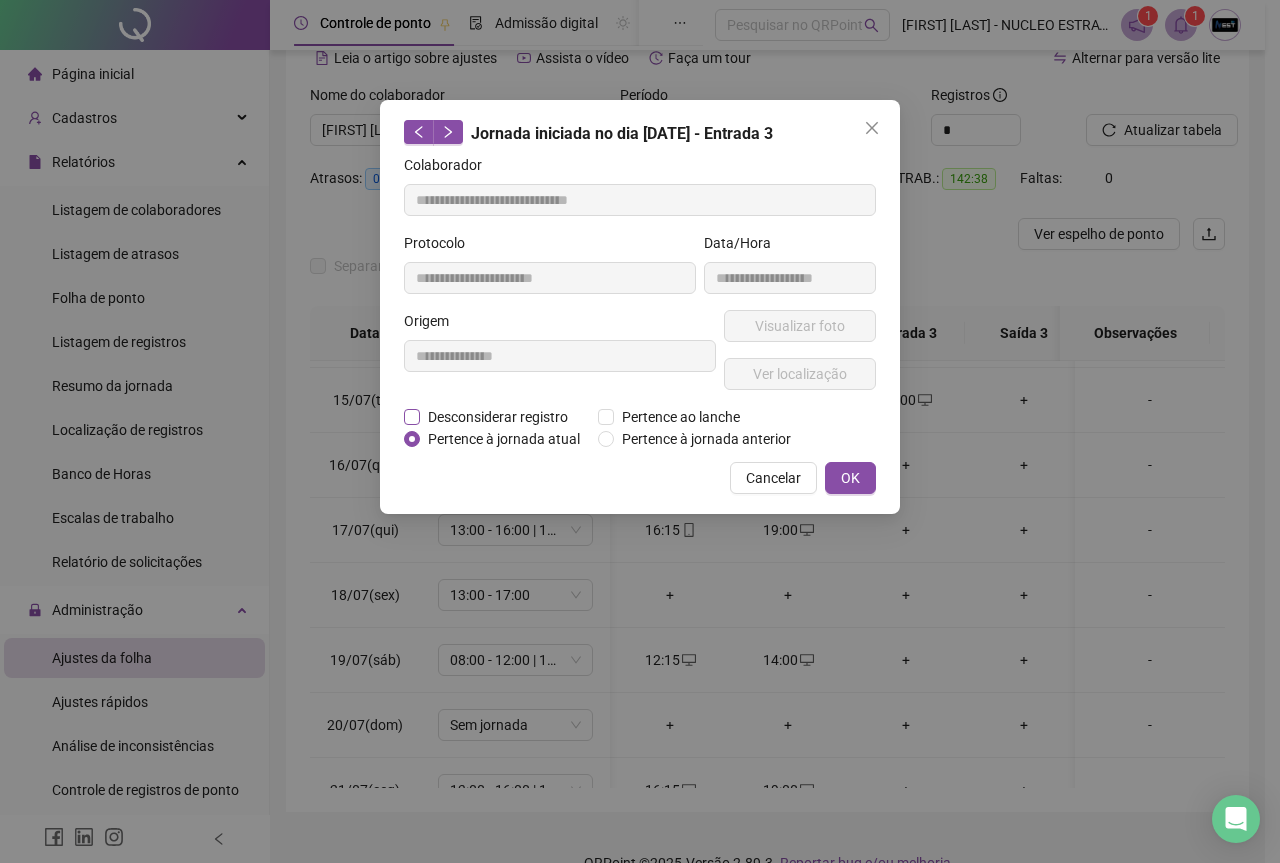 click on "Desconsiderar registro" at bounding box center [498, 417] 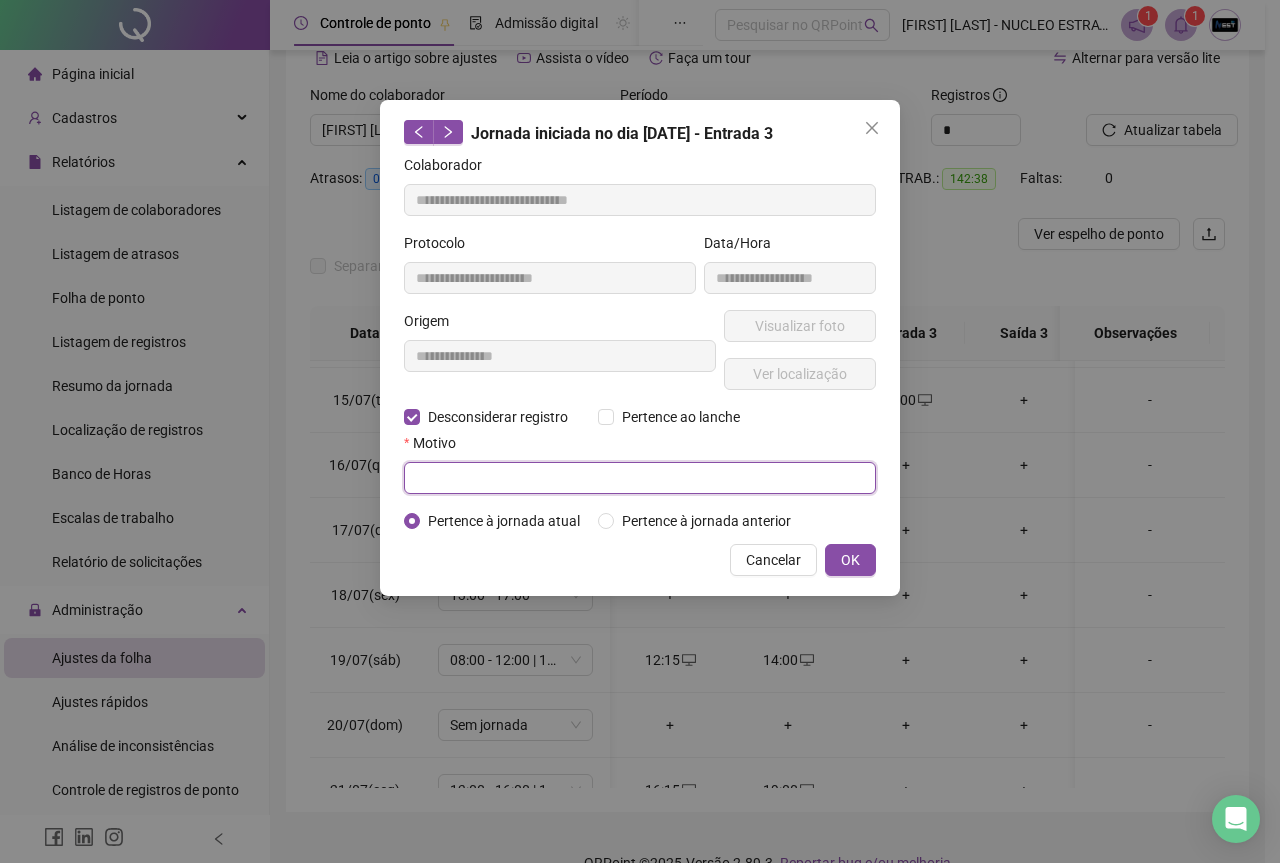click at bounding box center (640, 478) 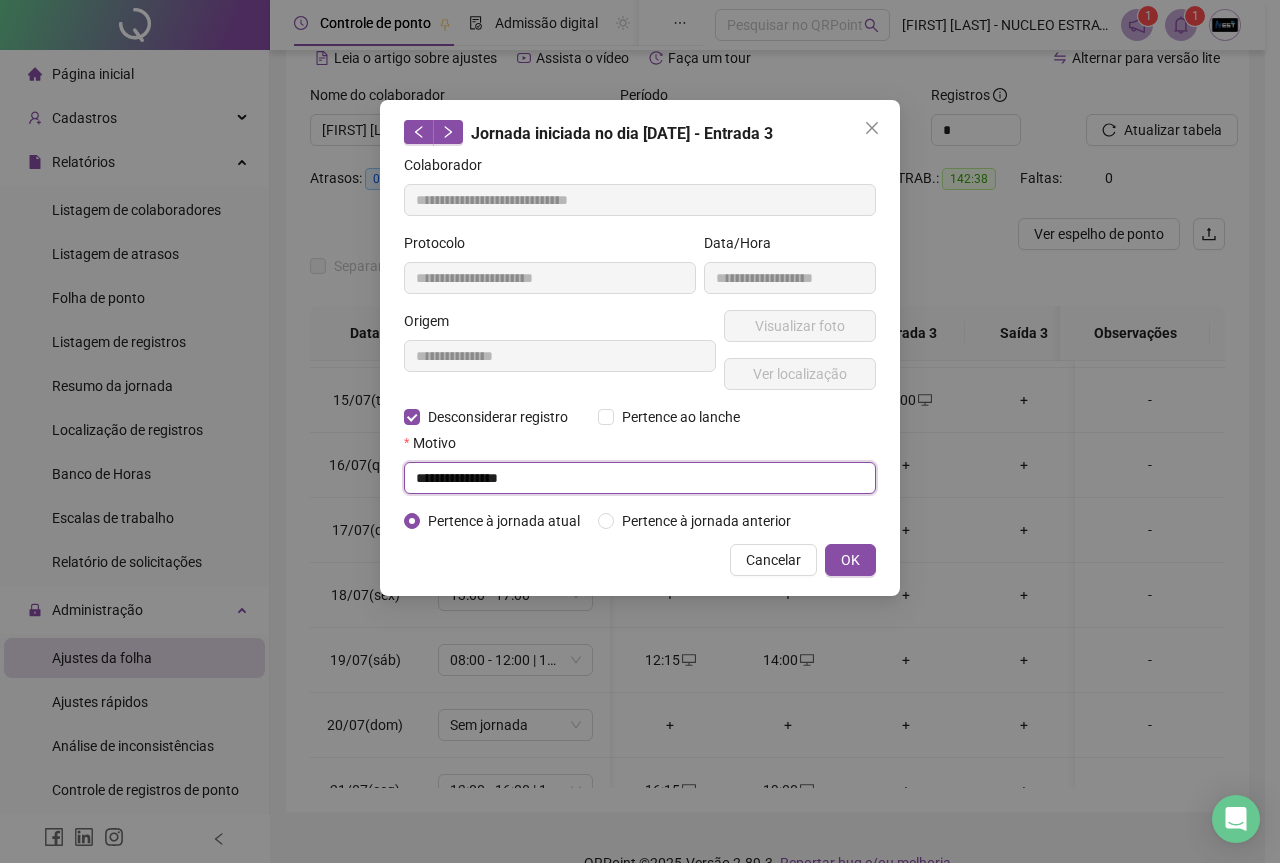 type on "**********" 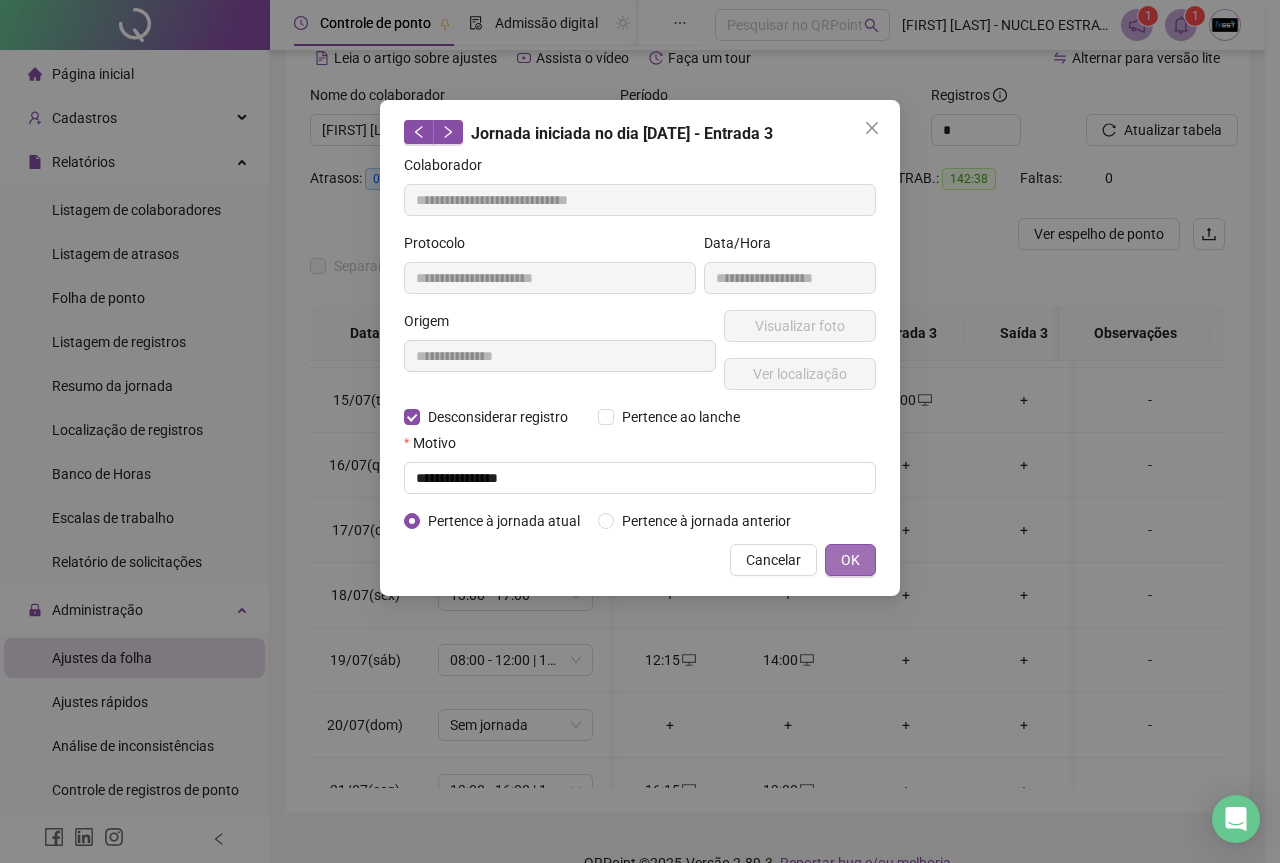click on "OK" at bounding box center (850, 560) 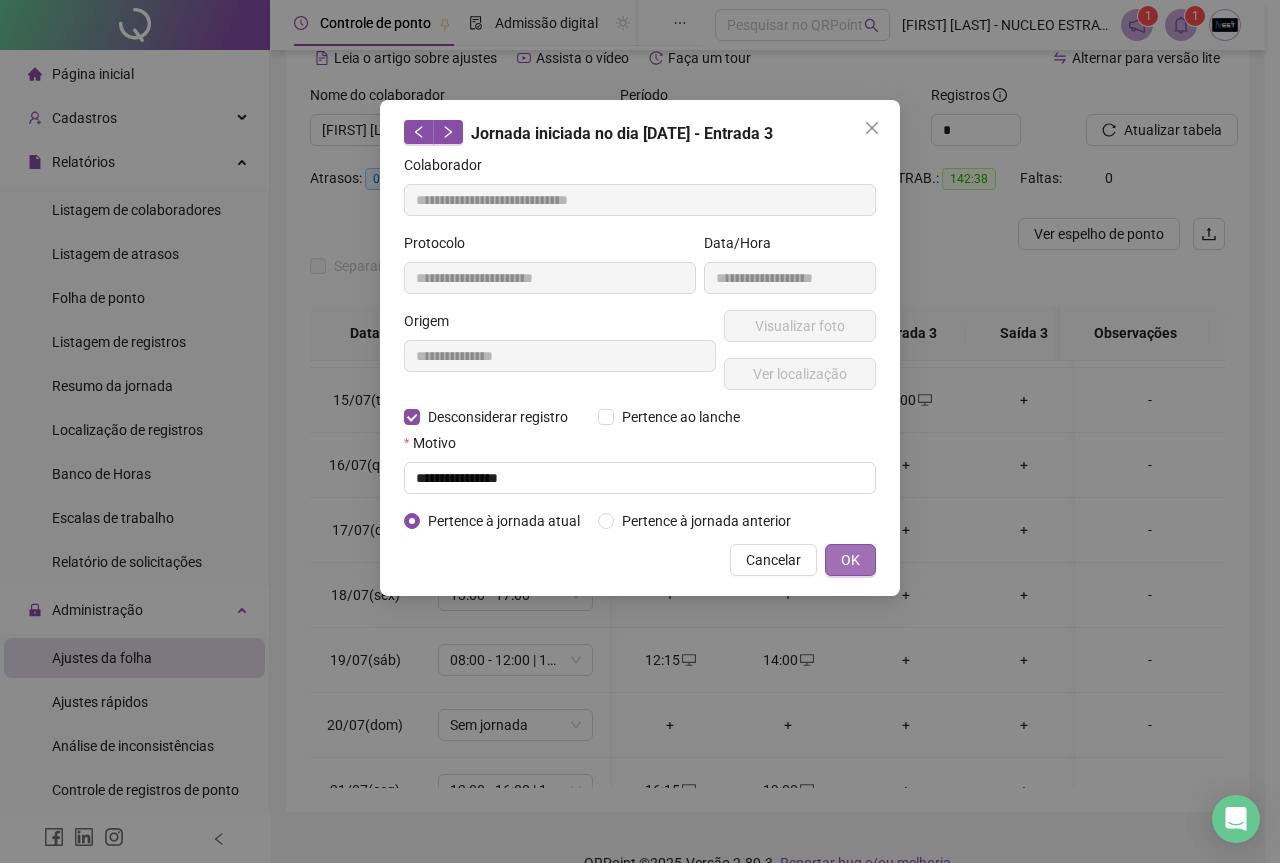 click on "OK" at bounding box center (850, 560) 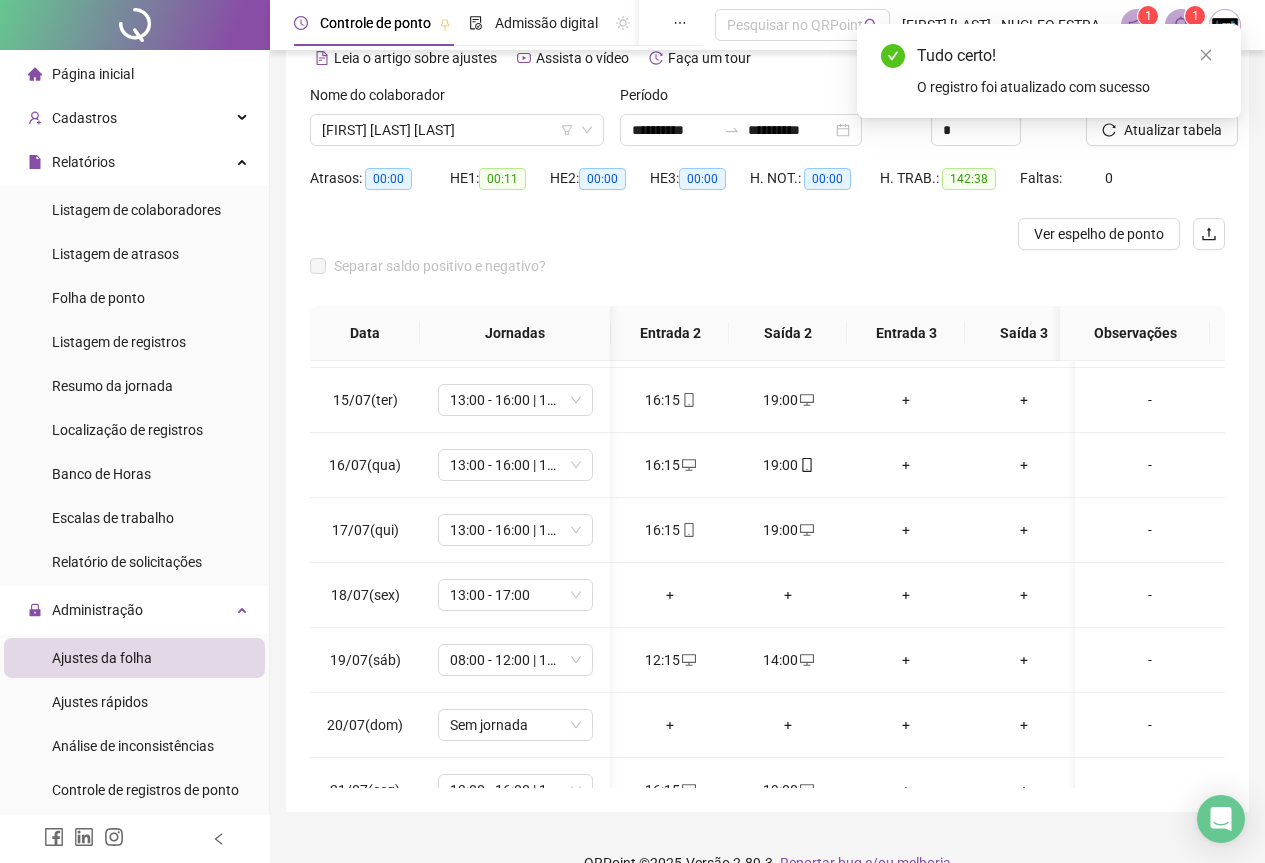 click on "Tudo certo! O registro foi atualizado com sucesso" at bounding box center [1049, 71] 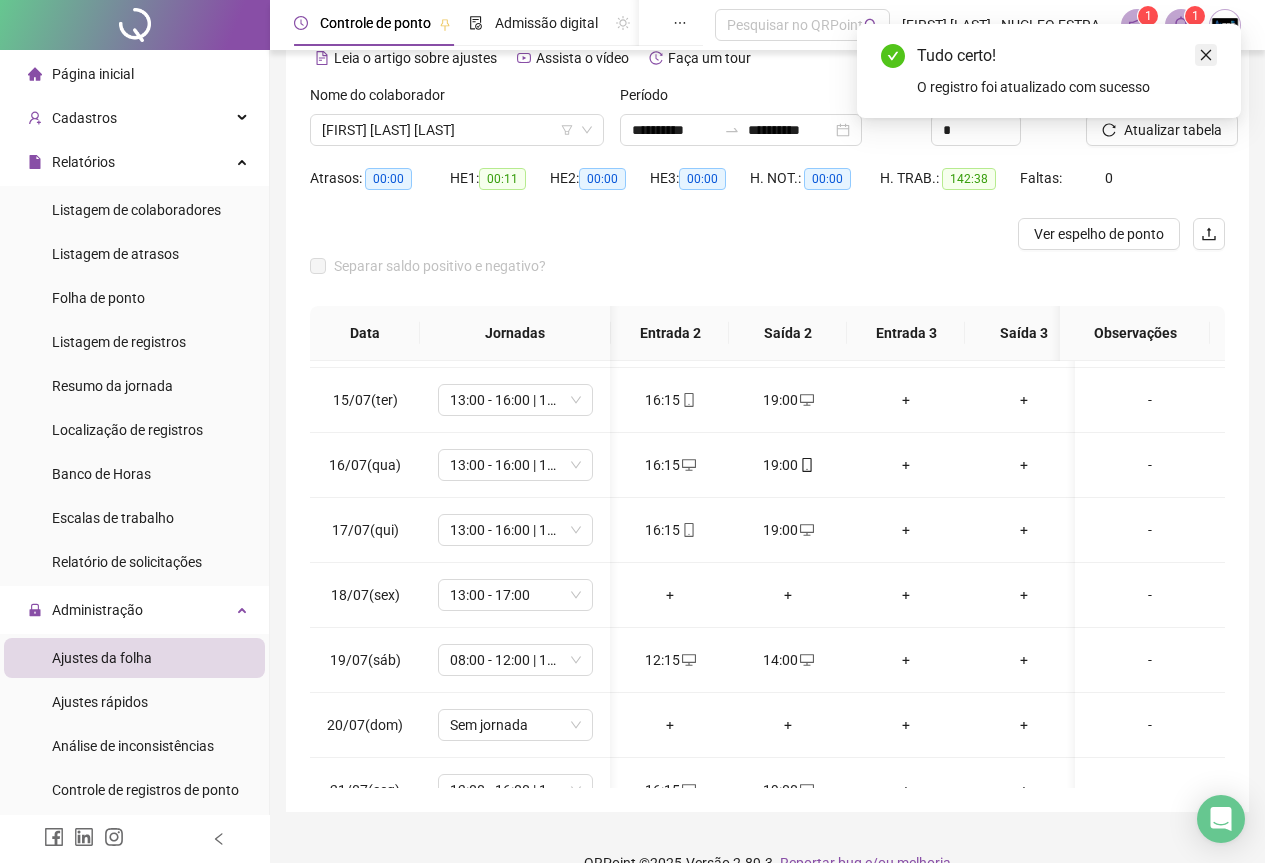 click at bounding box center (1206, 55) 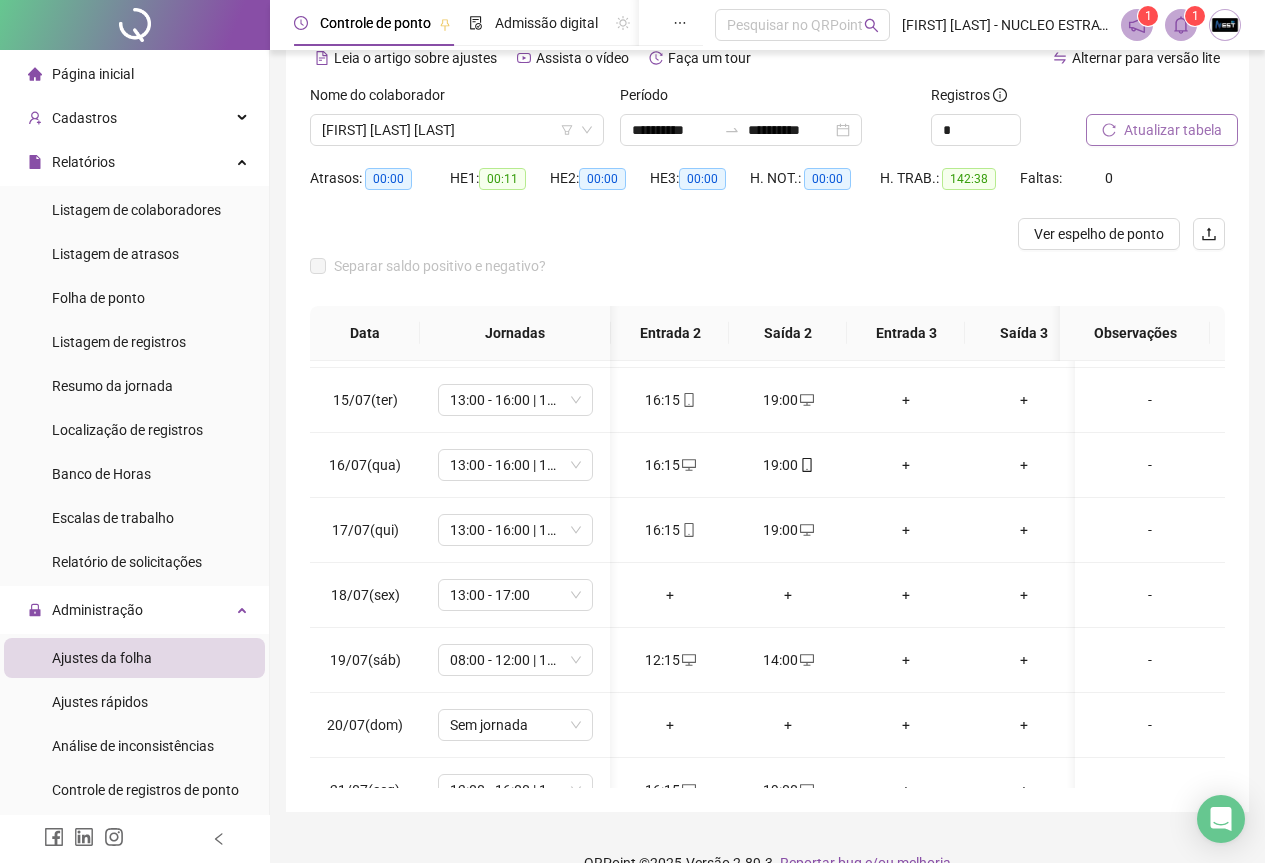 click on "Atualizar tabela" at bounding box center (1173, 130) 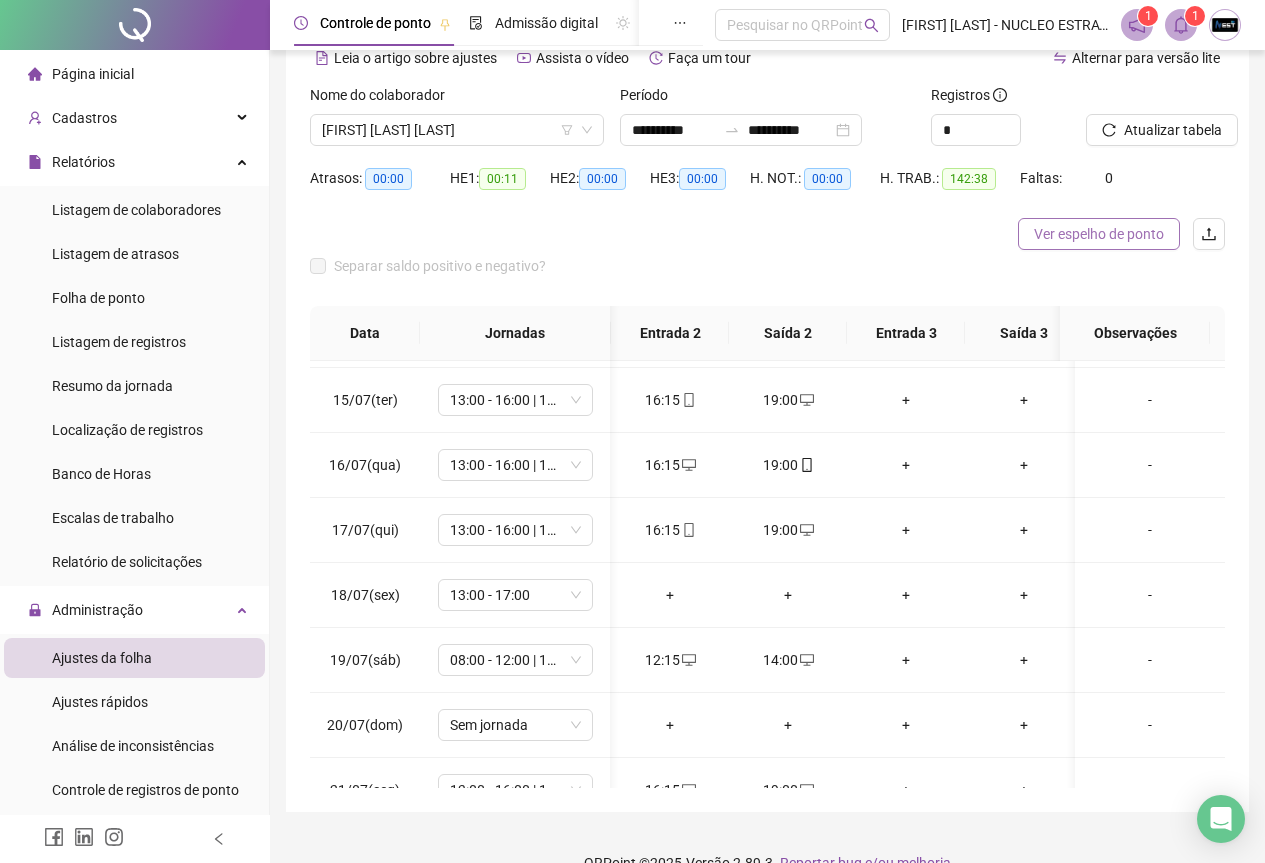 click on "Ver espelho de ponto" at bounding box center [1099, 234] 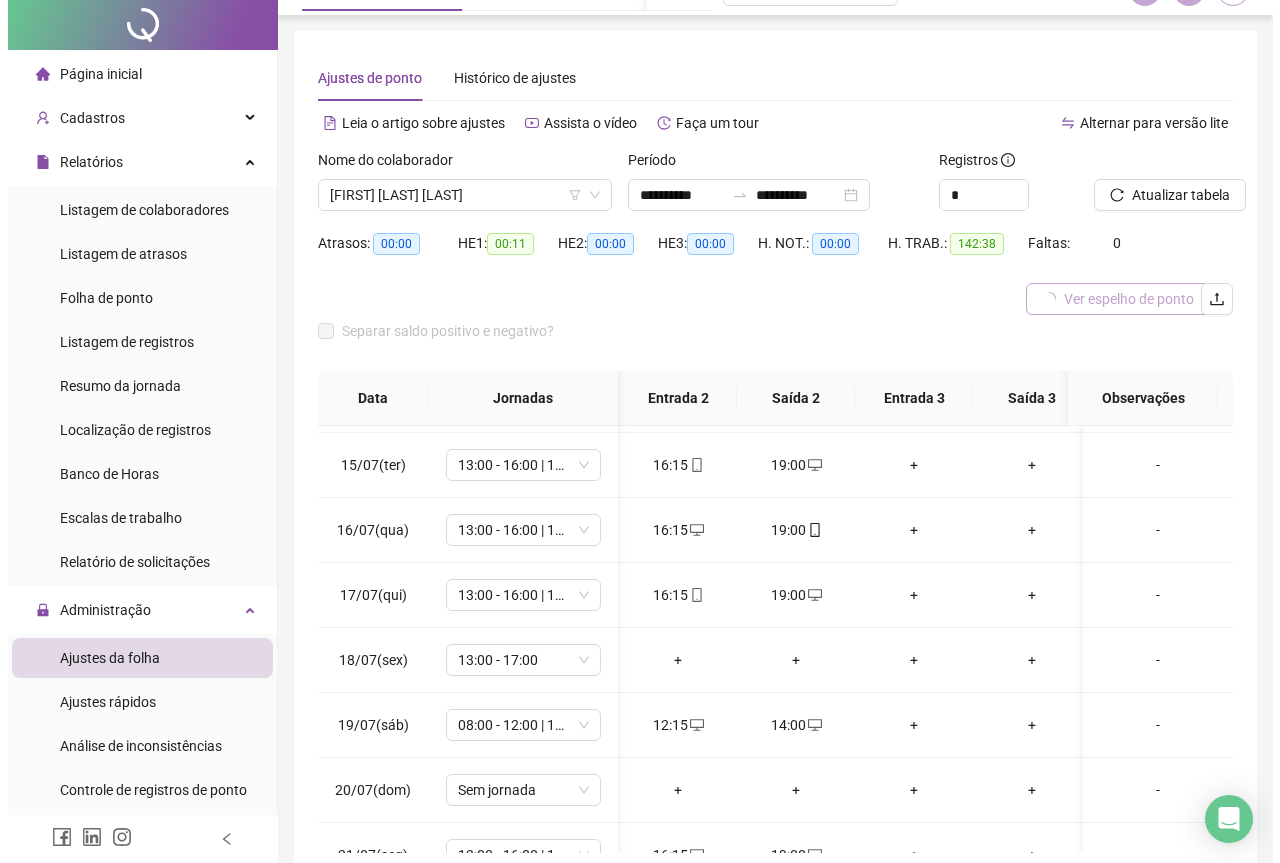 scroll, scrollTop: 0, scrollLeft: 0, axis: both 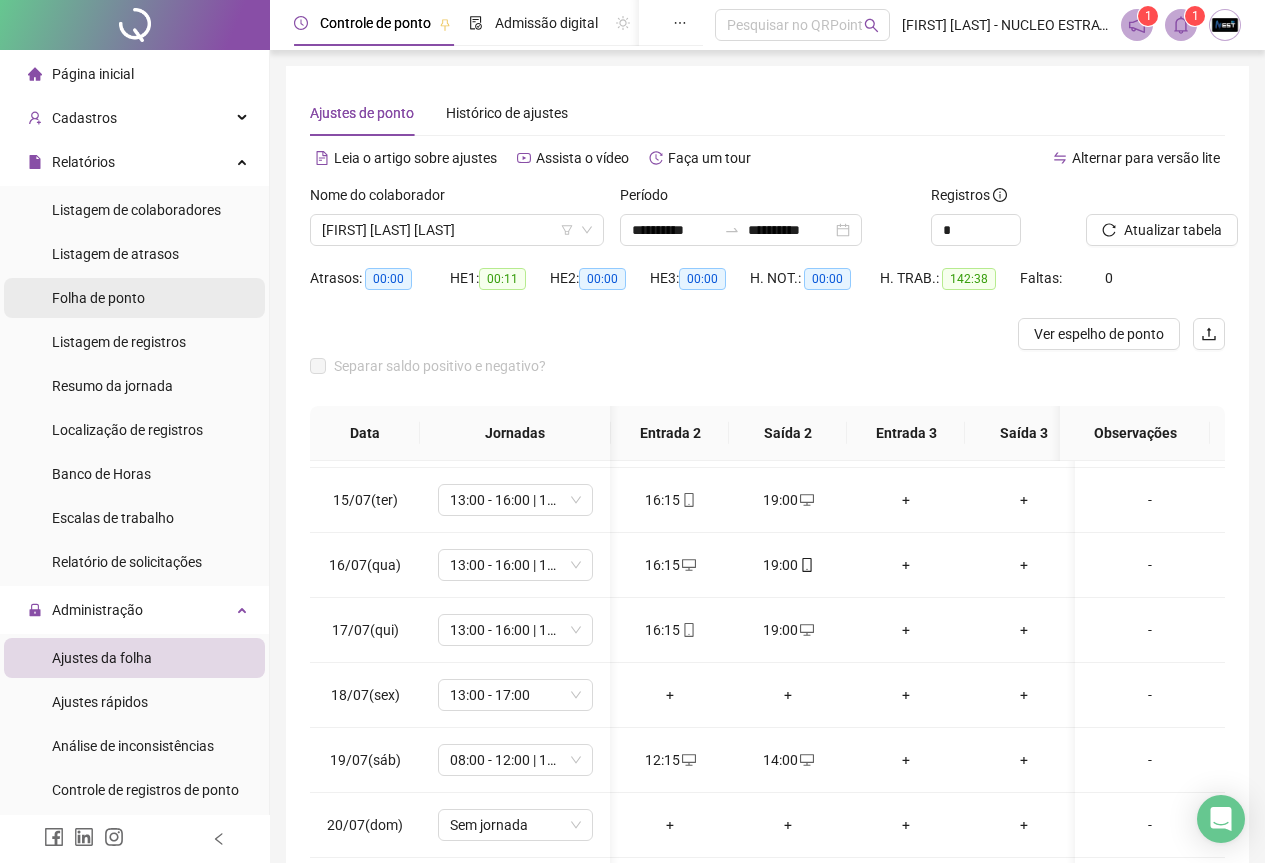 click on "Folha de ponto" at bounding box center (98, 298) 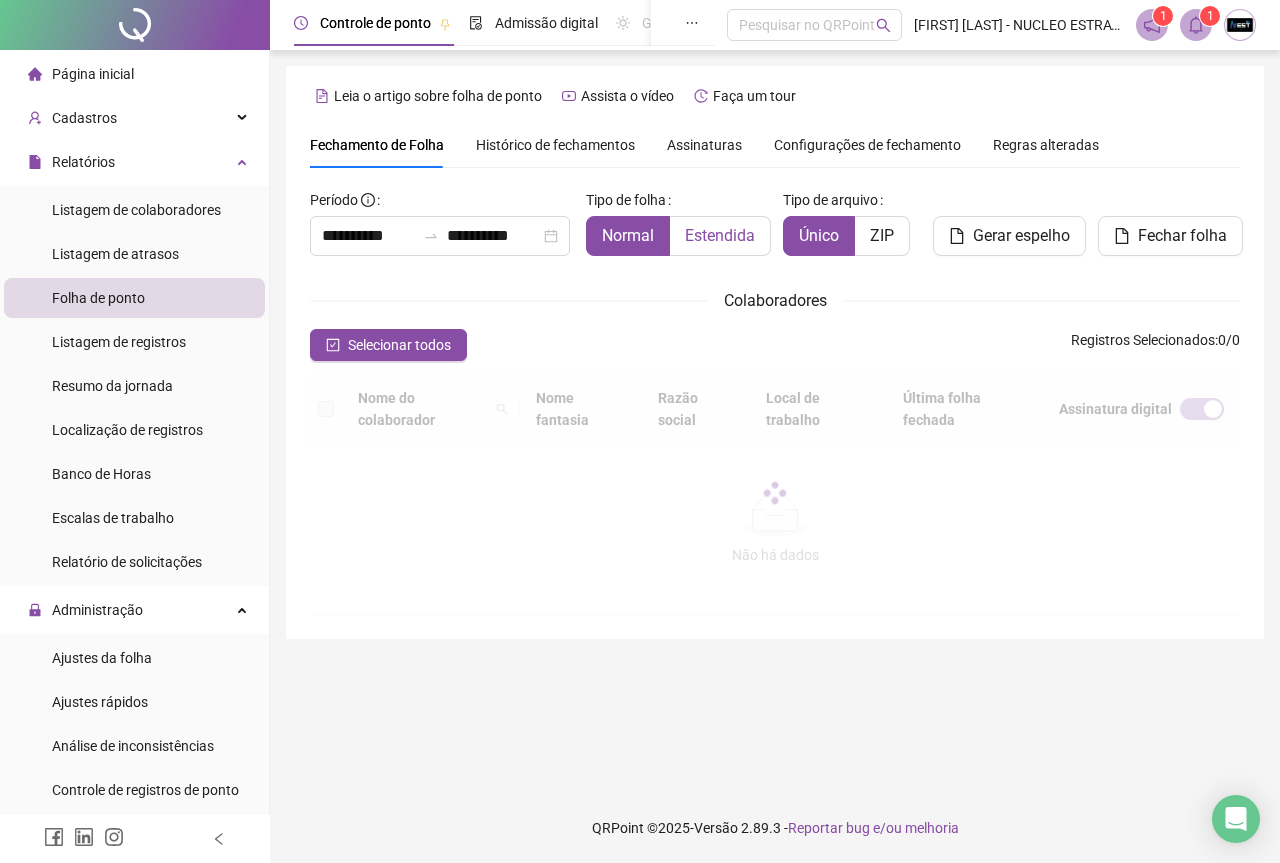 type on "**********" 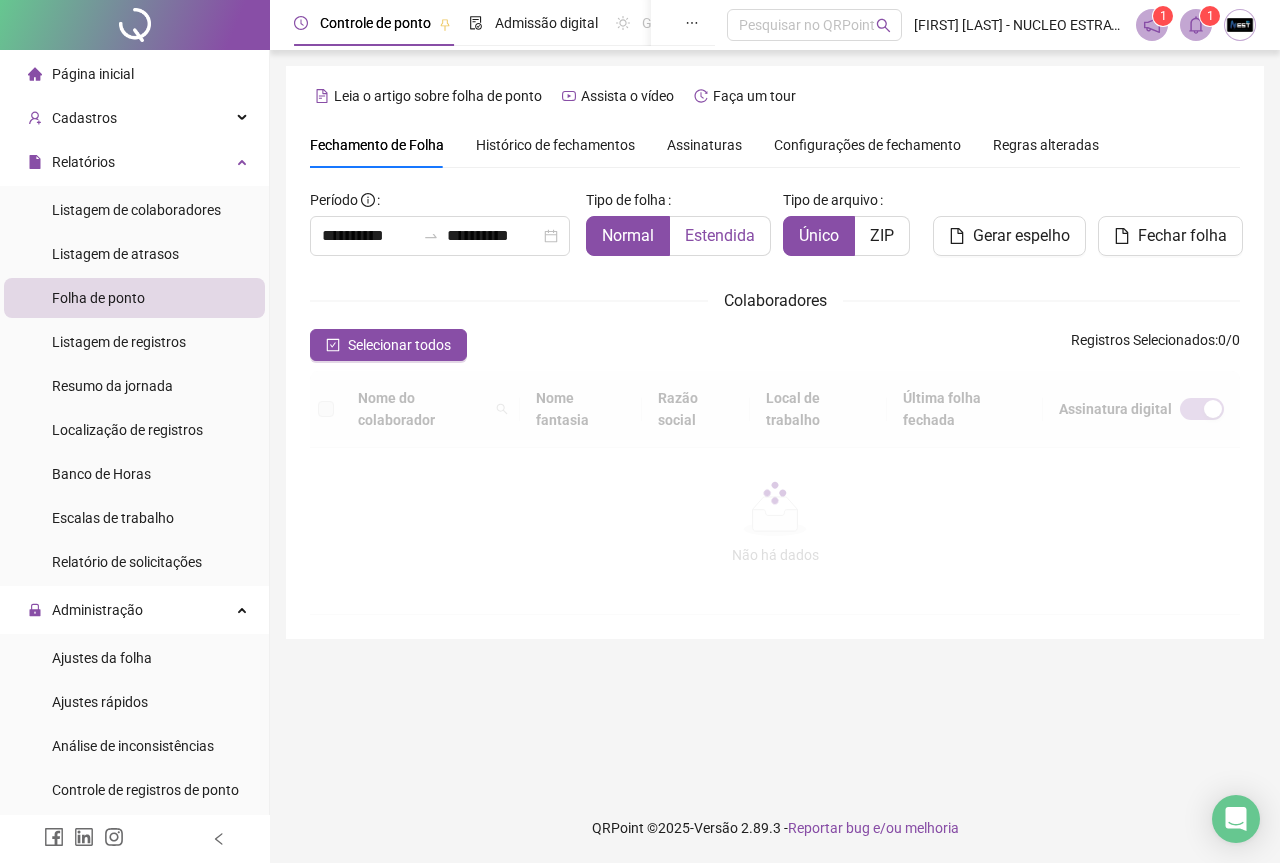 type on "**********" 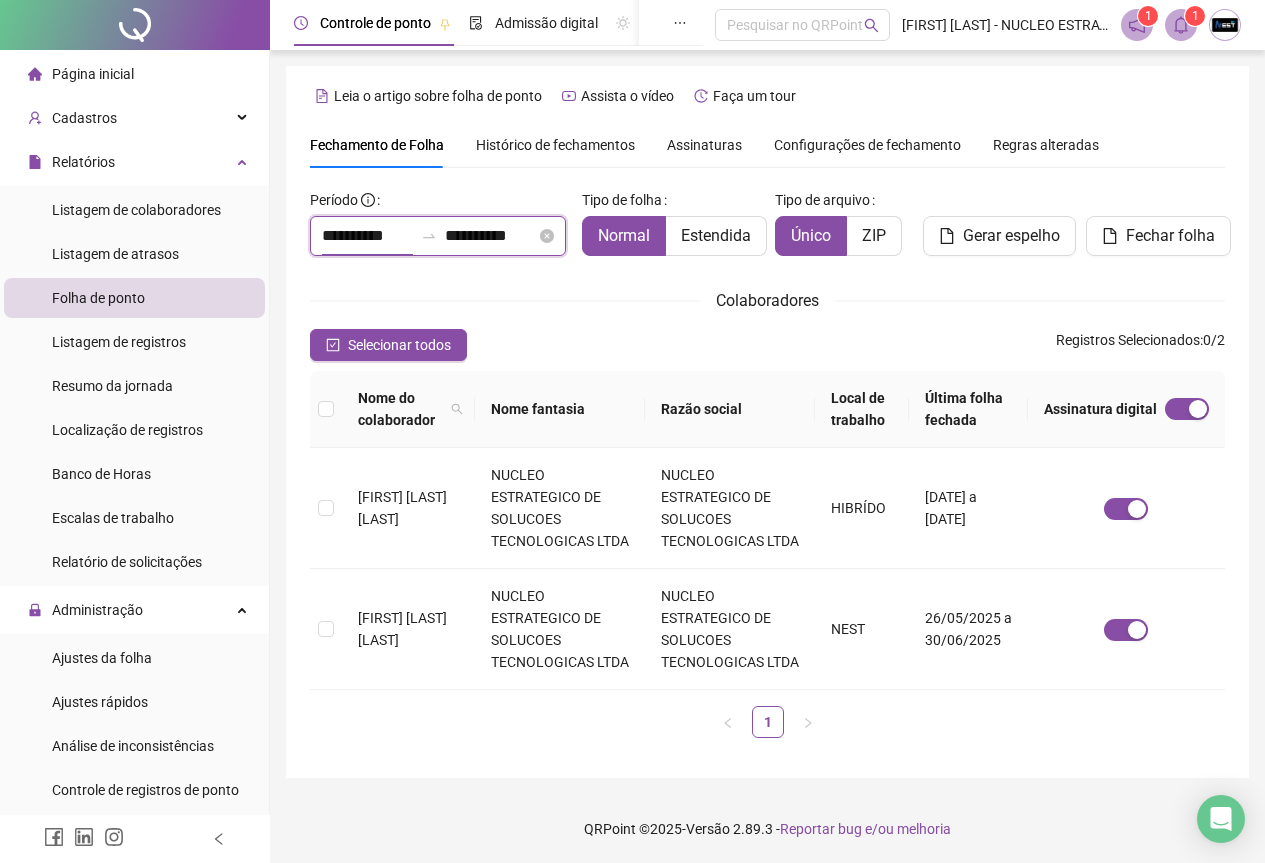 click on "**********" at bounding box center (367, 236) 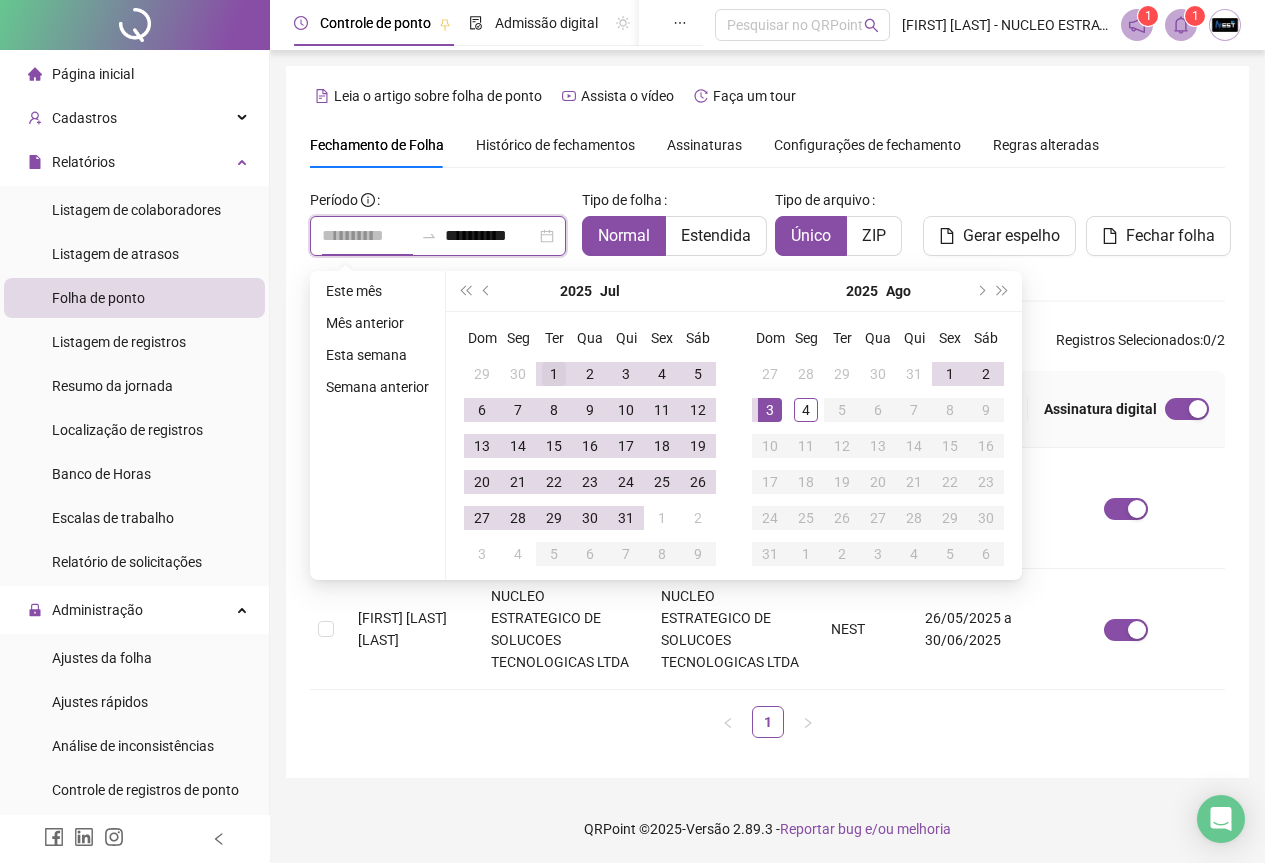 type on "**********" 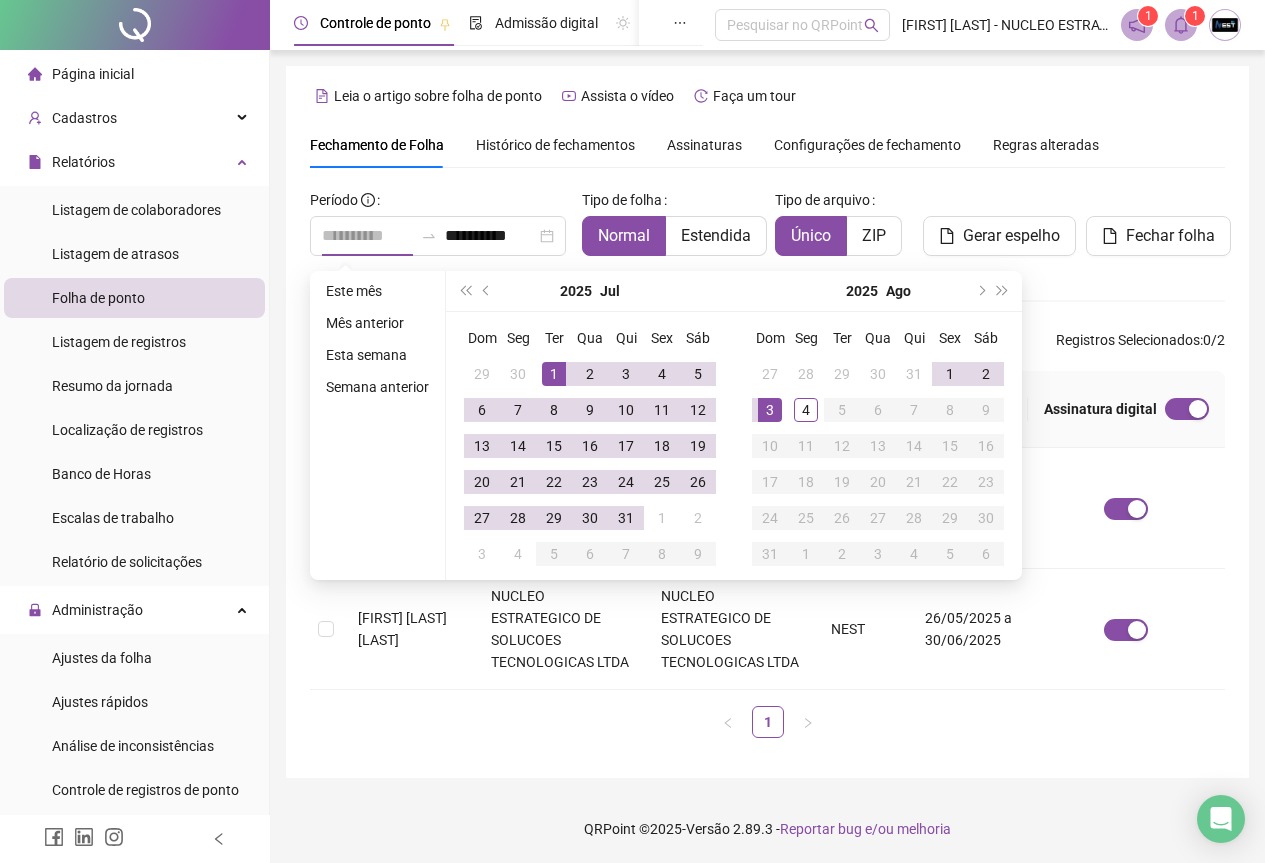 click on "1" at bounding box center [554, 374] 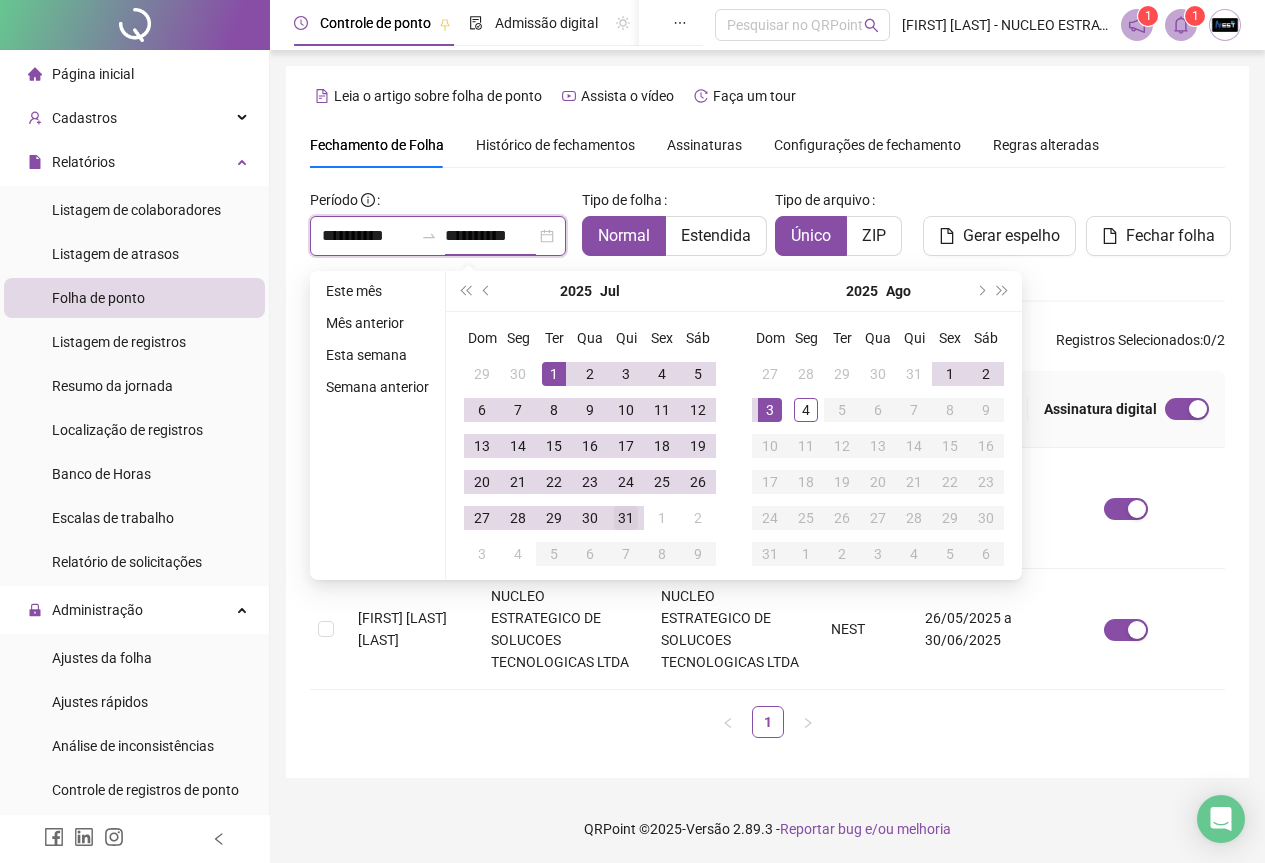 type on "**********" 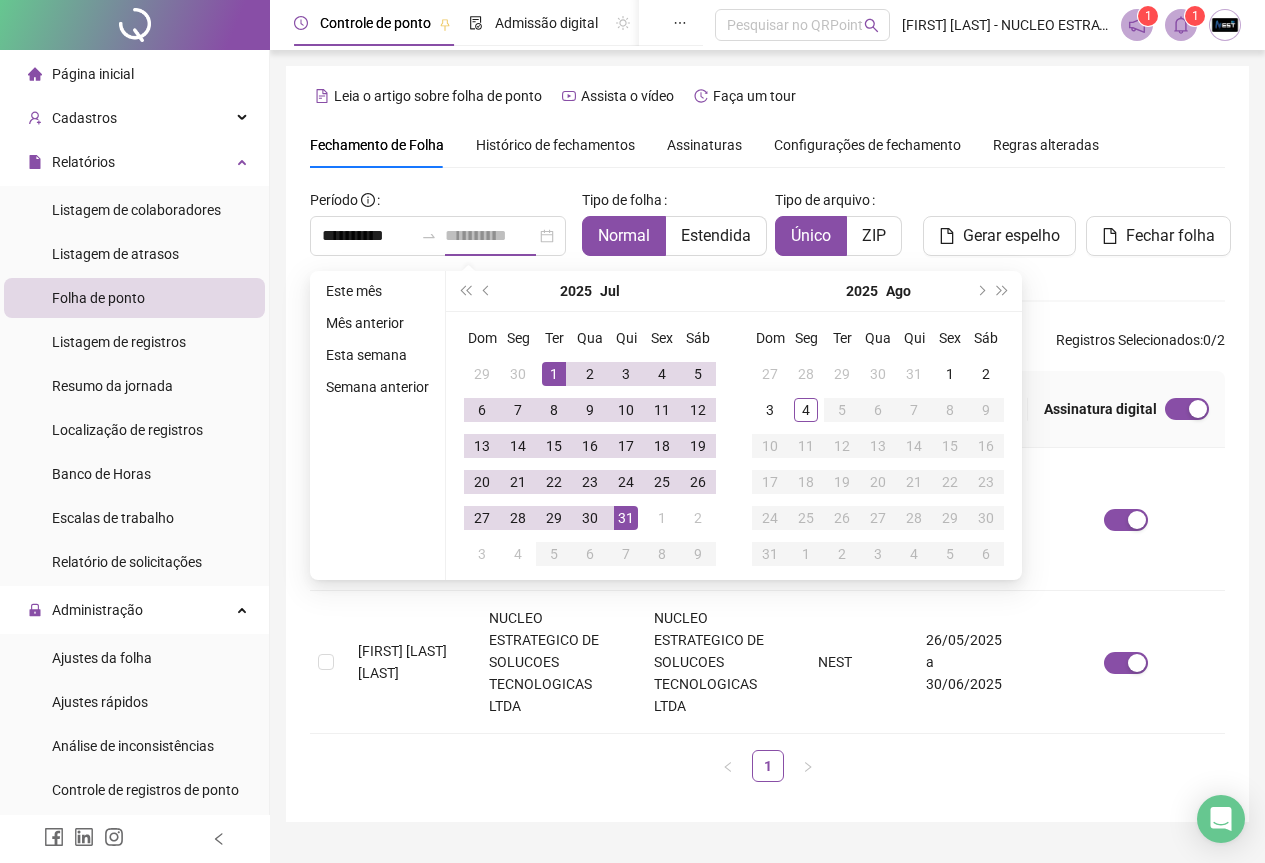 click on "31" at bounding box center (626, 518) 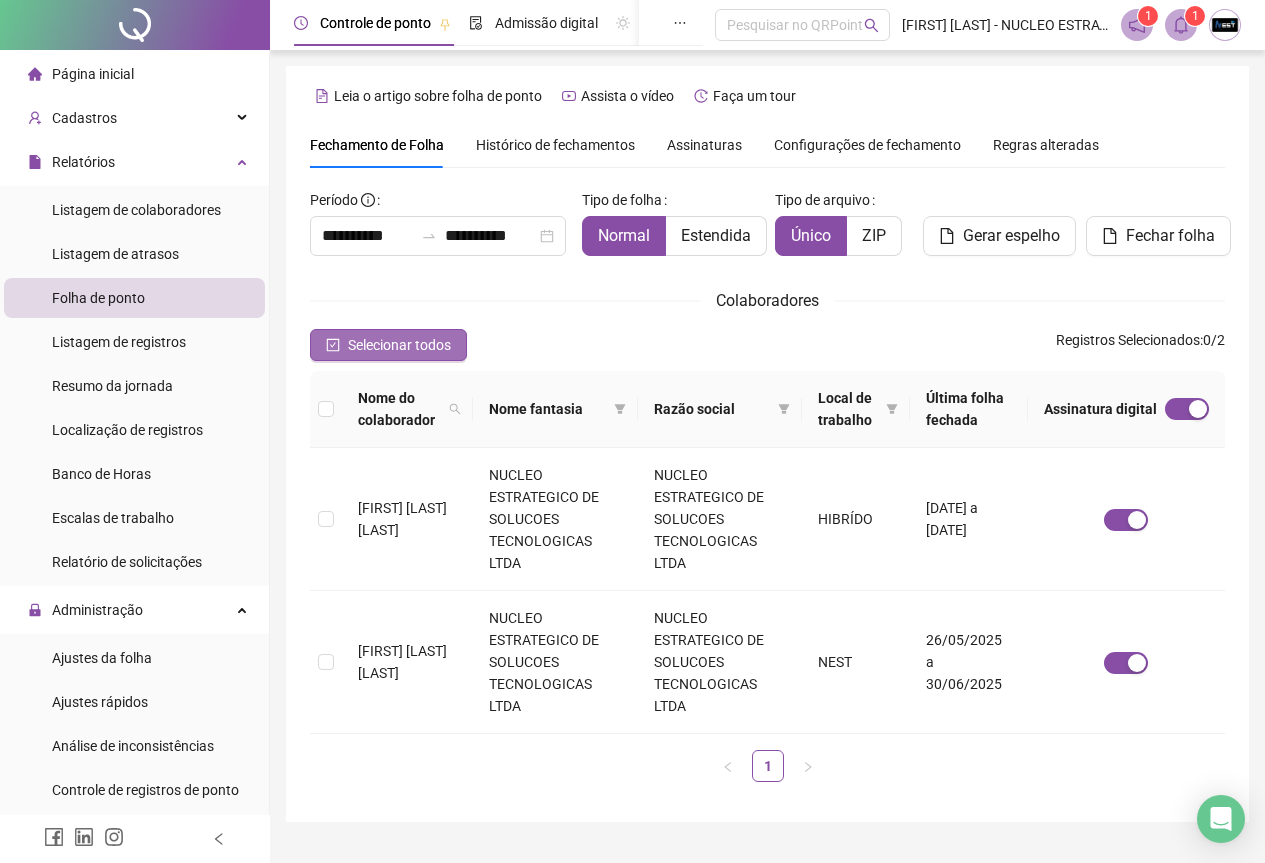 click on "Selecionar todos" at bounding box center (399, 345) 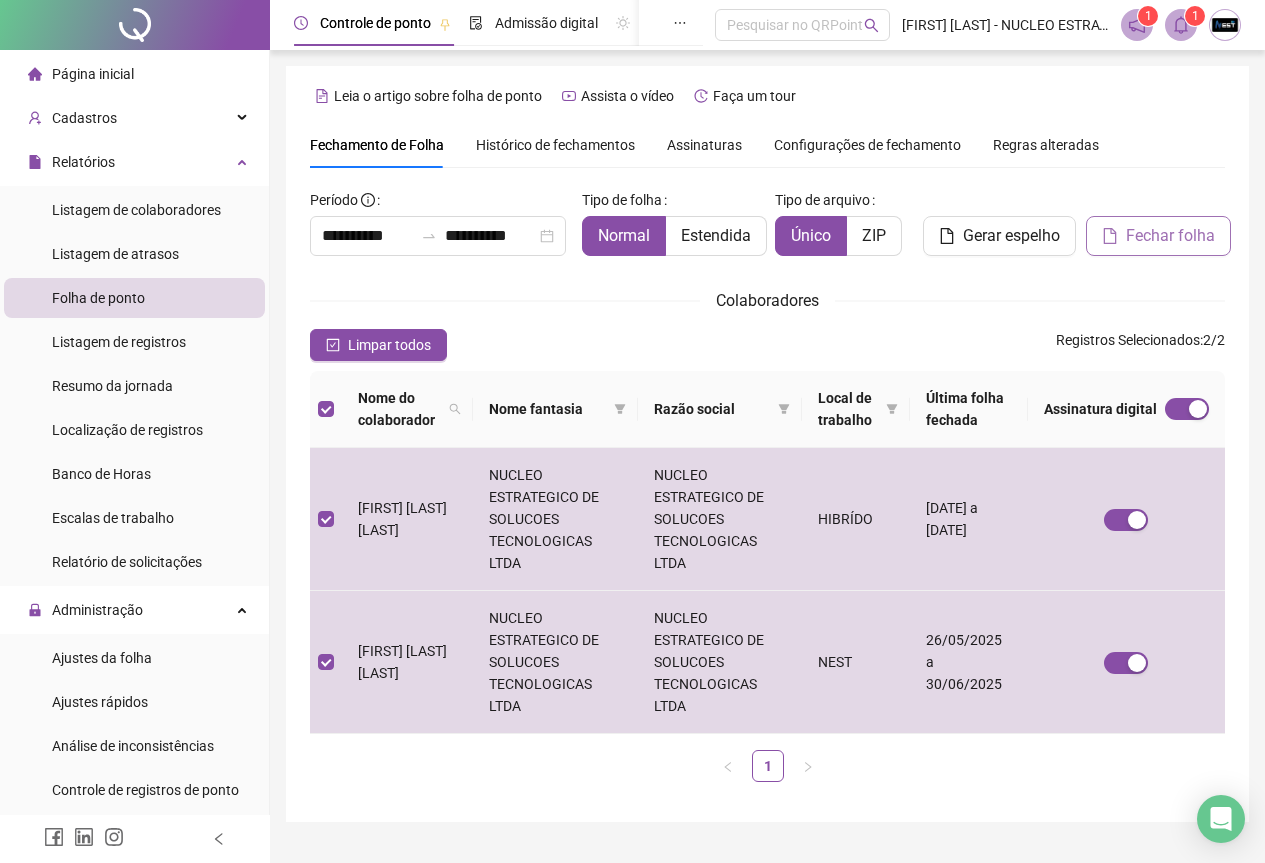 click on "Fechar folha" at bounding box center (1170, 236) 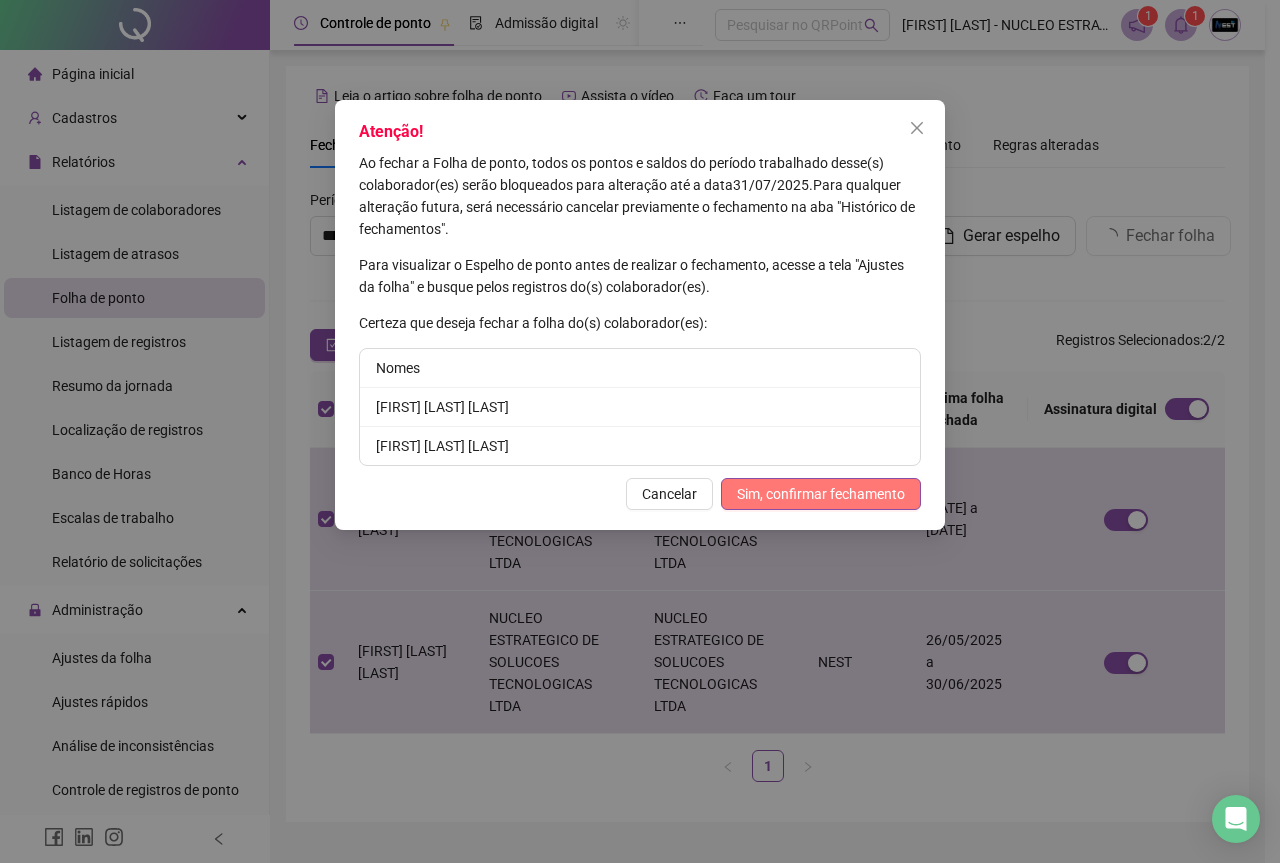 click on "Sim, confirmar fechamento" at bounding box center [821, 494] 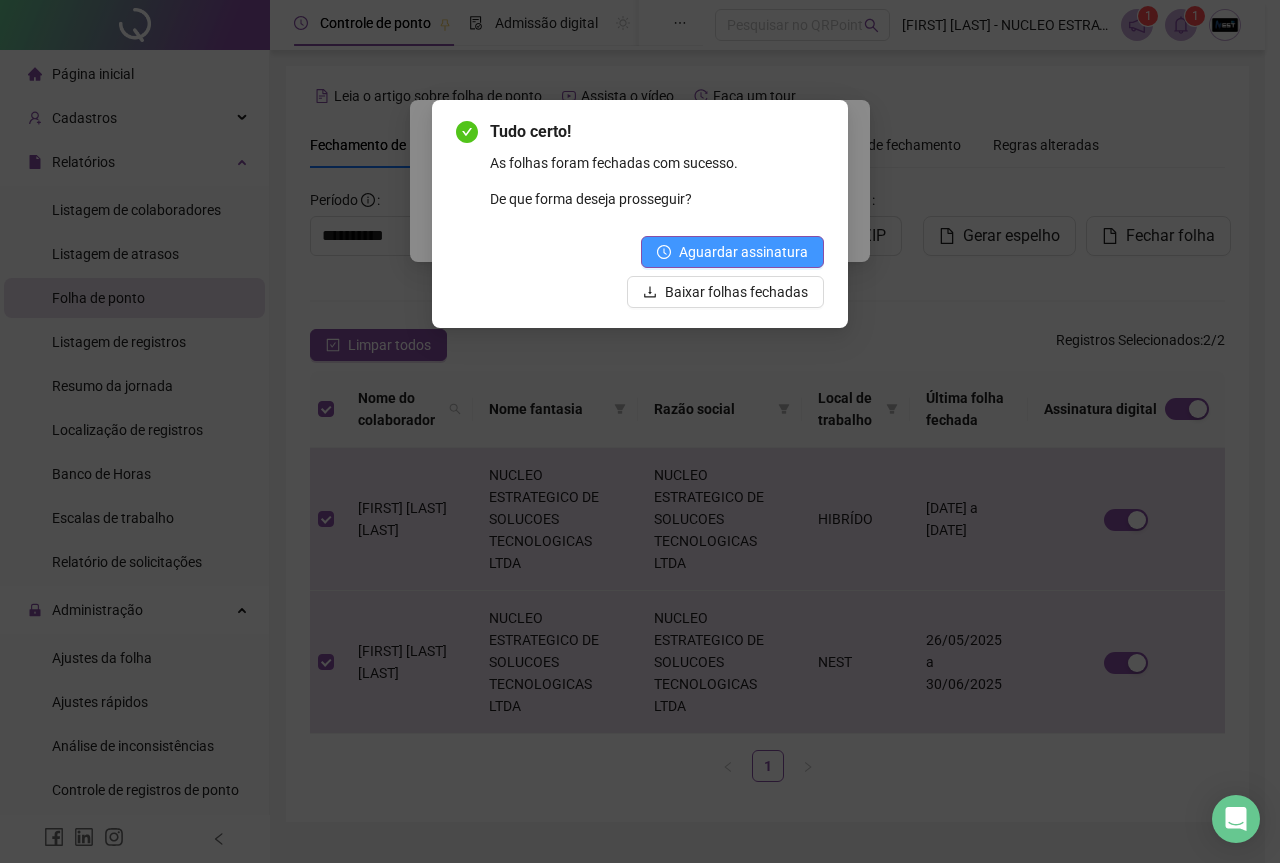 click on "Aguardar assinatura" at bounding box center [743, 252] 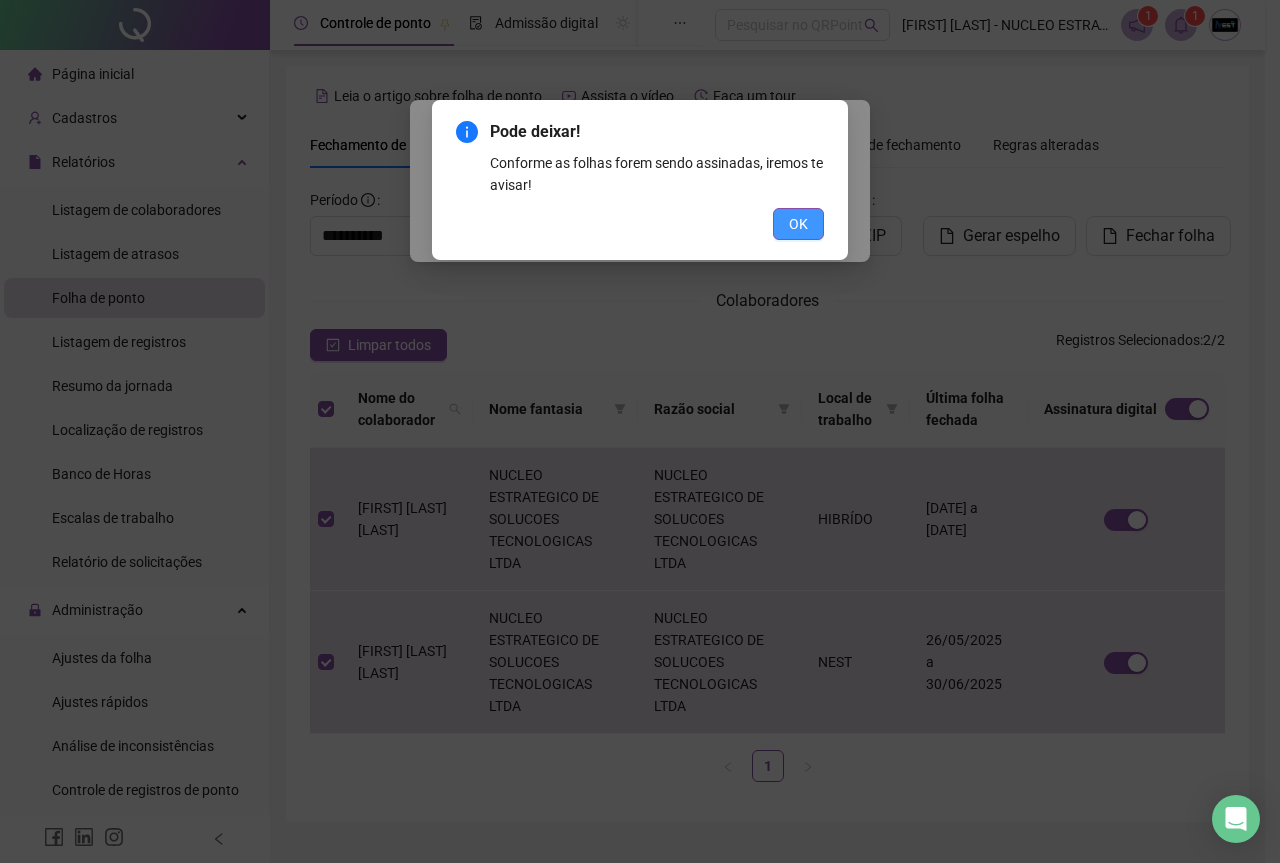 click on "OK" at bounding box center [798, 224] 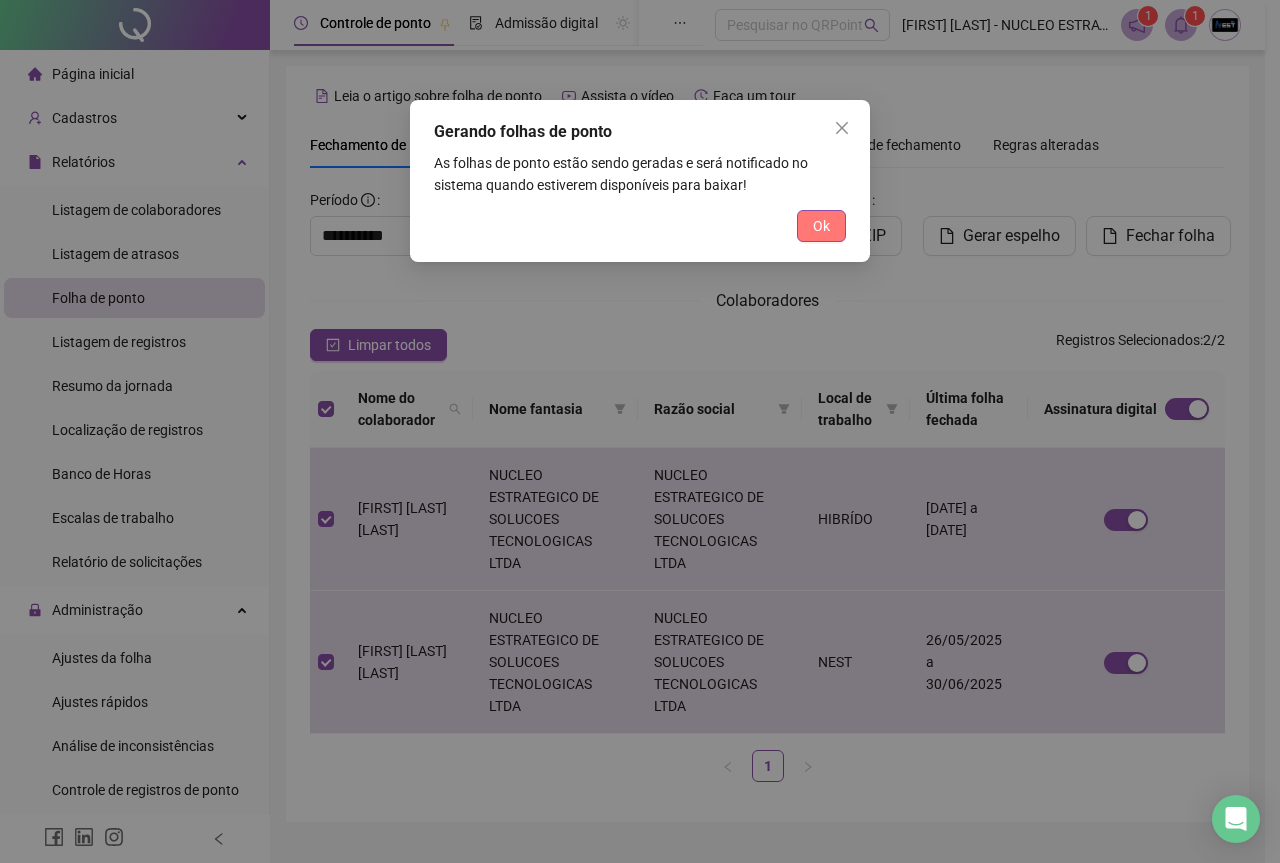 click on "Ok" at bounding box center (821, 226) 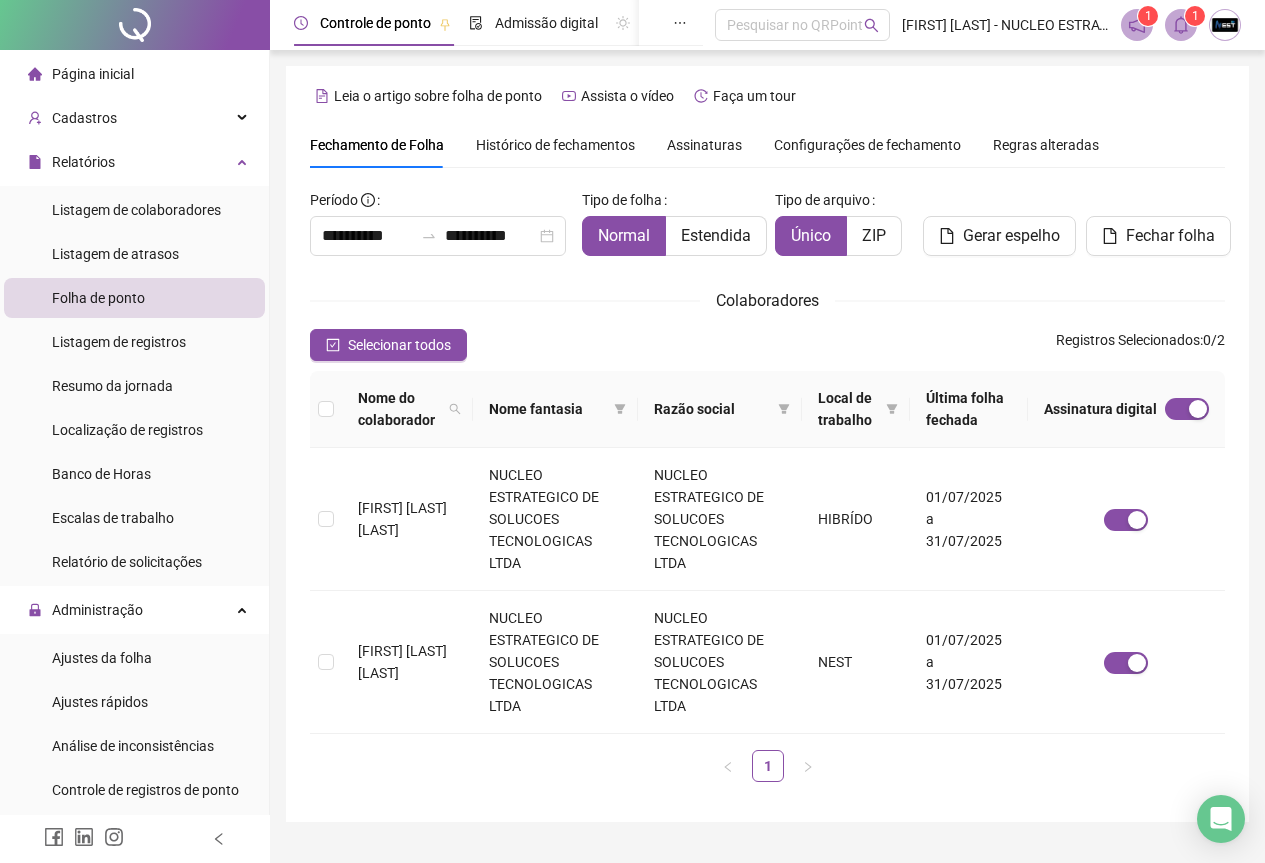 click on "Assinaturas" at bounding box center (704, 145) 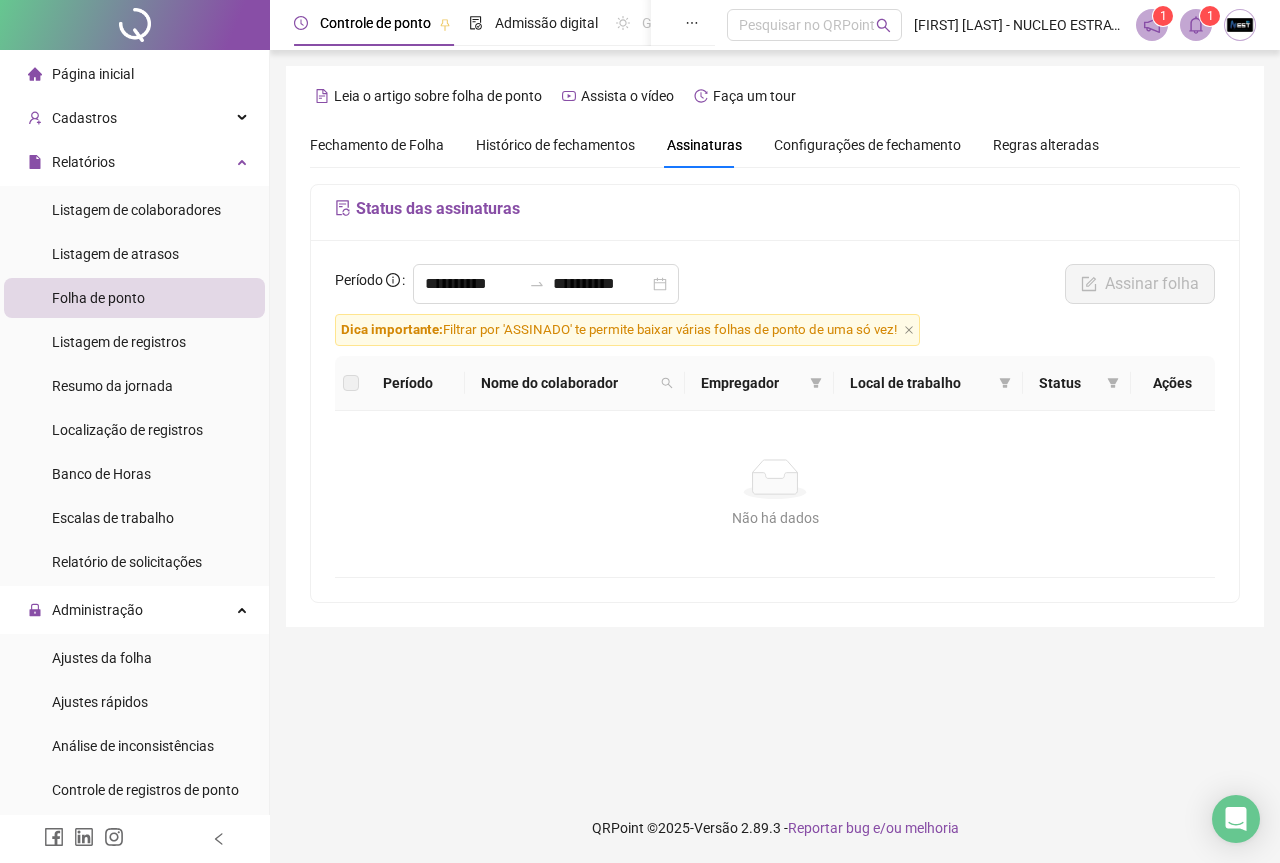 click on "Fechamento de Folha" at bounding box center [377, 145] 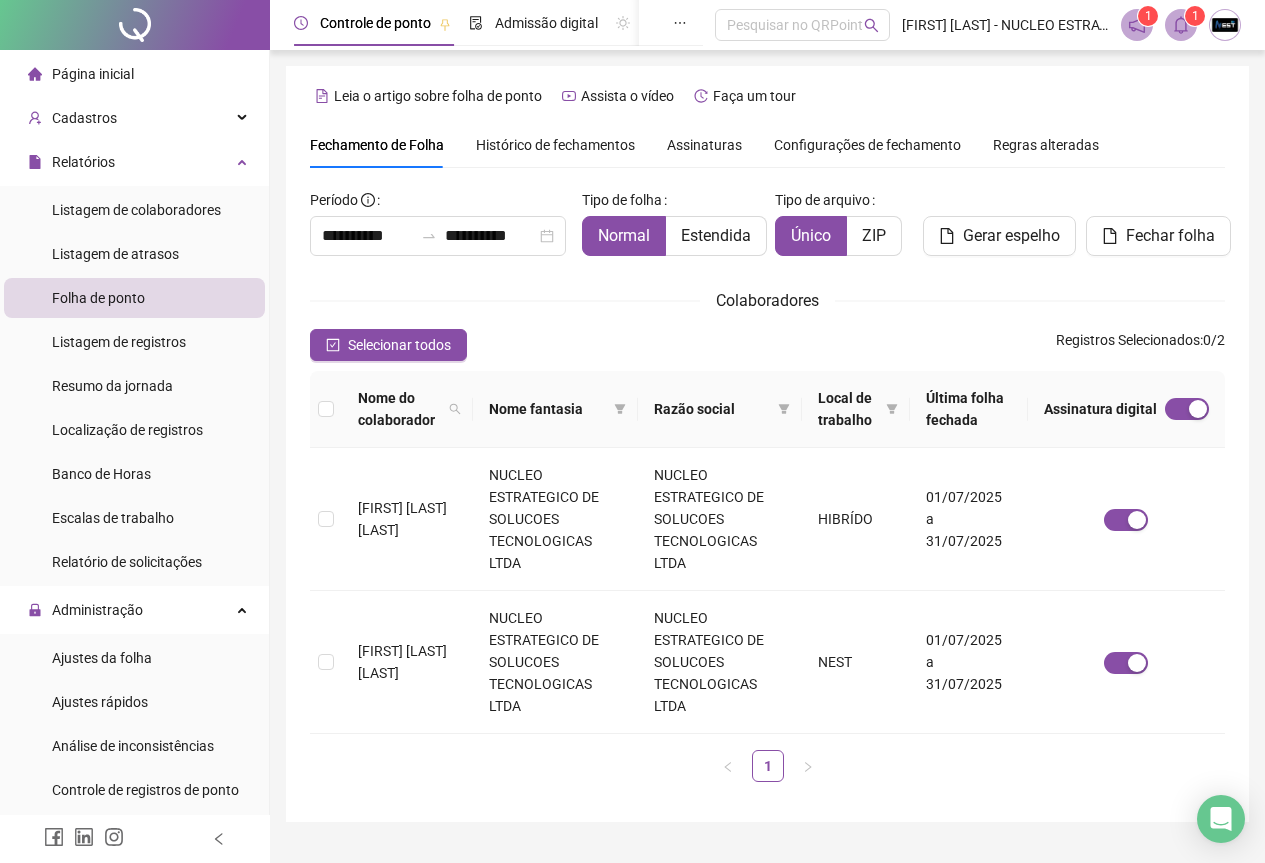 type on "**********" 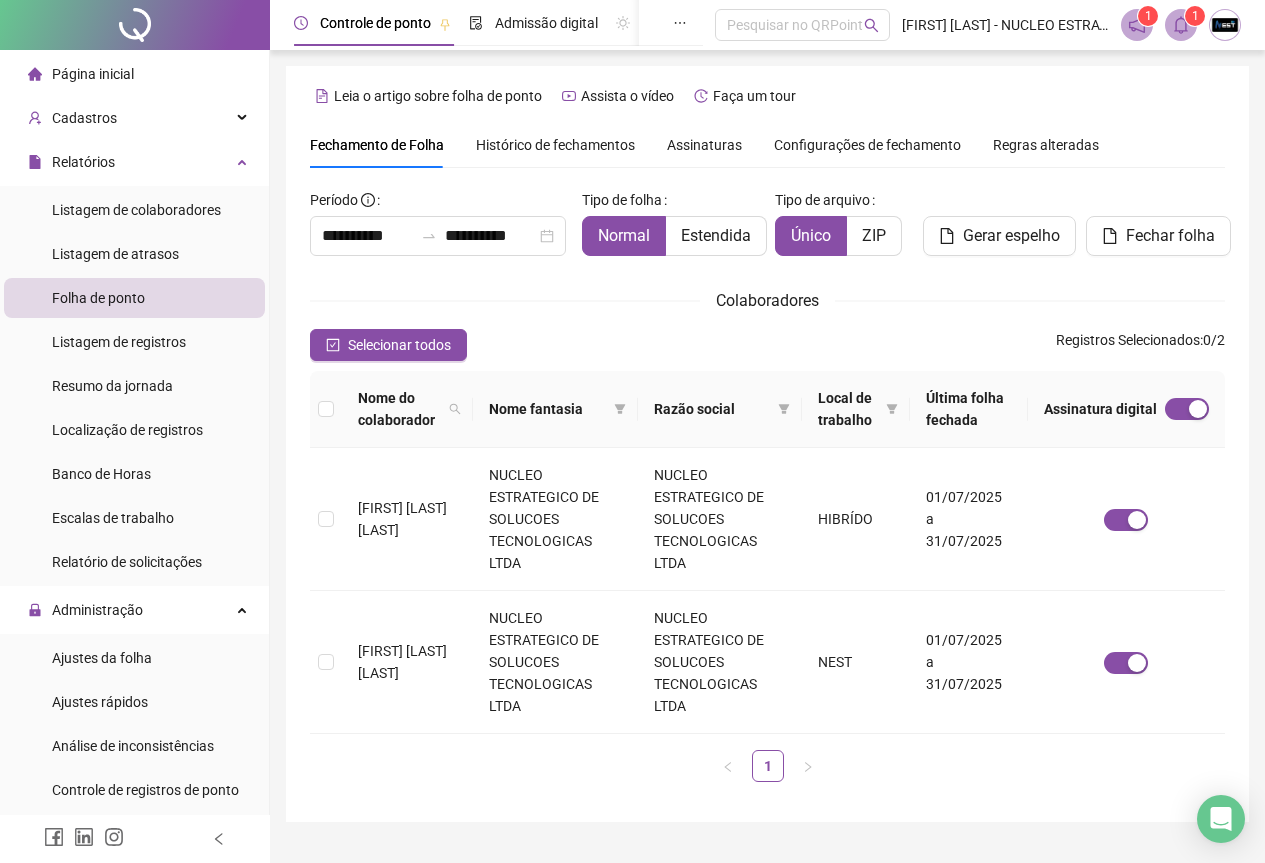 click on "Assinaturas" at bounding box center (704, 145) 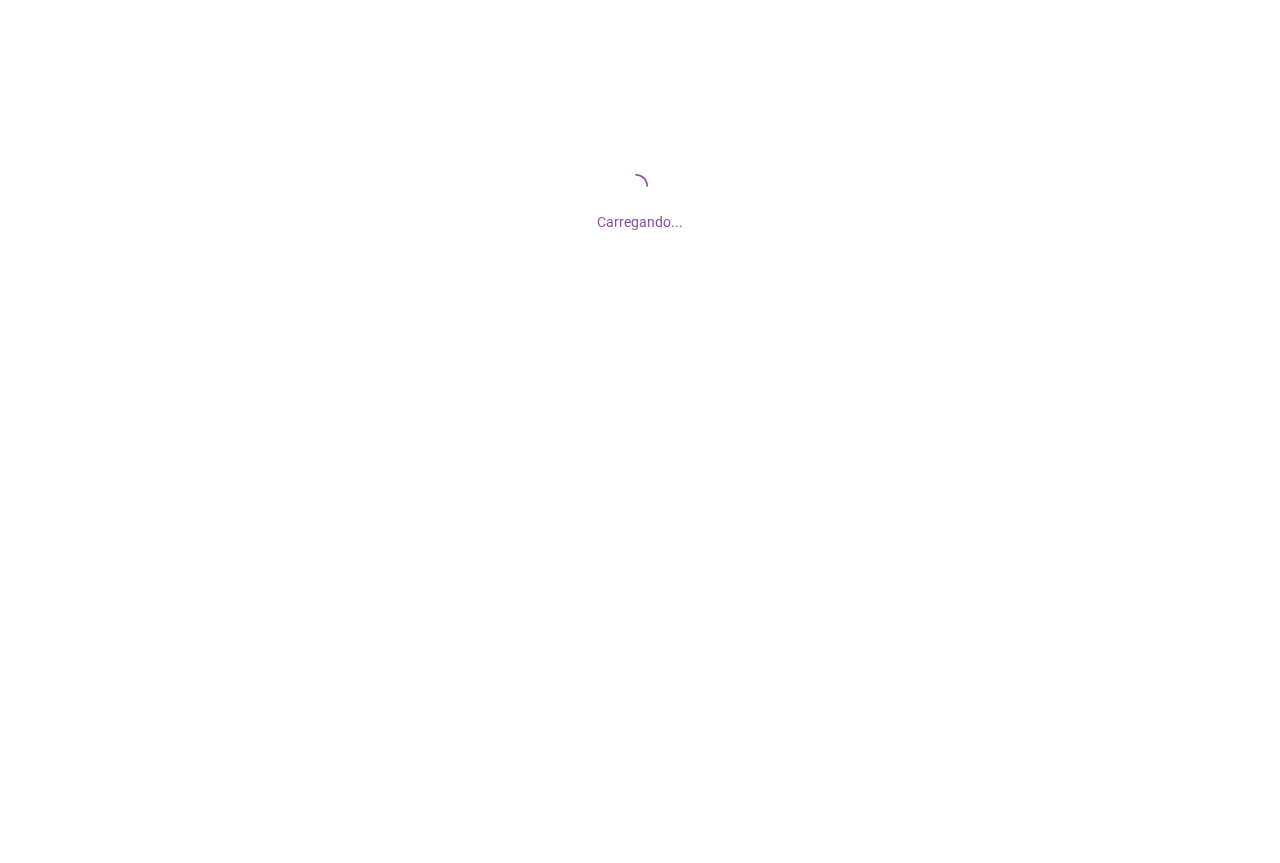 scroll, scrollTop: 0, scrollLeft: 0, axis: both 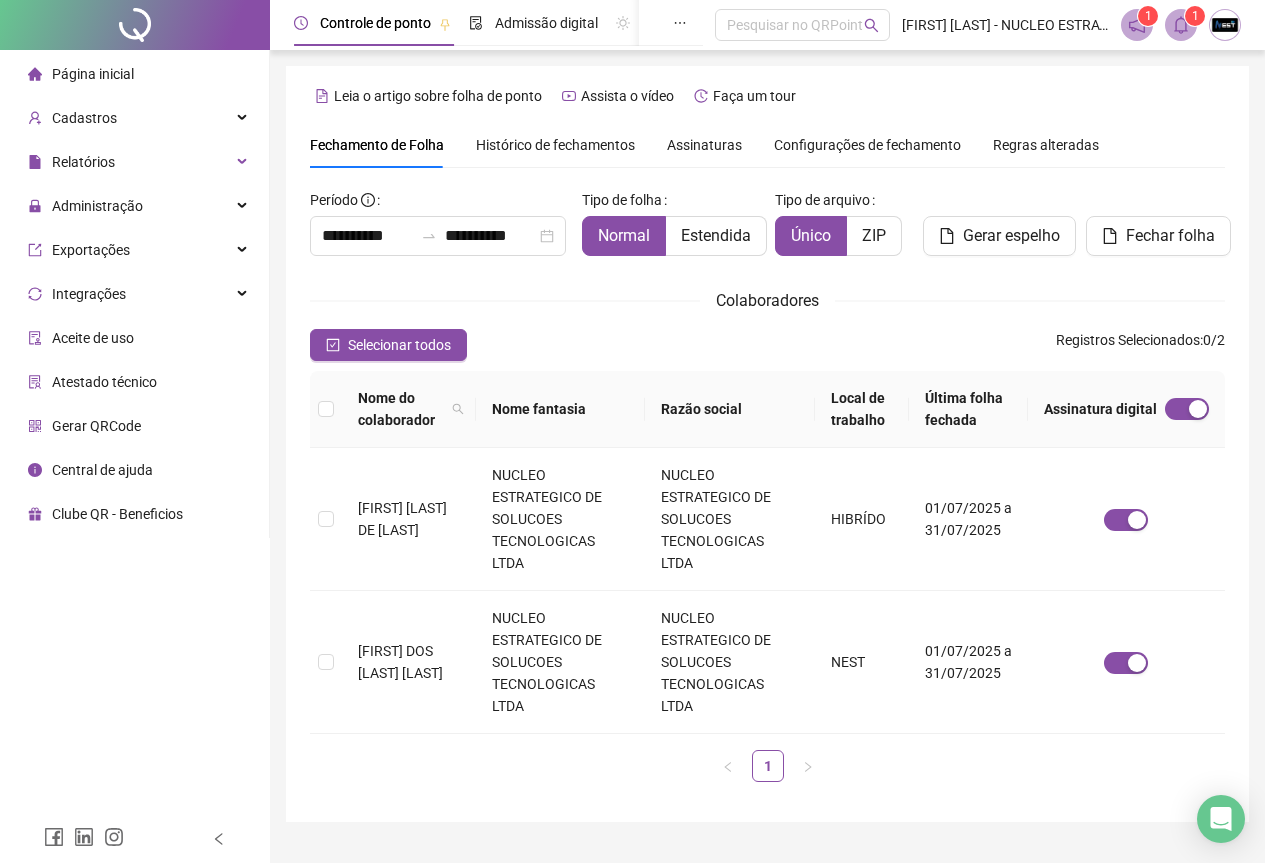 type on "**********" 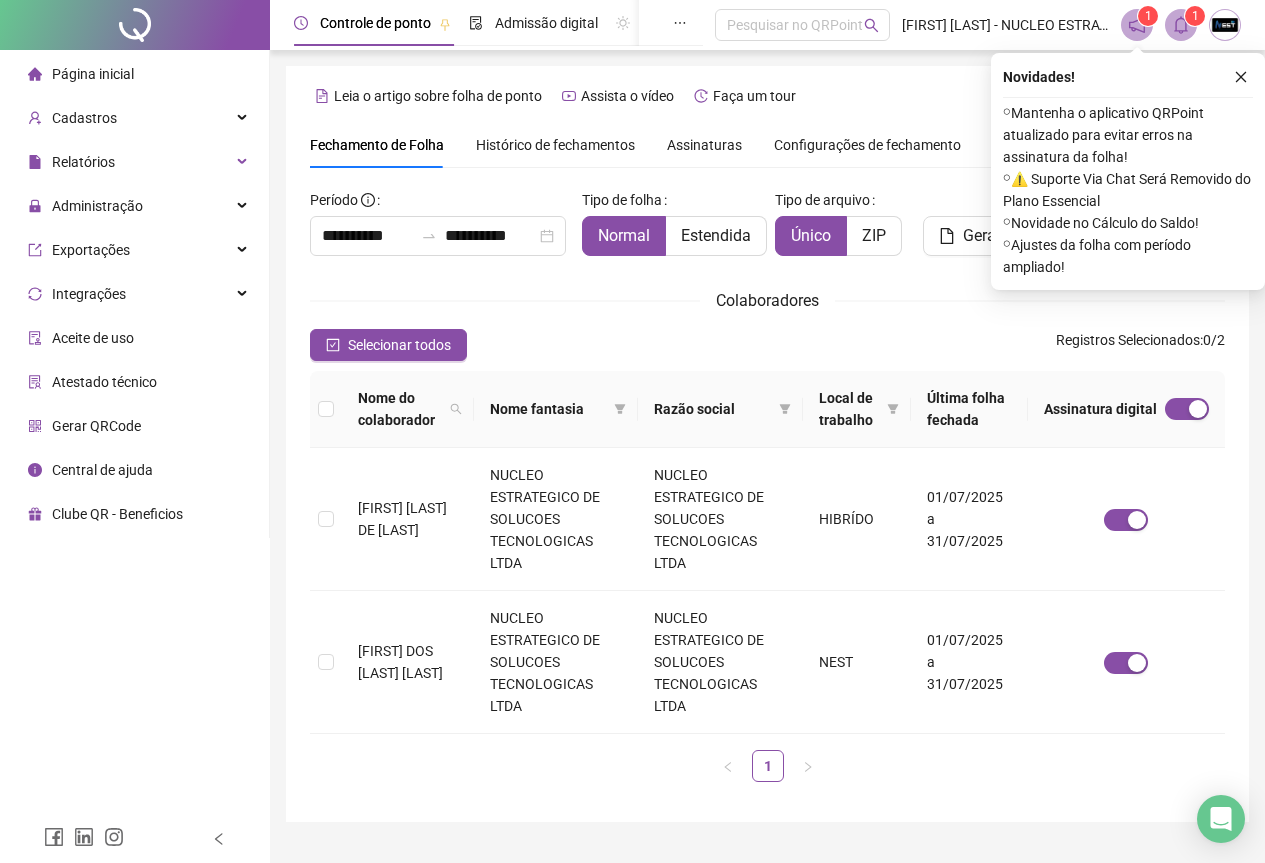 click at bounding box center [1225, 25] 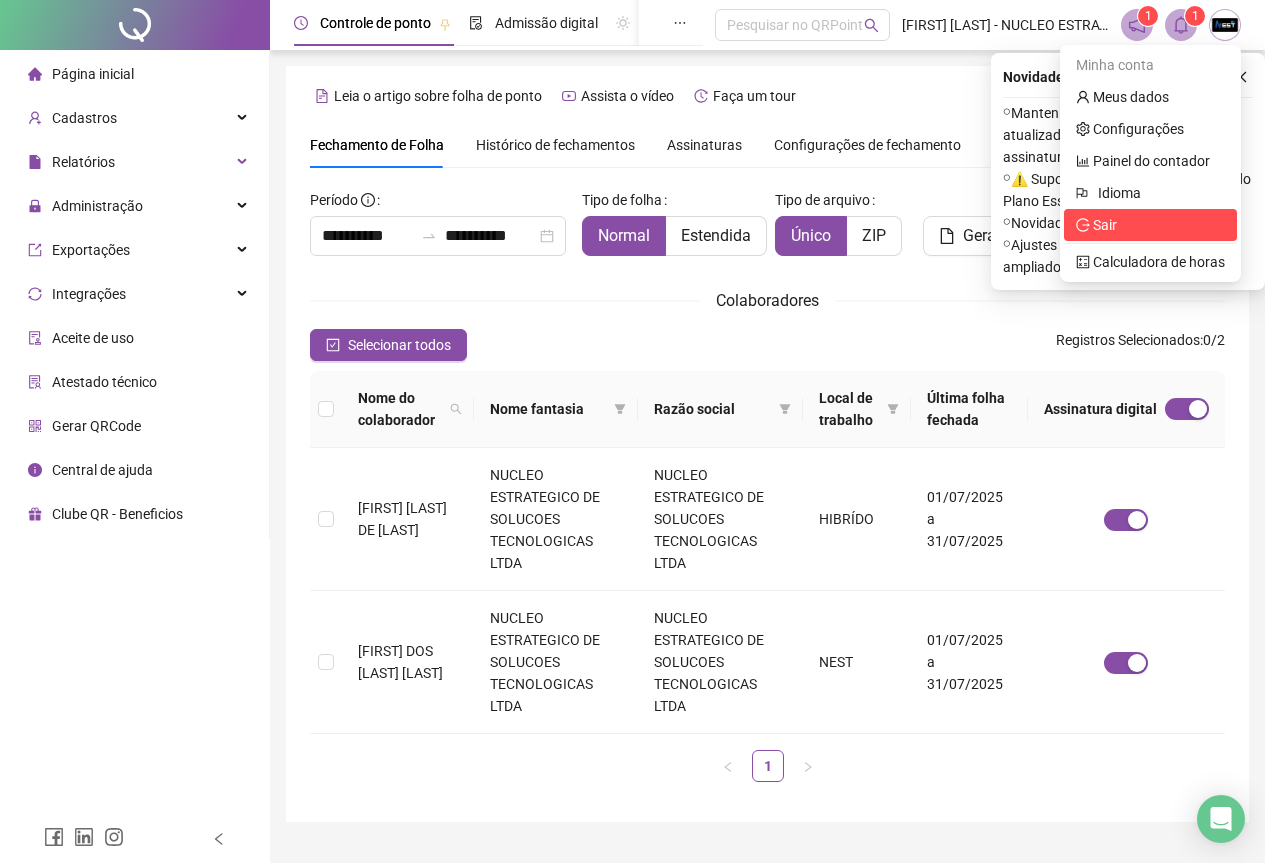 click on "Sair" at bounding box center [1105, 225] 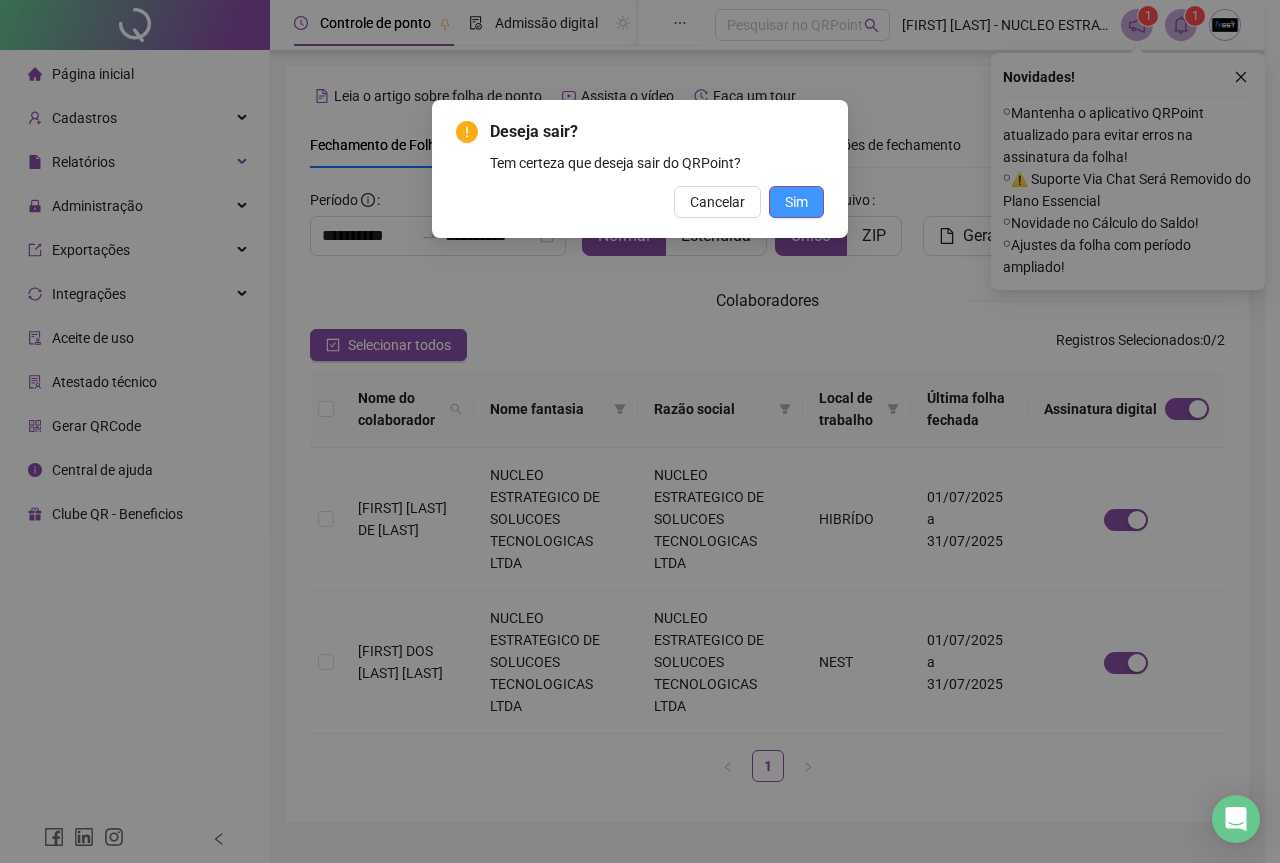 click on "Sim" at bounding box center (796, 202) 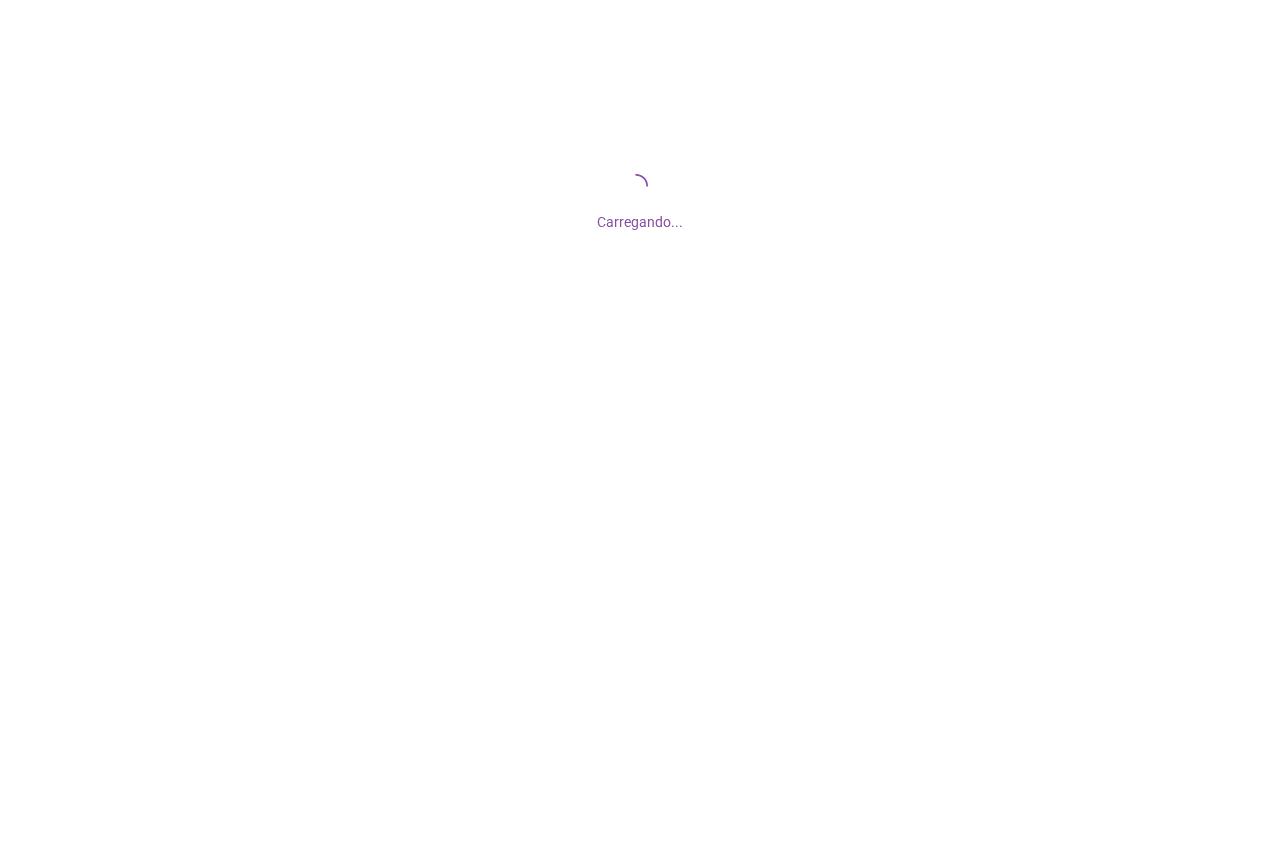 scroll, scrollTop: 0, scrollLeft: 0, axis: both 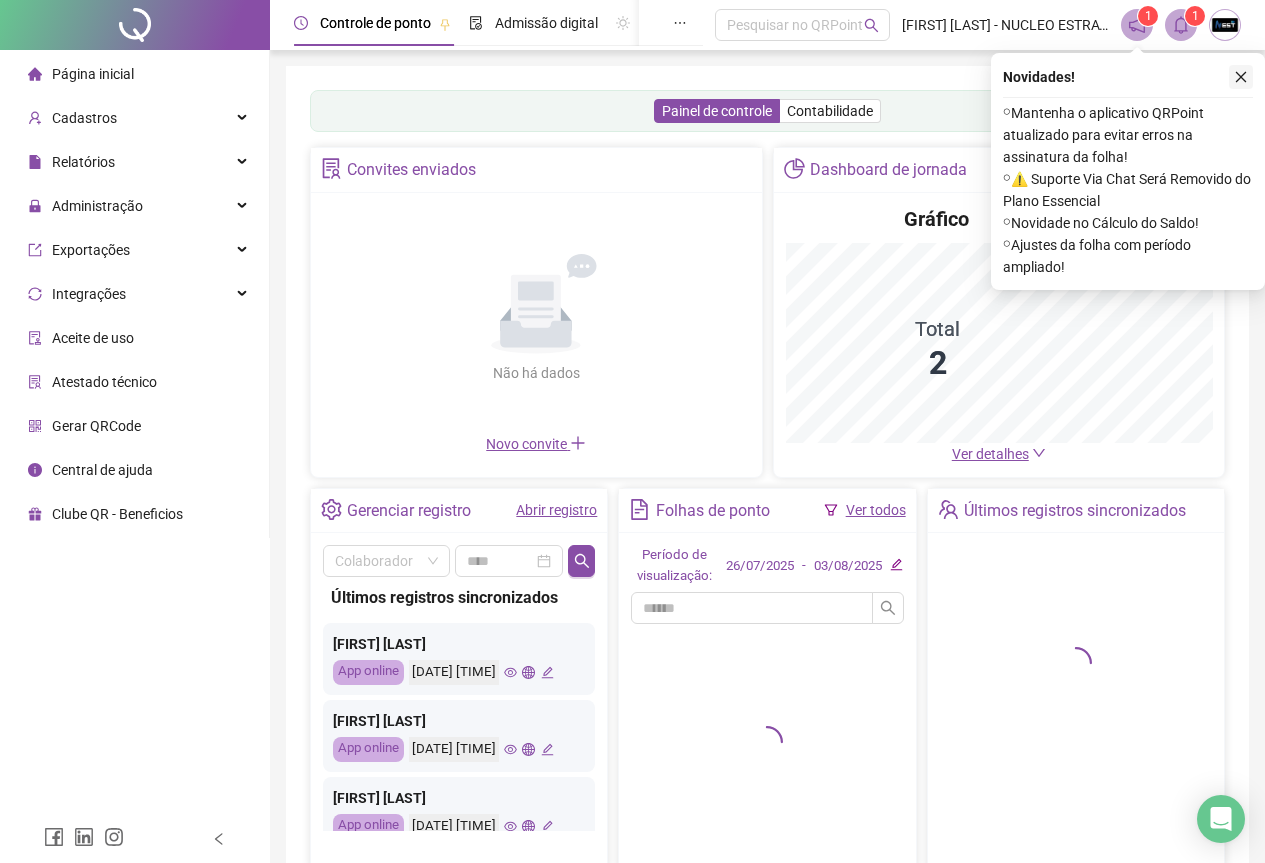 click at bounding box center [1241, 77] 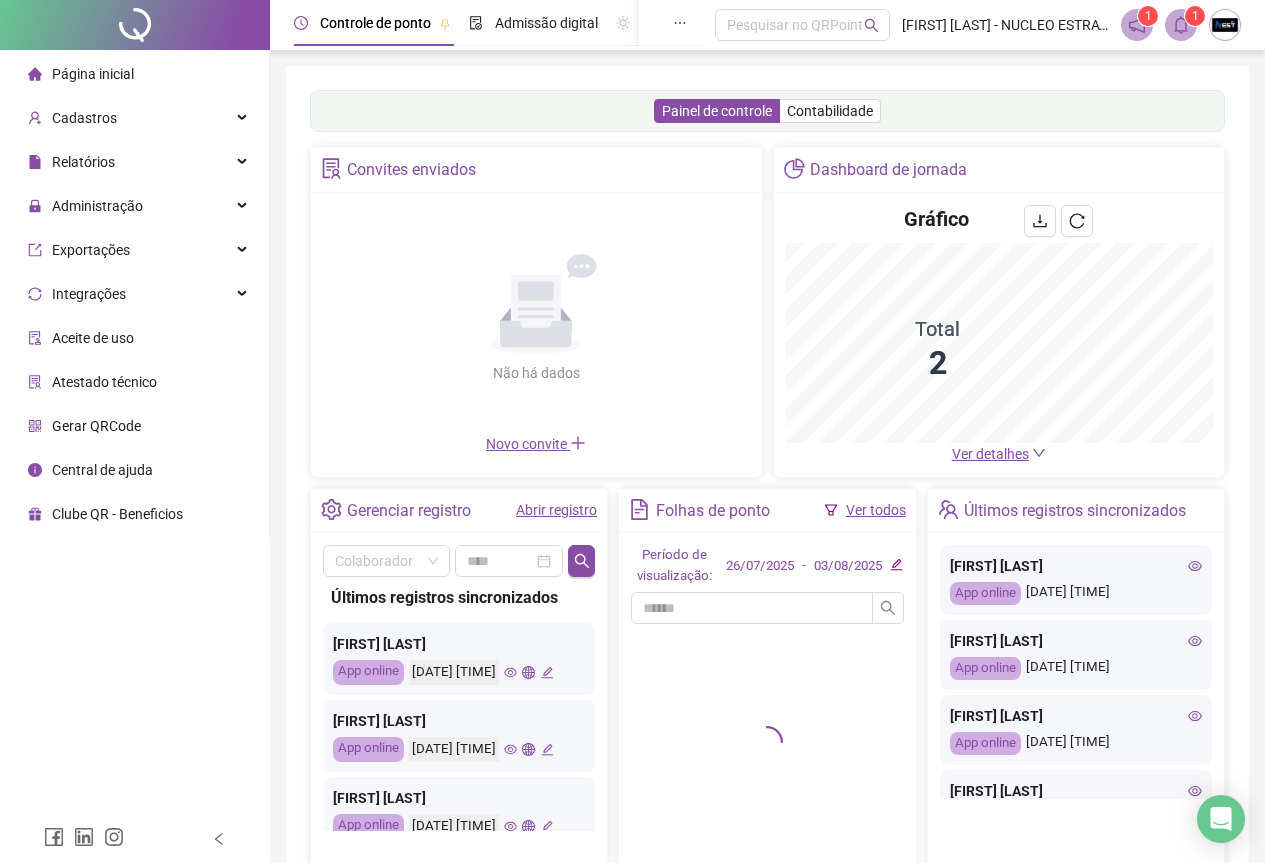 click at bounding box center [1225, 25] 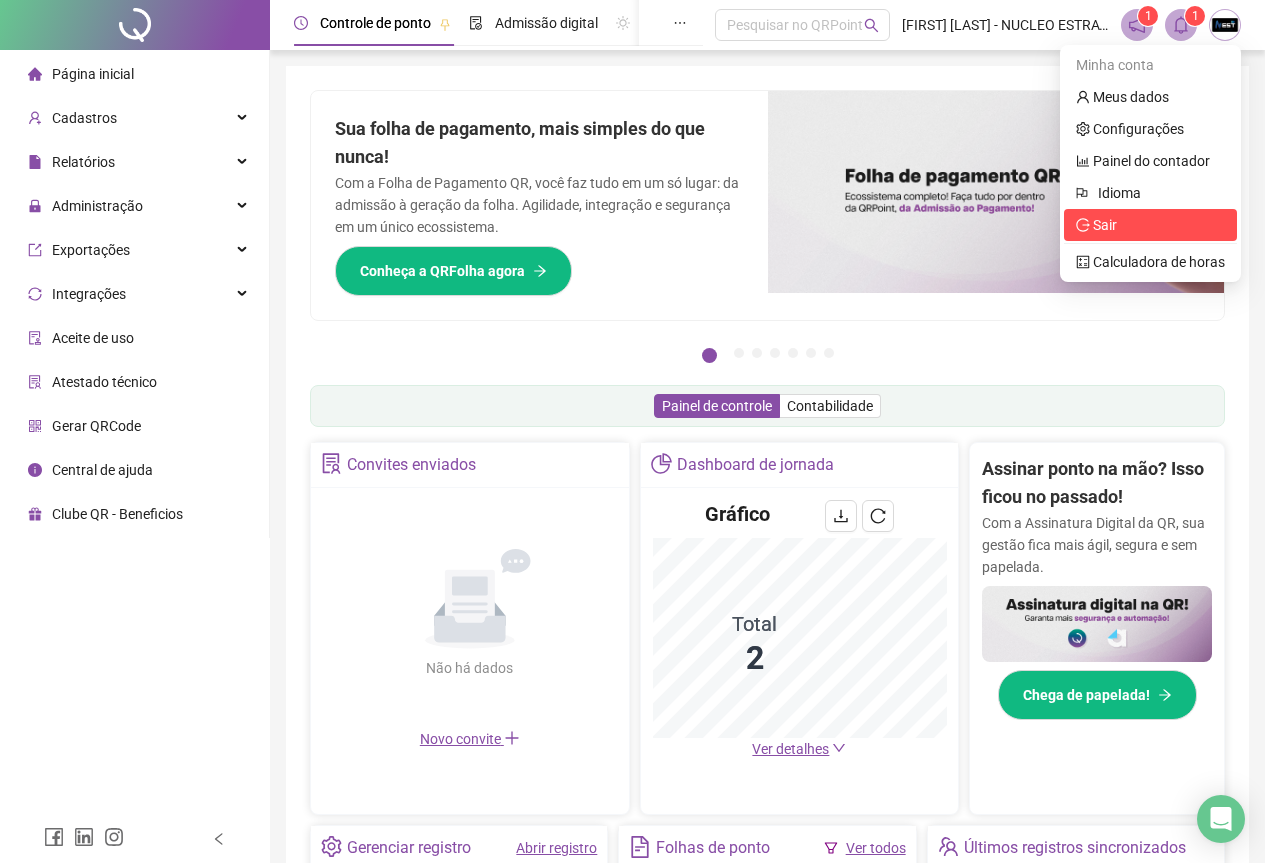 click on "Sair" at bounding box center (1096, 225) 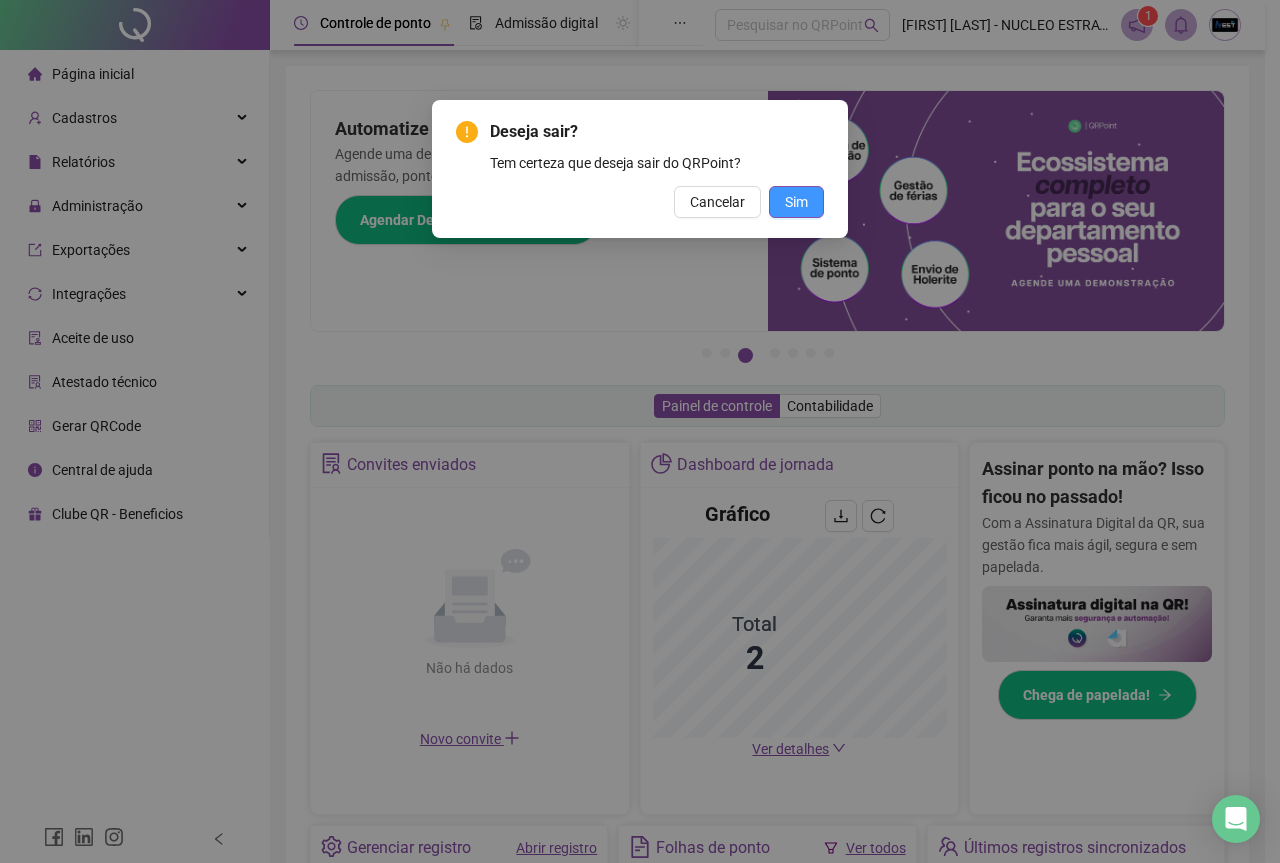 click on "Sim" at bounding box center [796, 202] 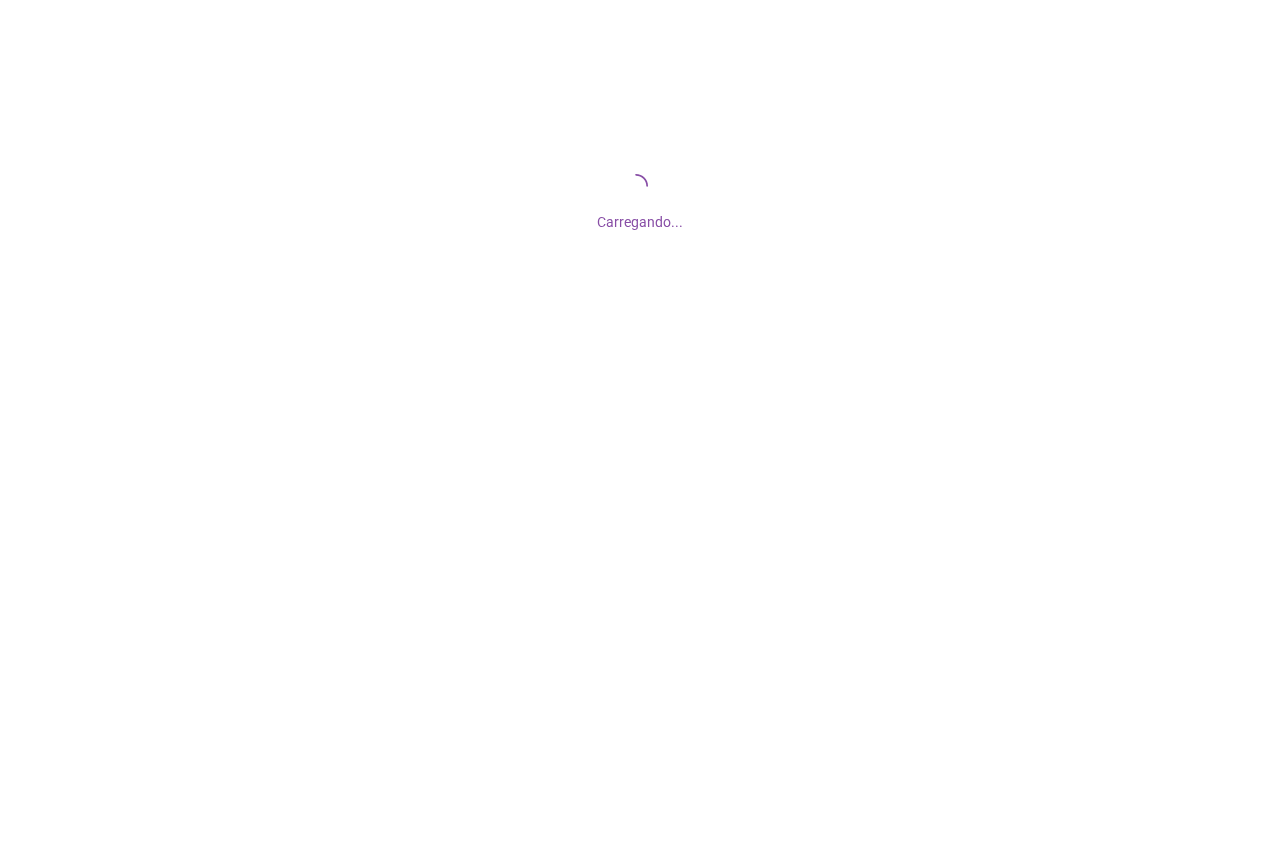 scroll, scrollTop: 0, scrollLeft: 0, axis: both 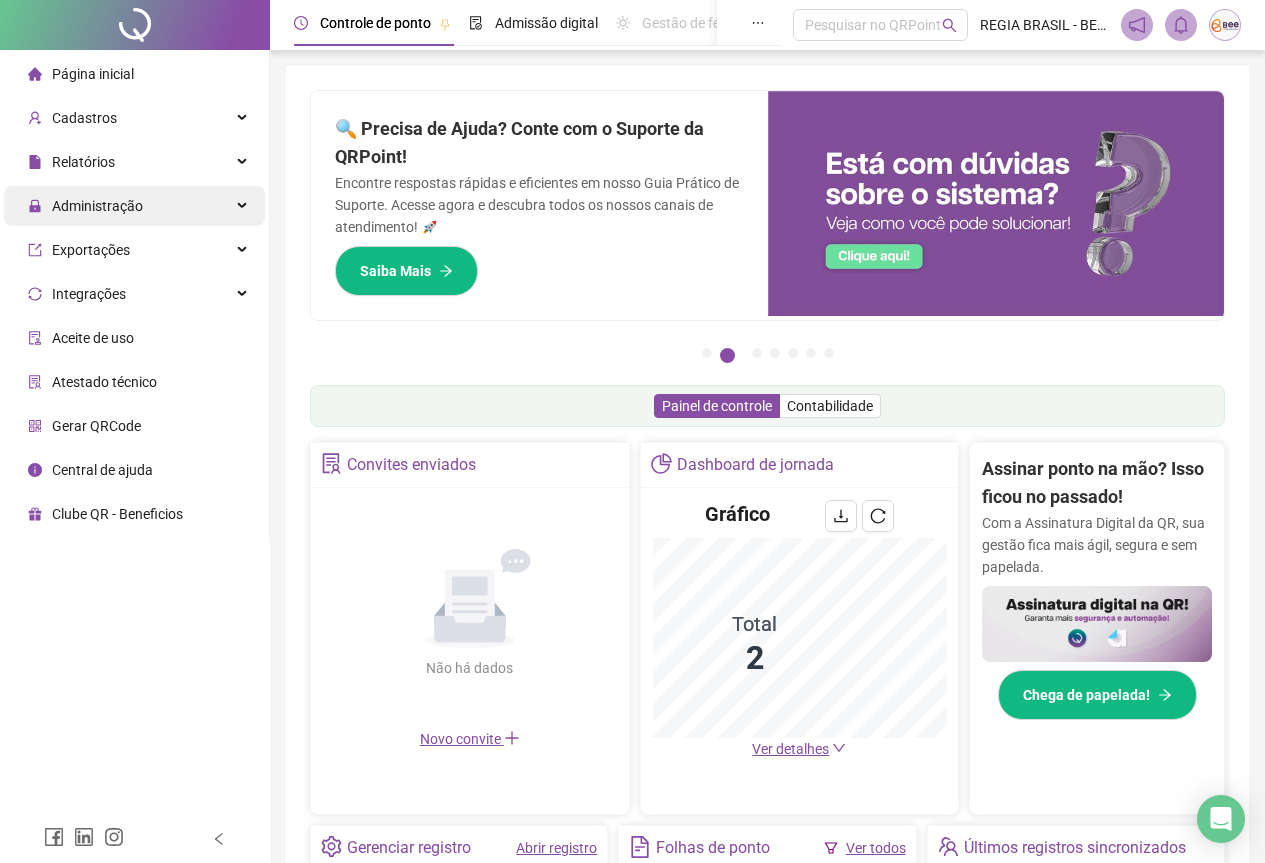 click on "Administração" at bounding box center (134, 206) 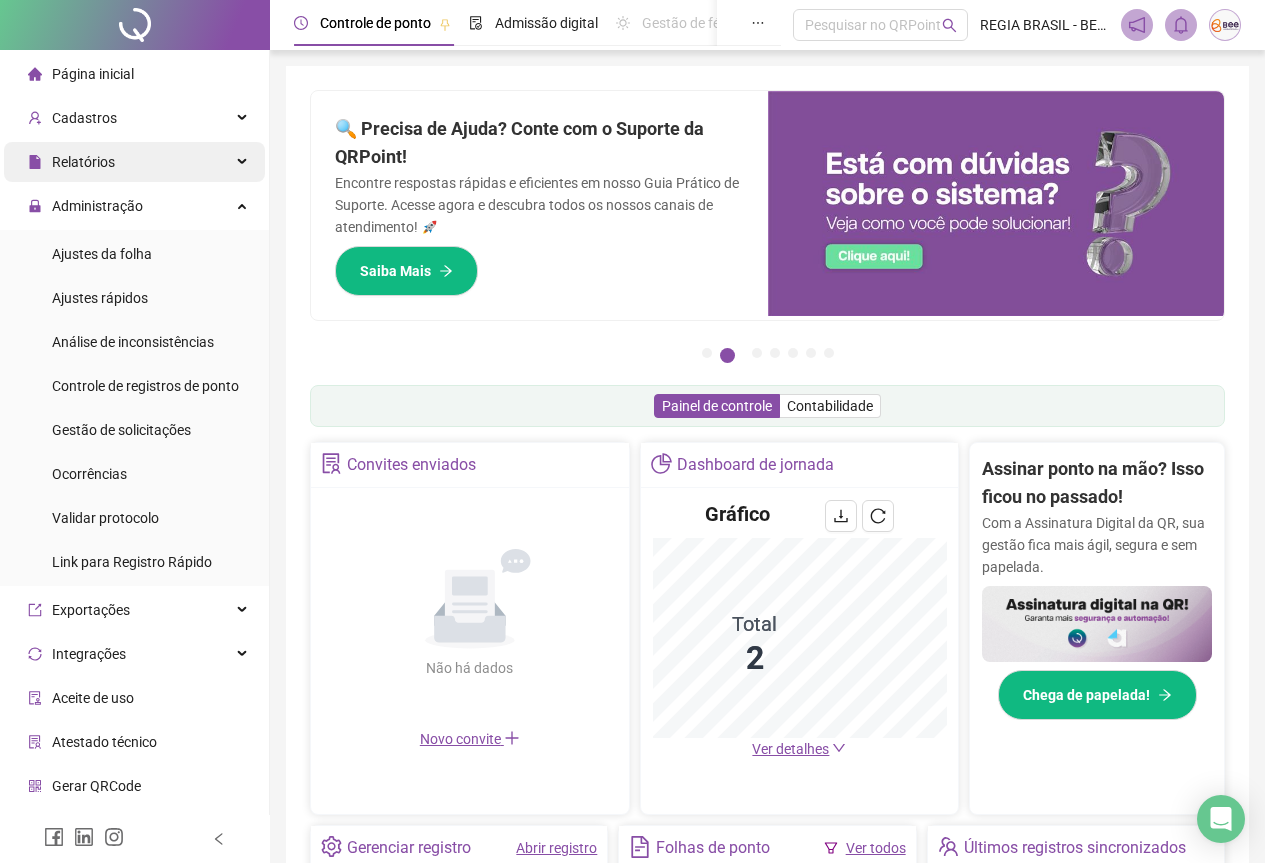 click on "Relatórios" at bounding box center (83, 162) 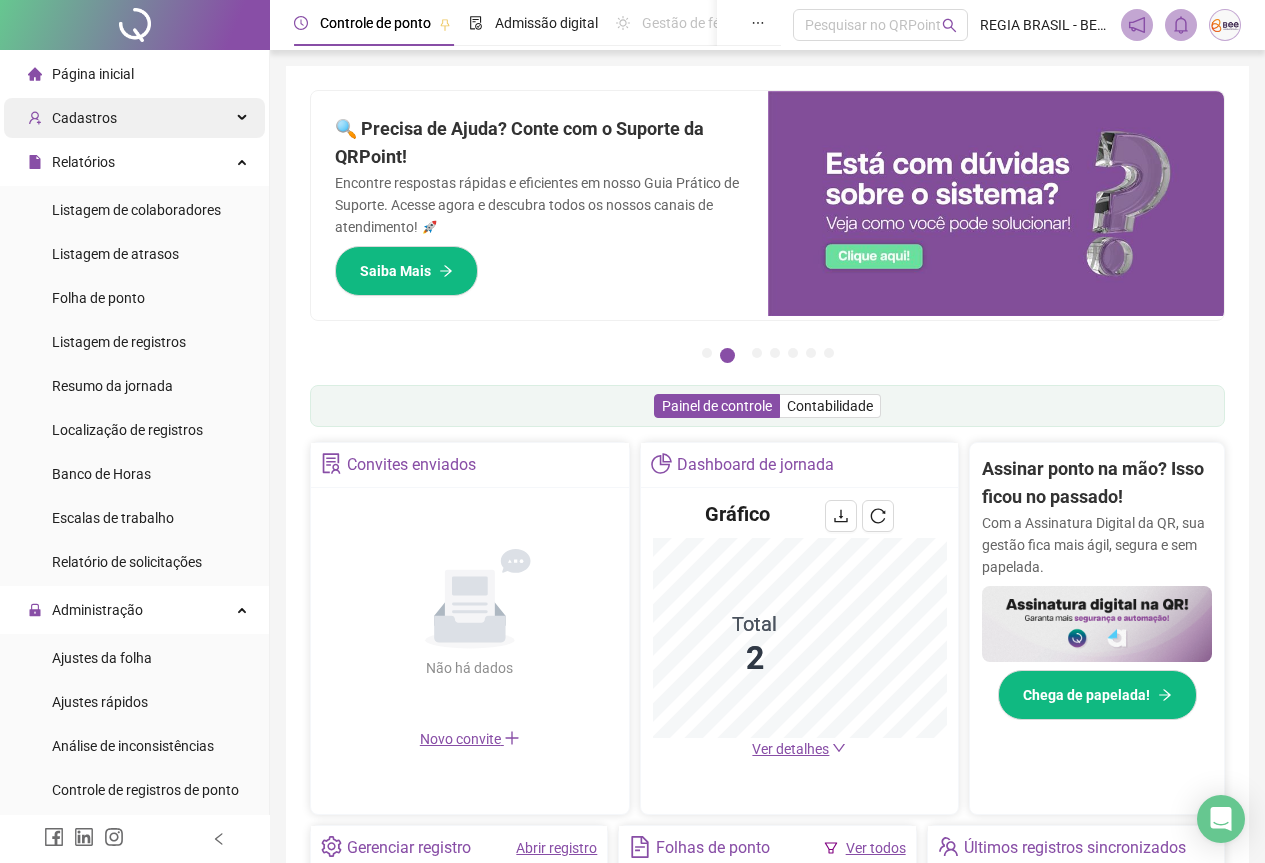 click on "Cadastros" at bounding box center [134, 118] 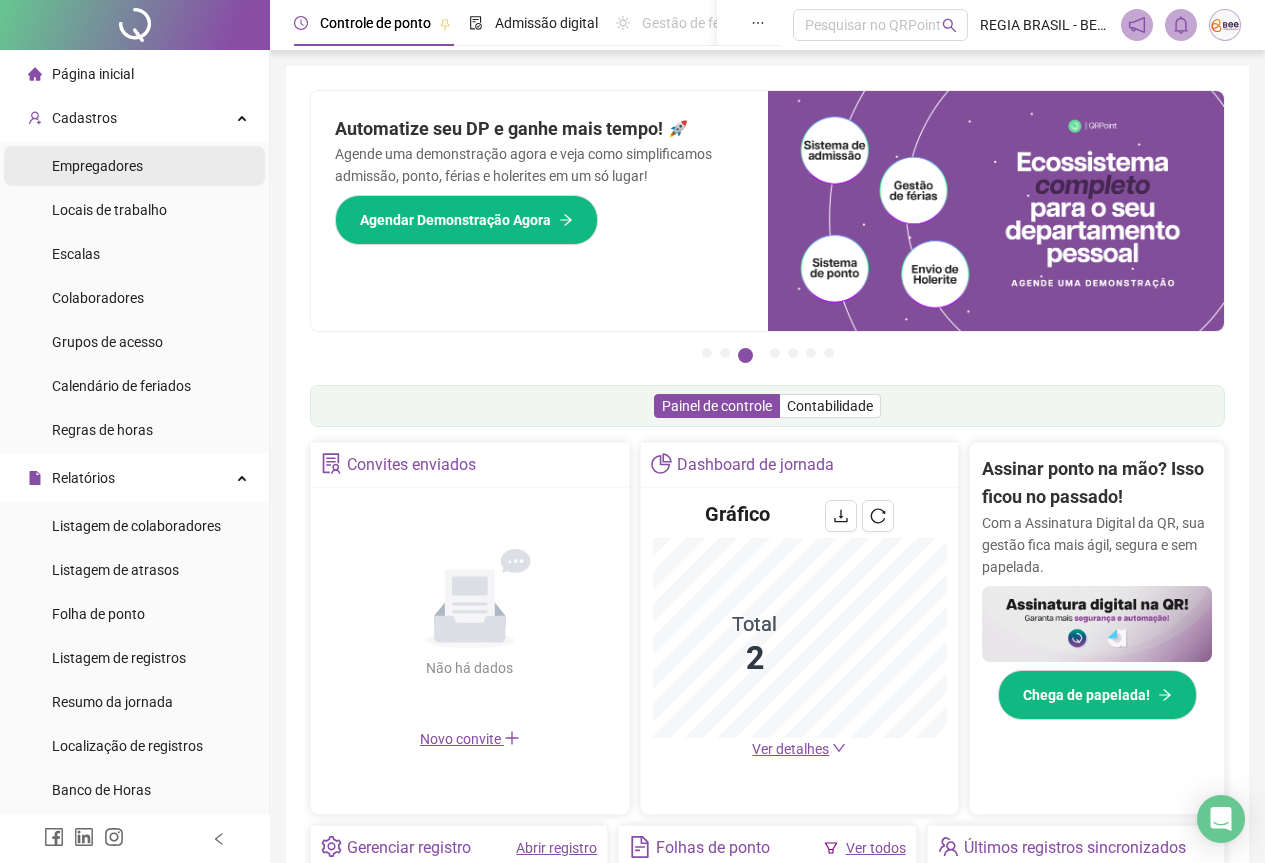 click on "Empregadores" at bounding box center (134, 166) 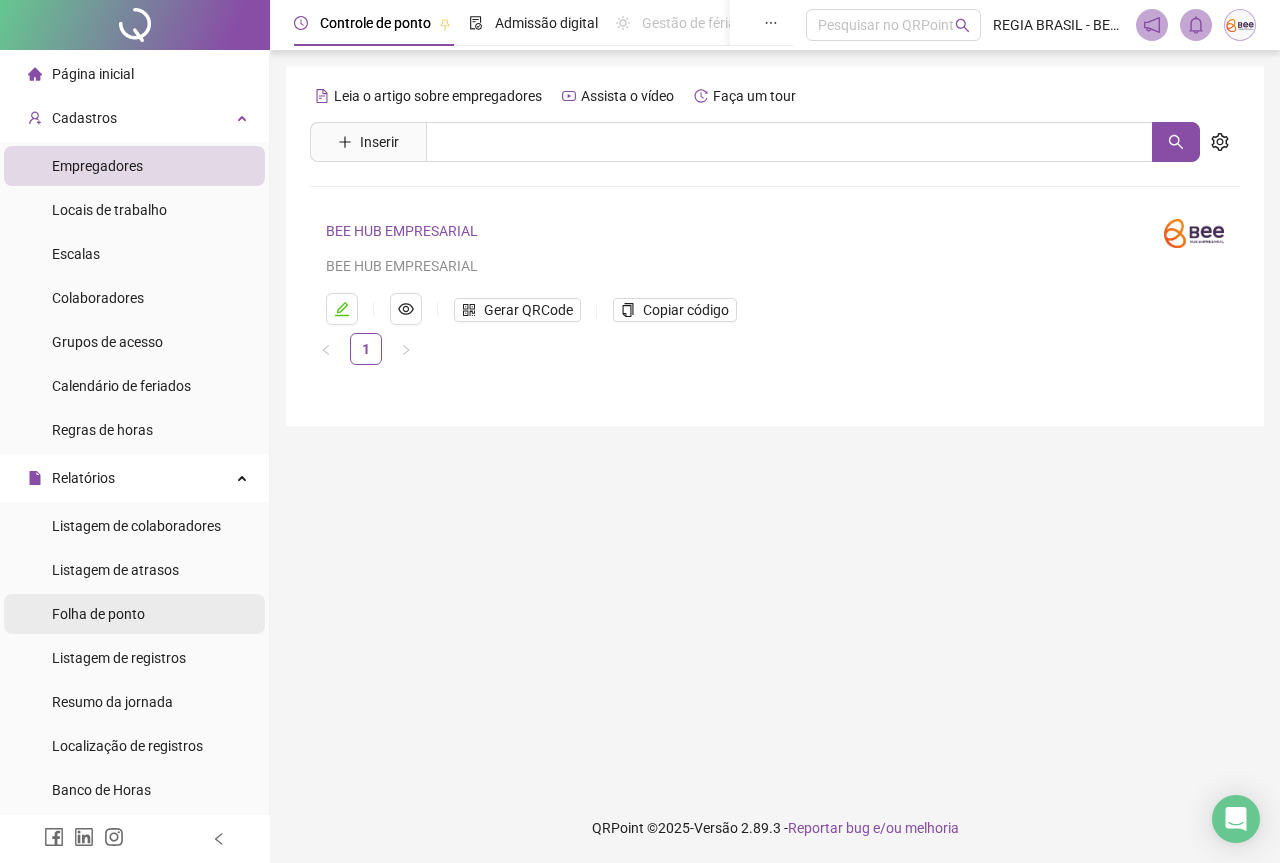 click on "Folha de ponto" at bounding box center (98, 614) 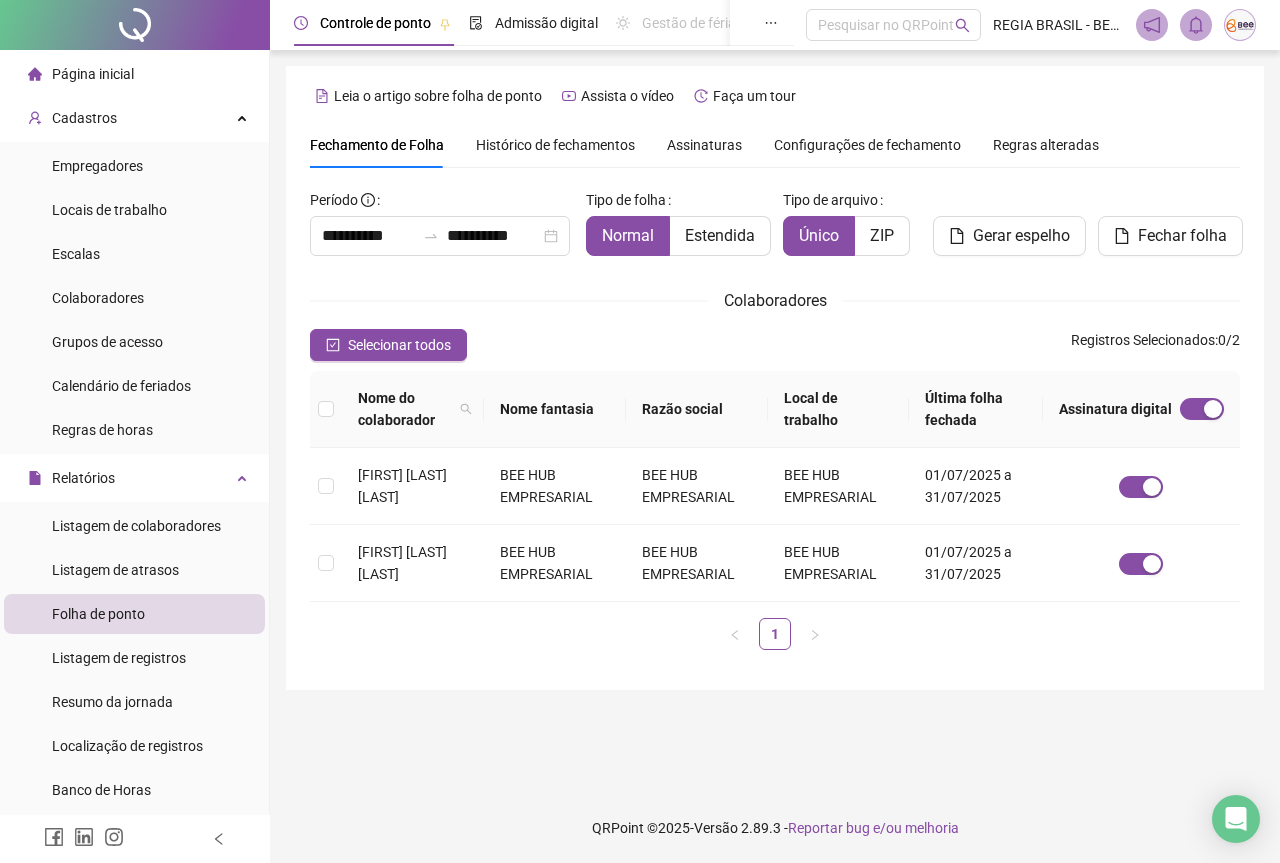 click on "Histórico de fechamentos" at bounding box center [555, 145] 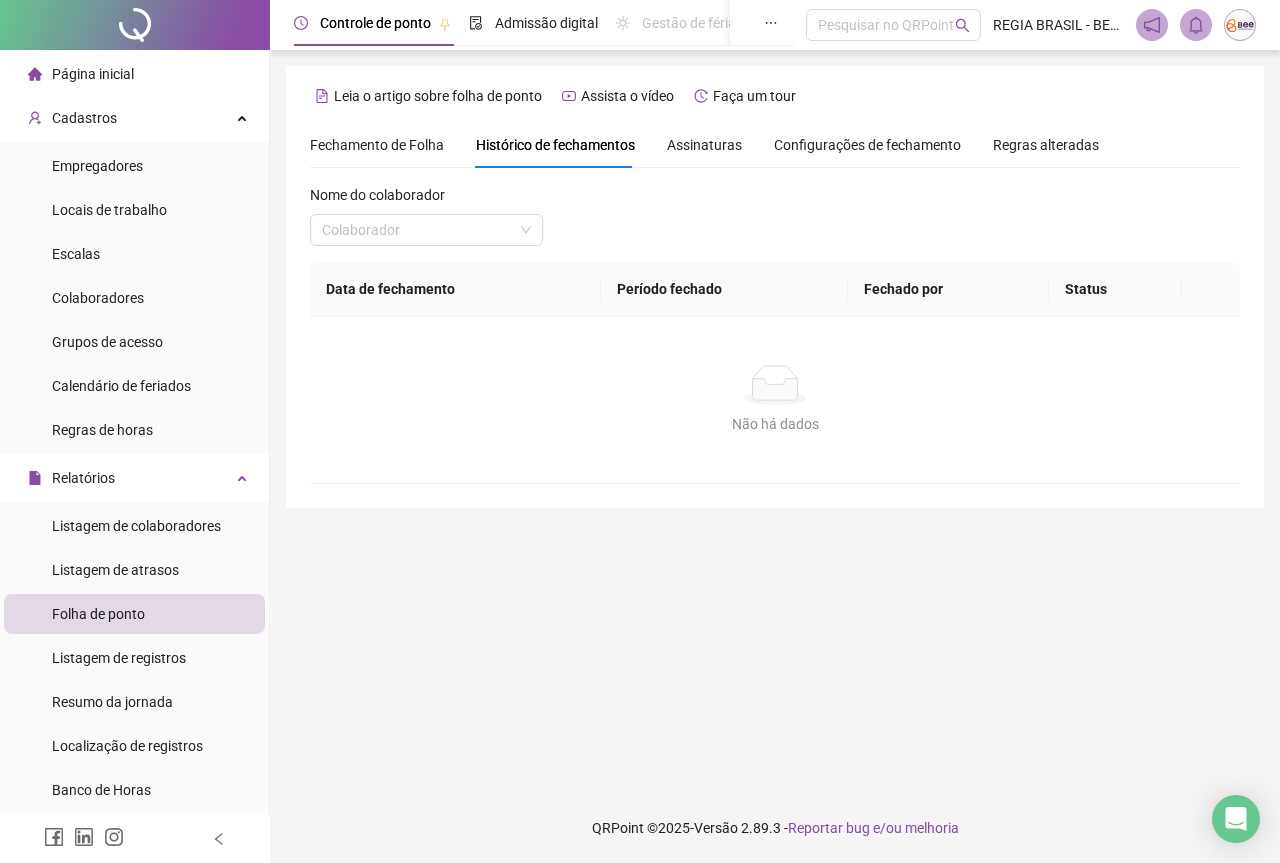 click on "Assinaturas" at bounding box center (704, 145) 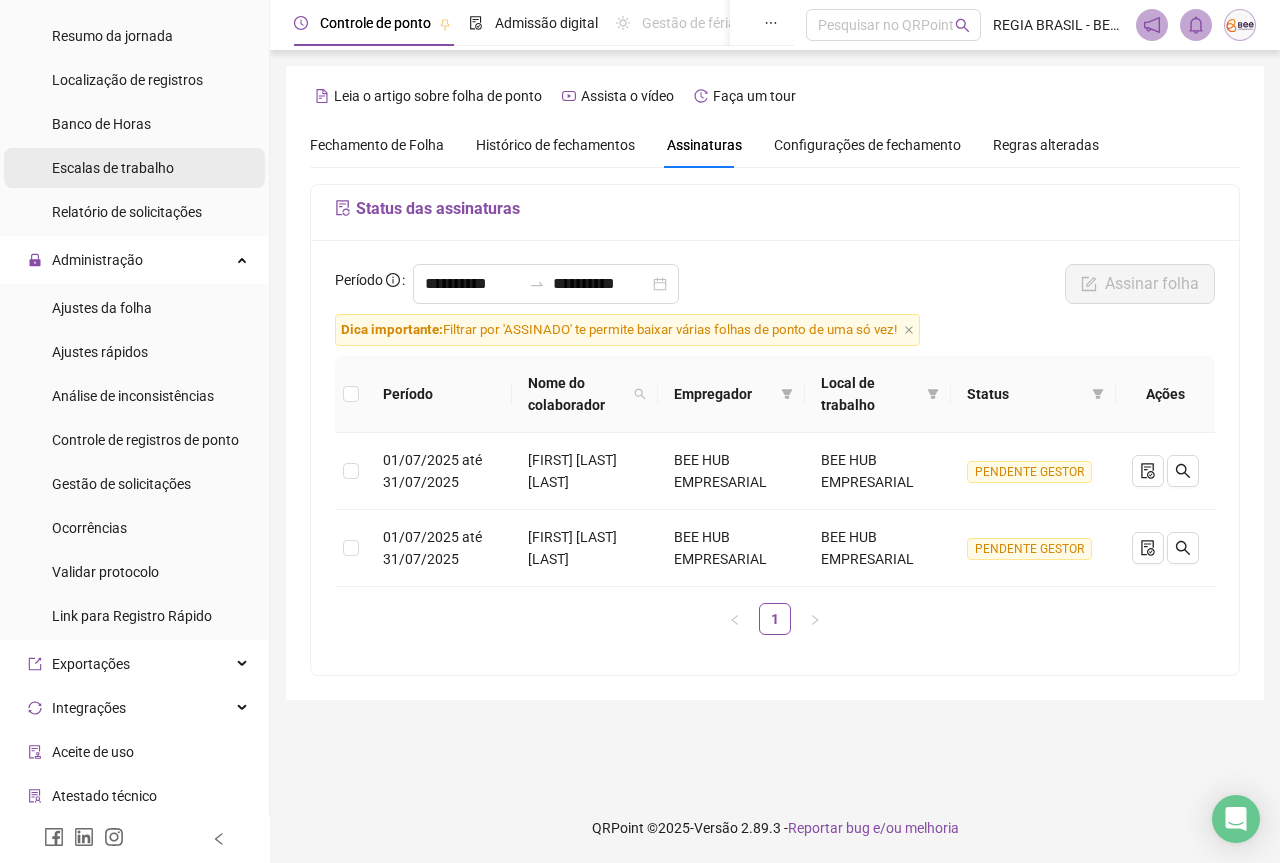 scroll, scrollTop: 700, scrollLeft: 0, axis: vertical 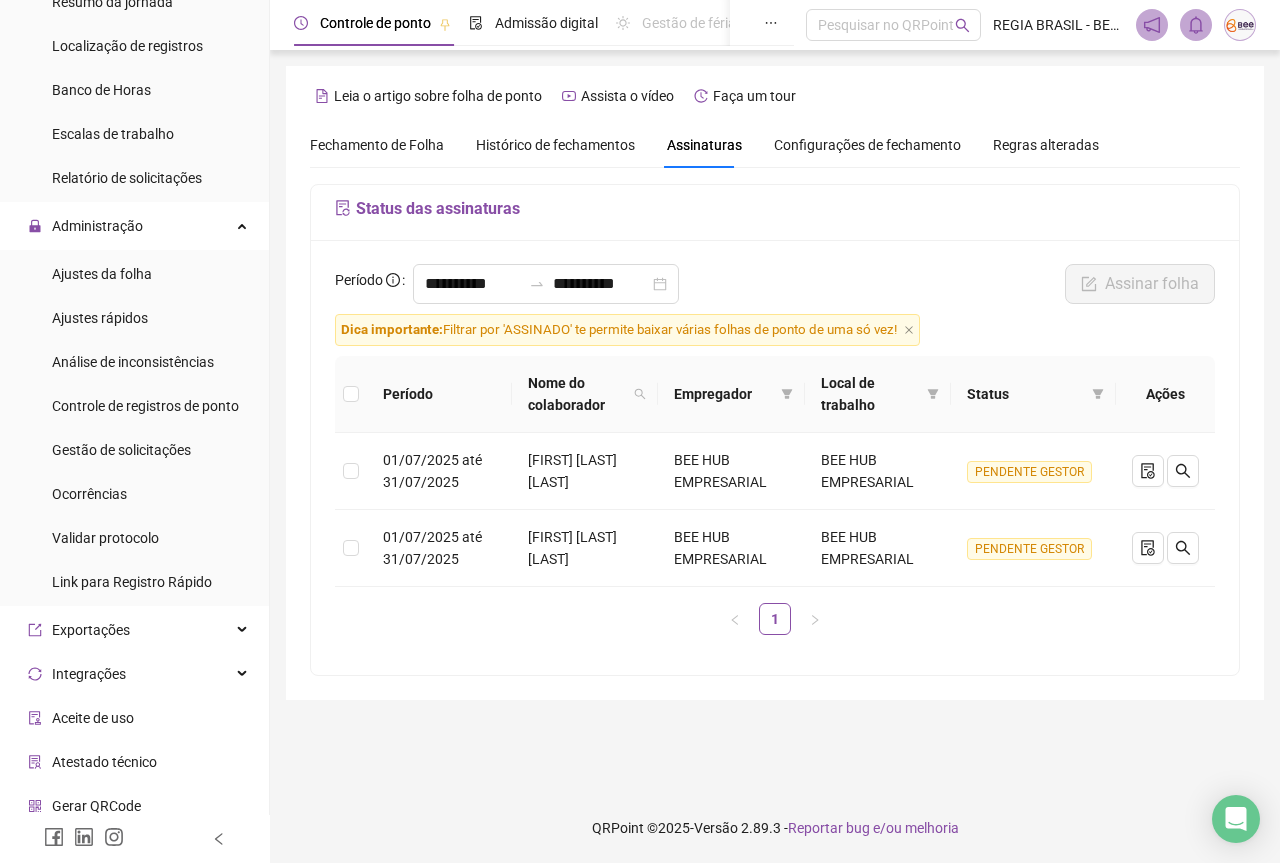 click on "Fechamento de Folha" at bounding box center [377, 145] 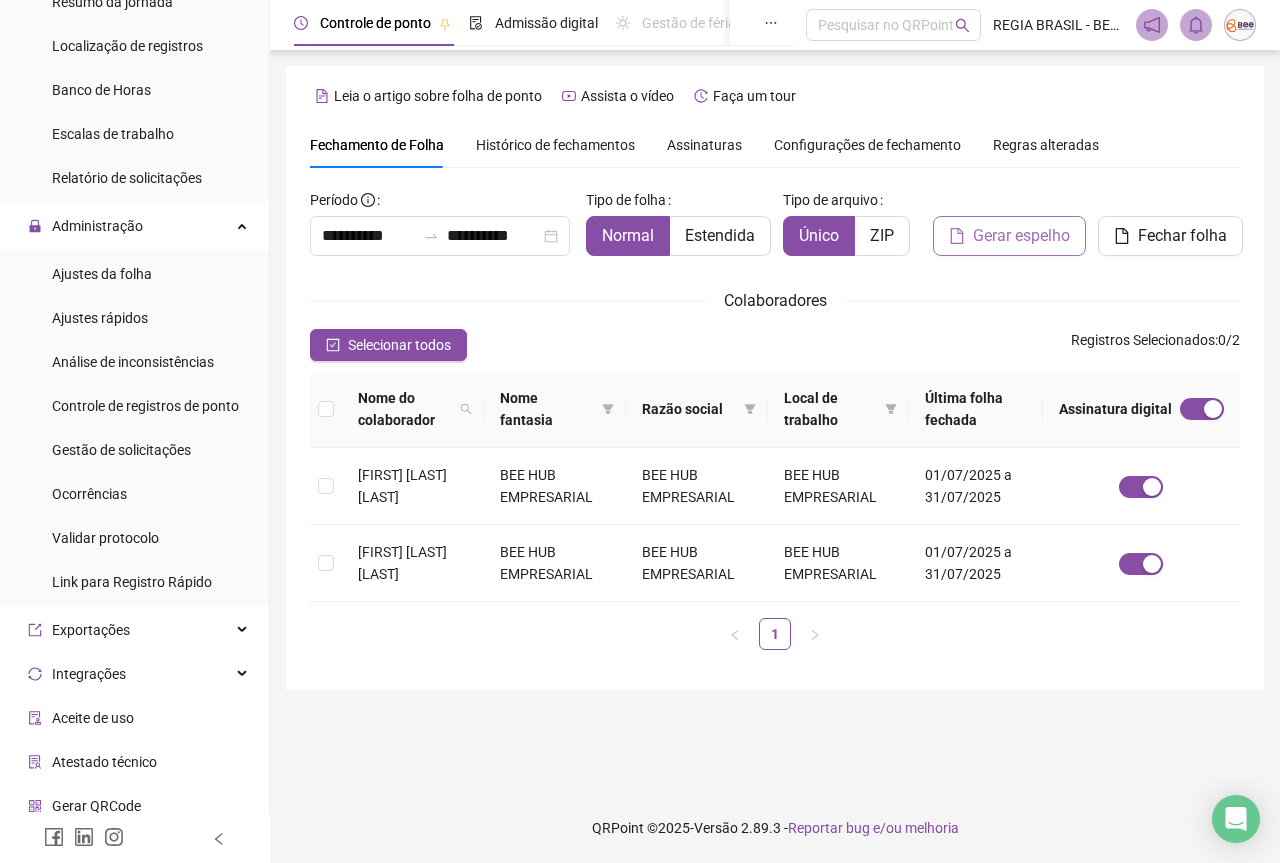 click on "Gerar espelho" at bounding box center [1021, 236] 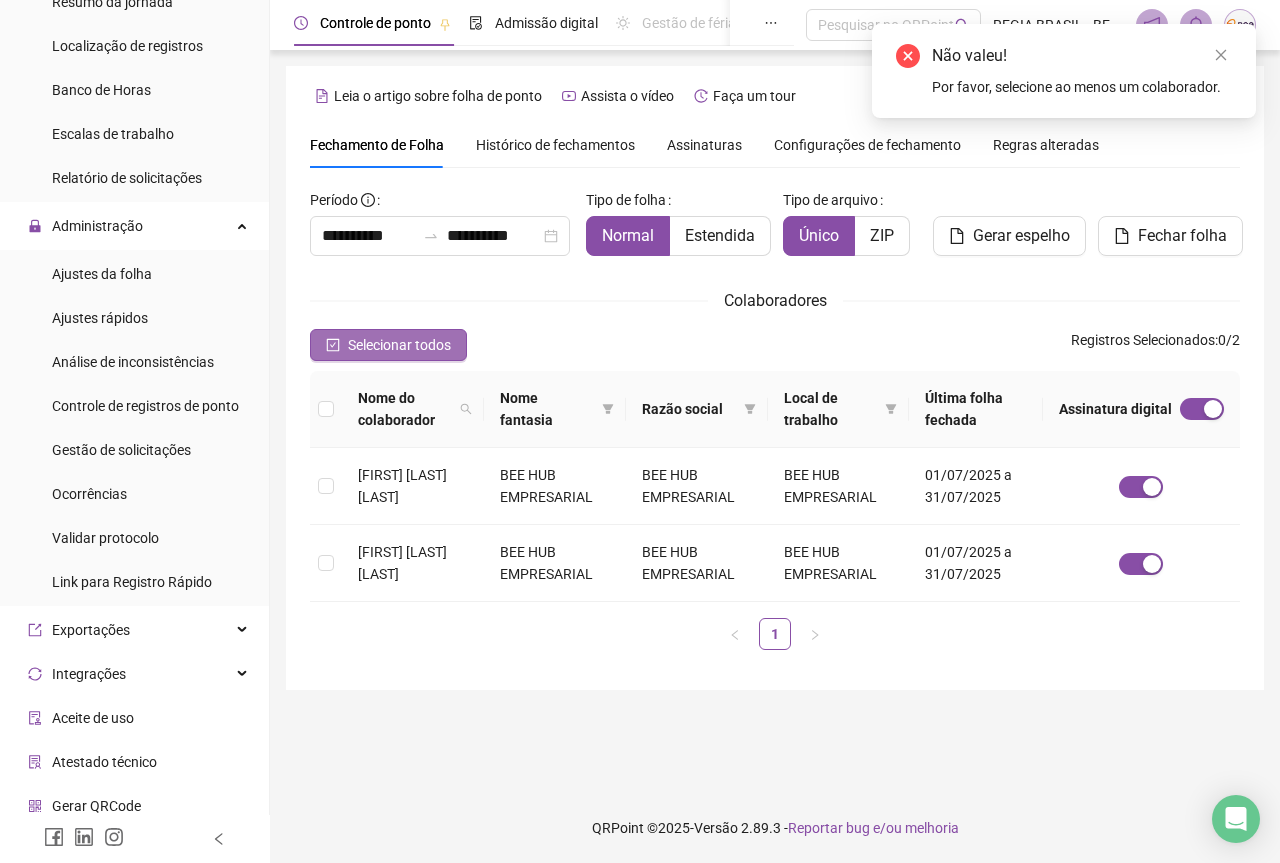 click on "Selecionar todos" at bounding box center (399, 345) 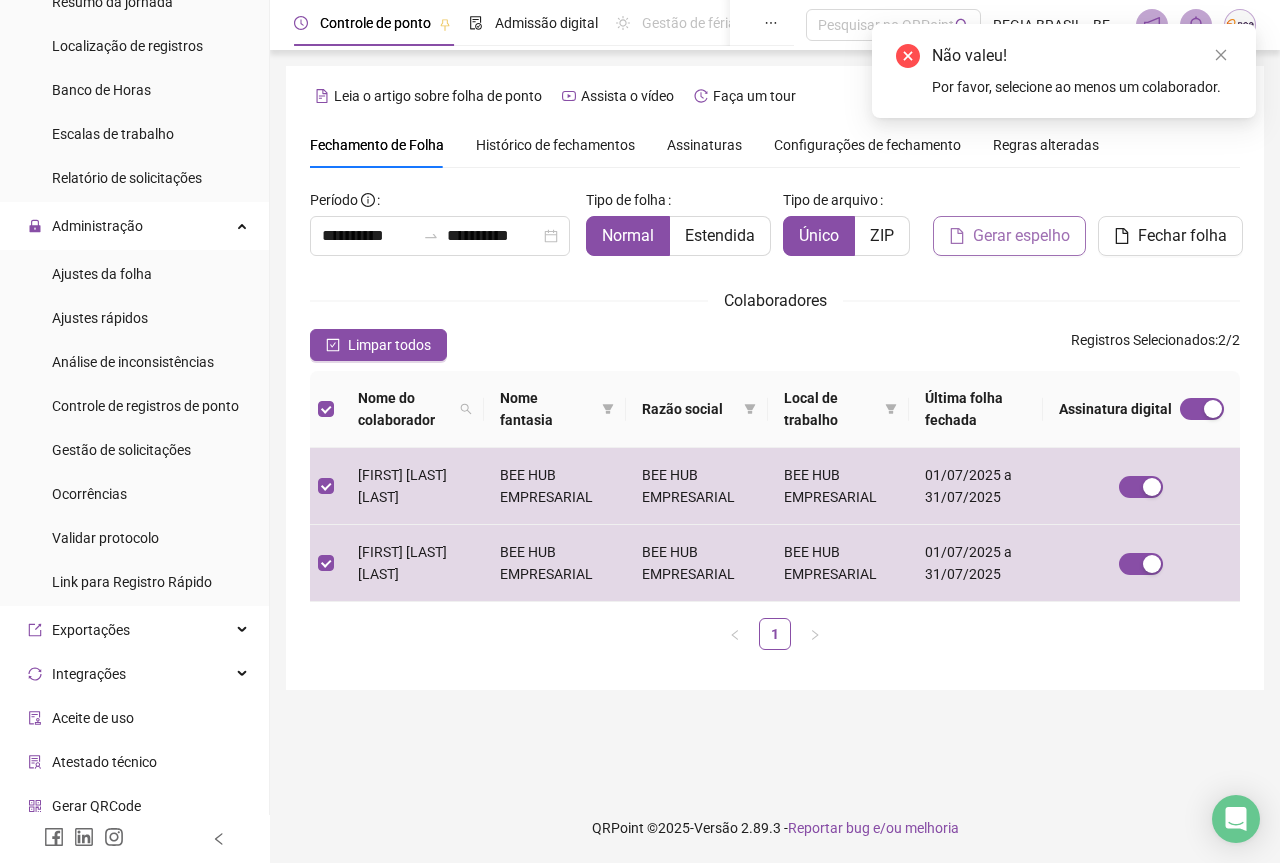 click on "Gerar espelho" at bounding box center (1021, 236) 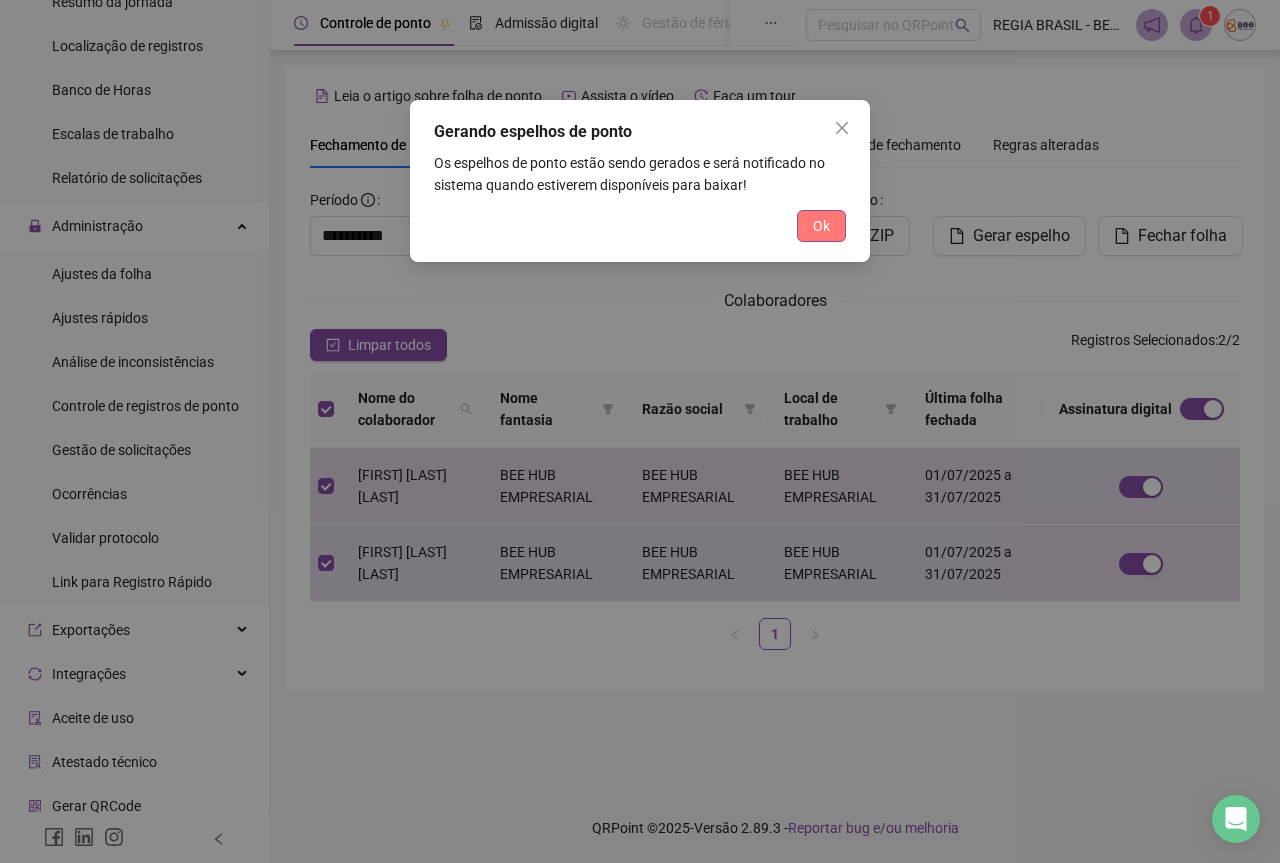click on "Ok" at bounding box center [821, 226] 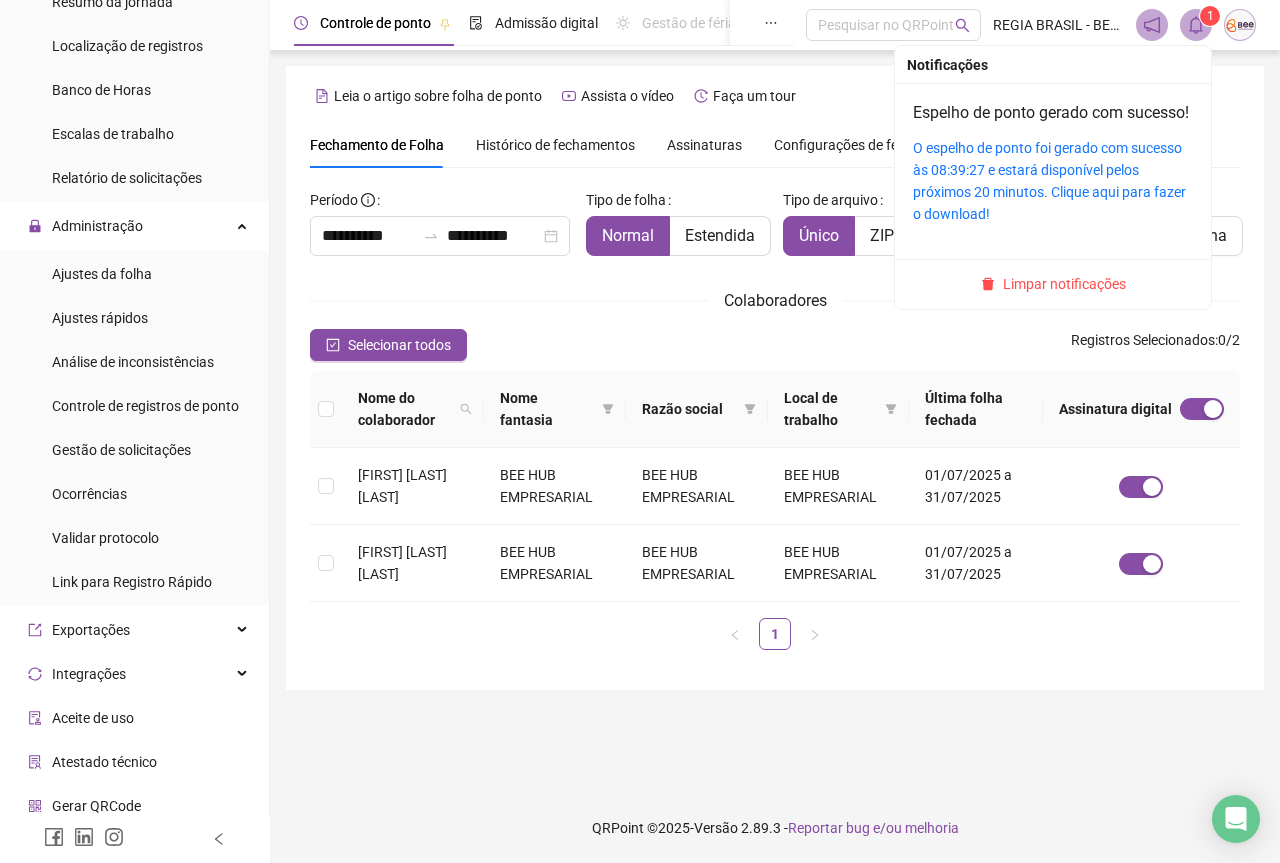 click 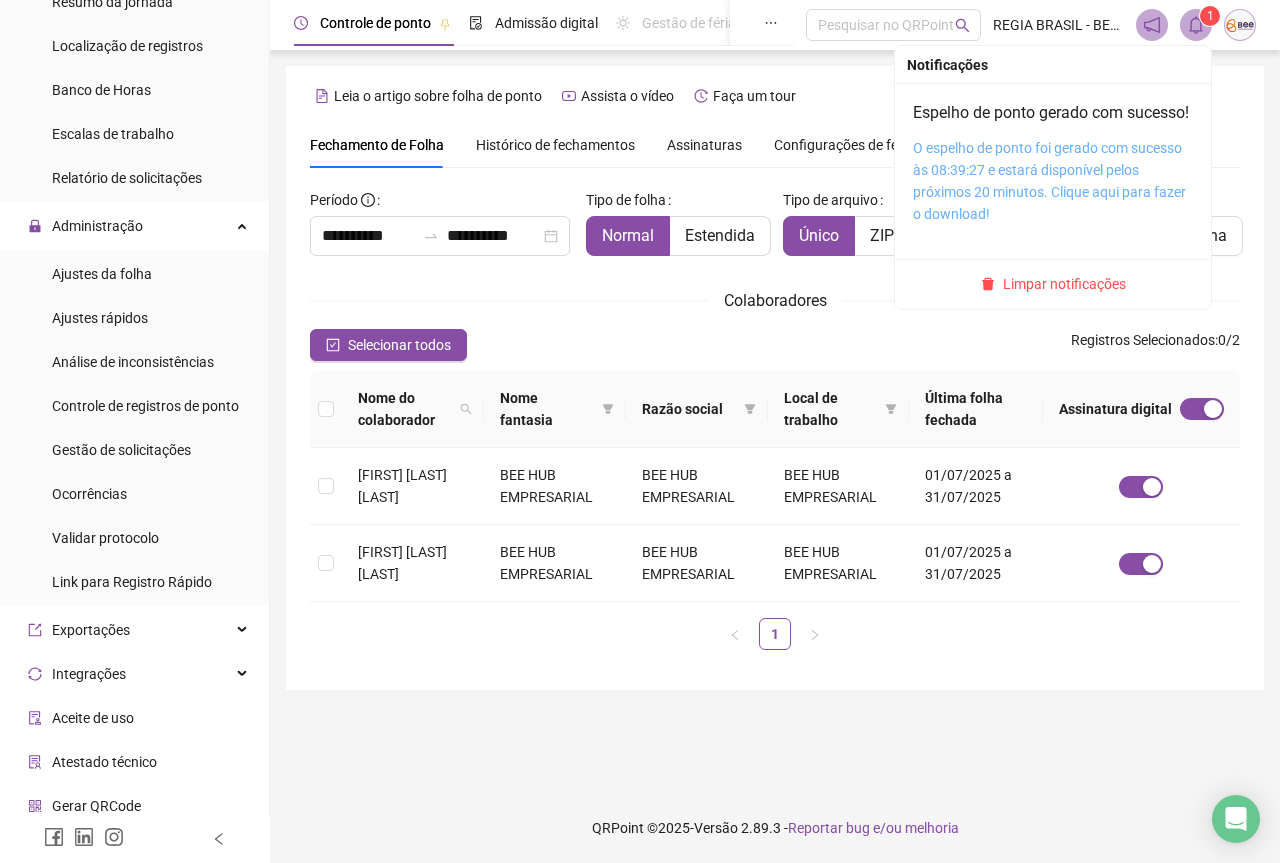 click on "O espelho de ponto foi gerado com sucesso às 08:39:27 e estará disponível pelos próximos 20 minutos.
Clique aqui para fazer o download!" at bounding box center (1049, 181) 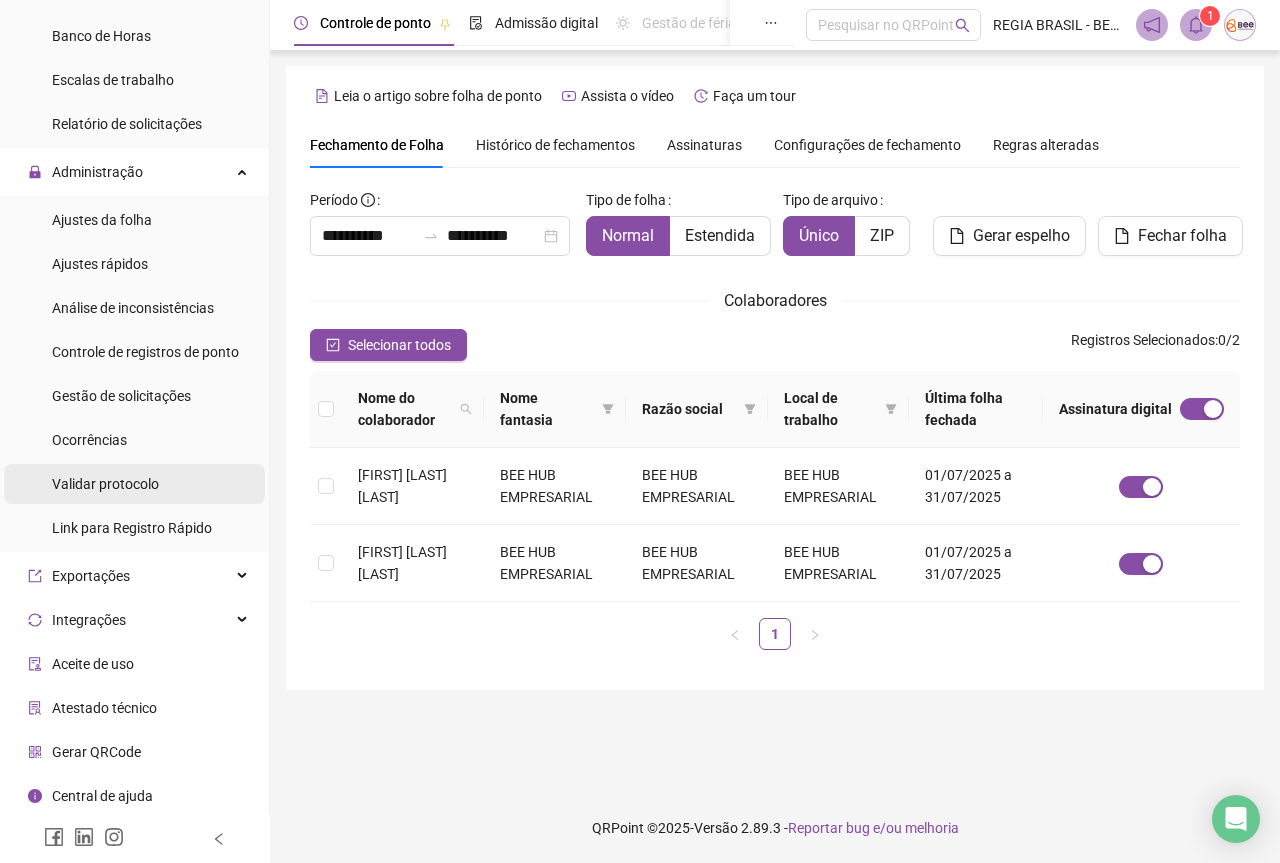 scroll, scrollTop: 755, scrollLeft: 0, axis: vertical 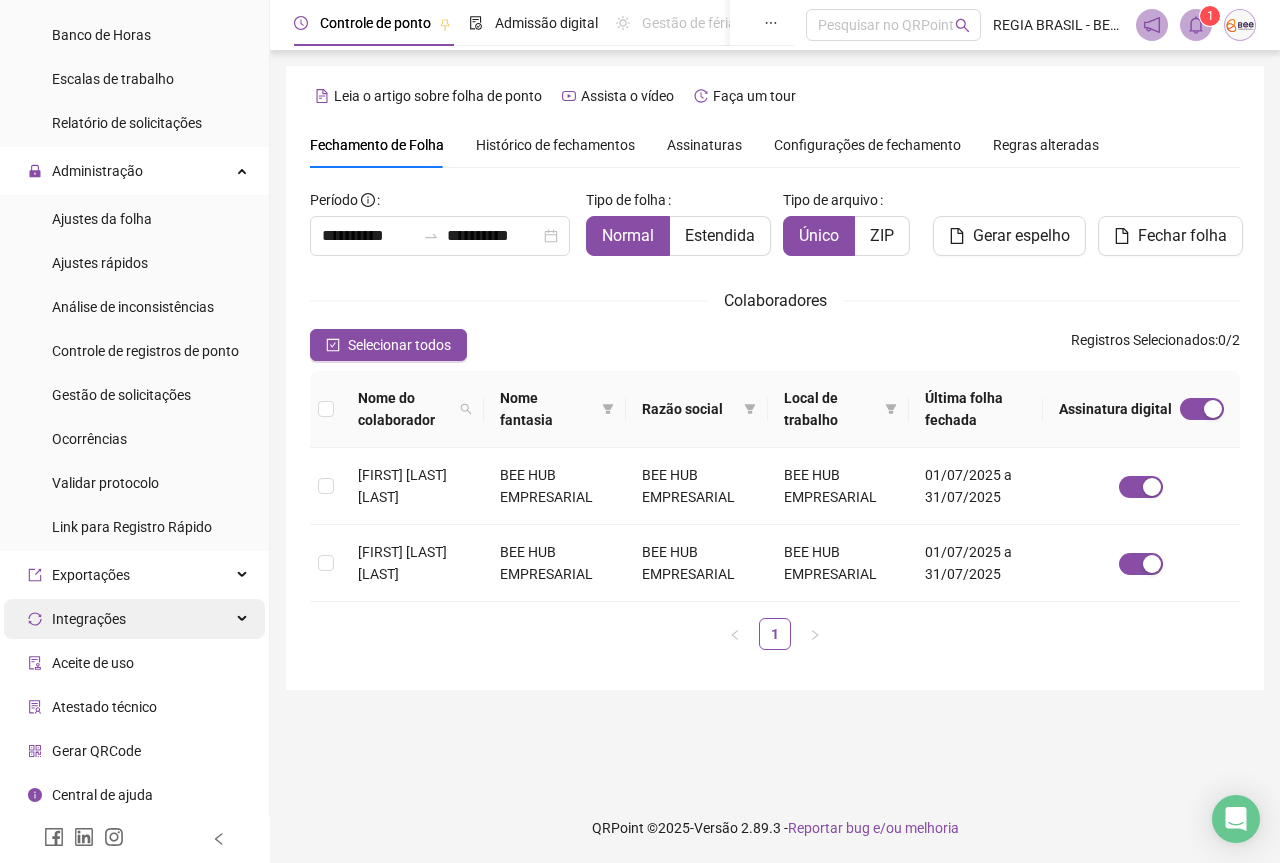 click on "Integrações" at bounding box center (134, 619) 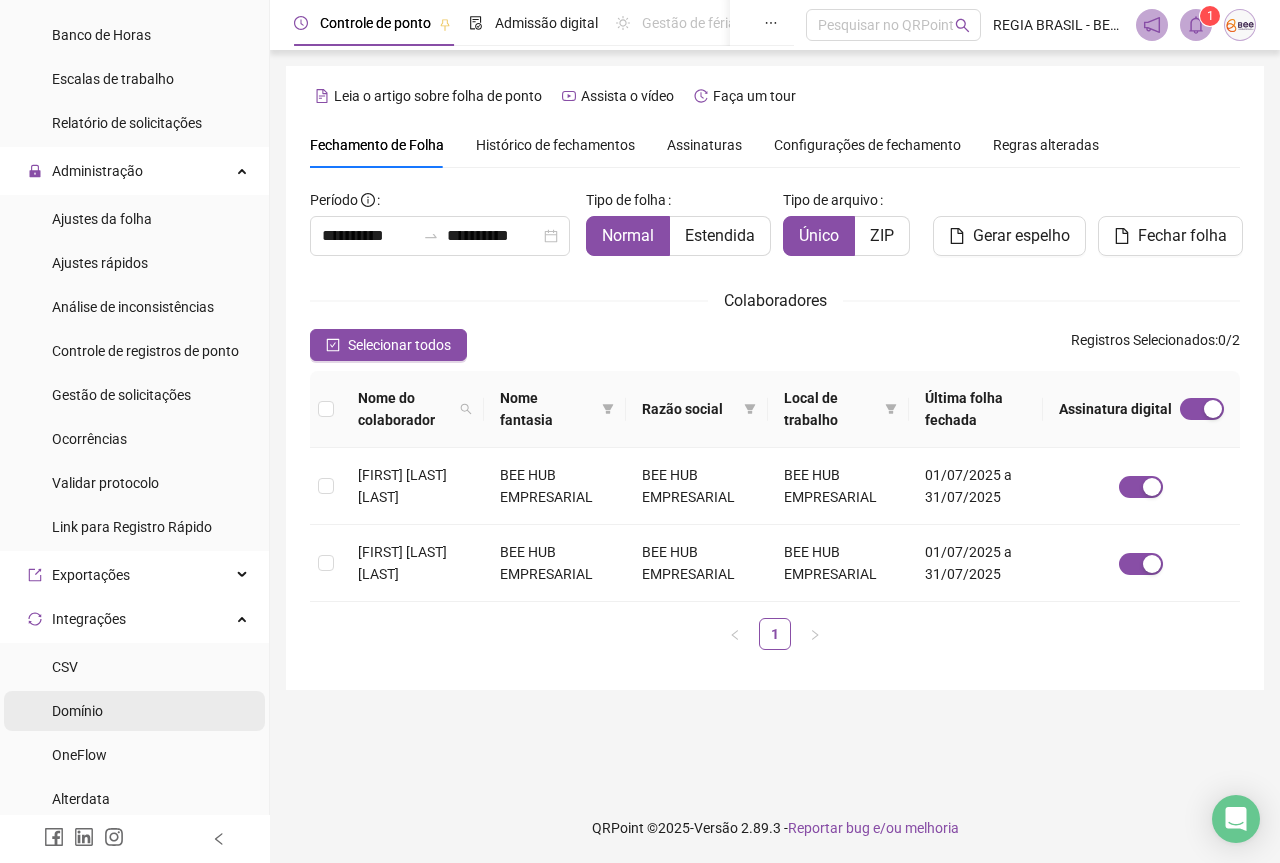 click on "Domínio" at bounding box center [77, 711] 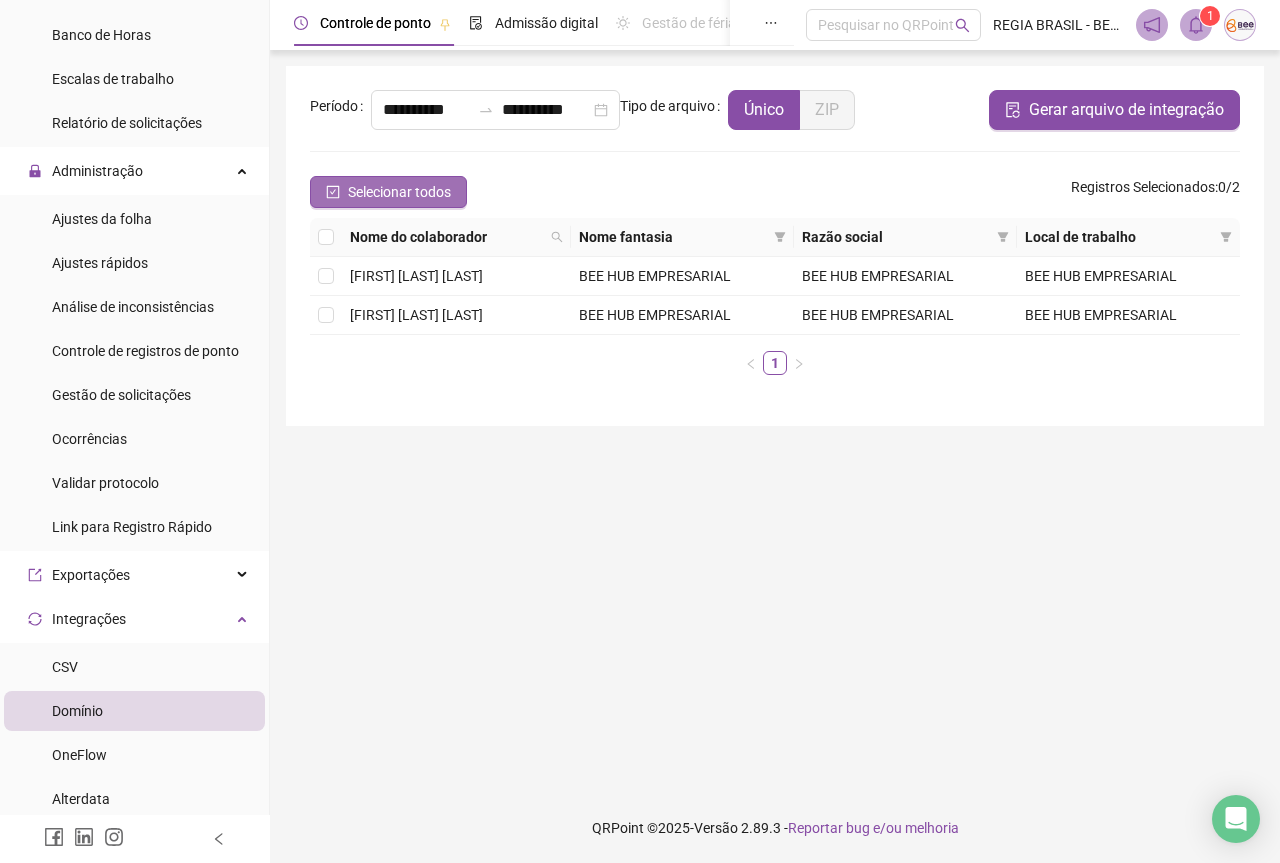 click 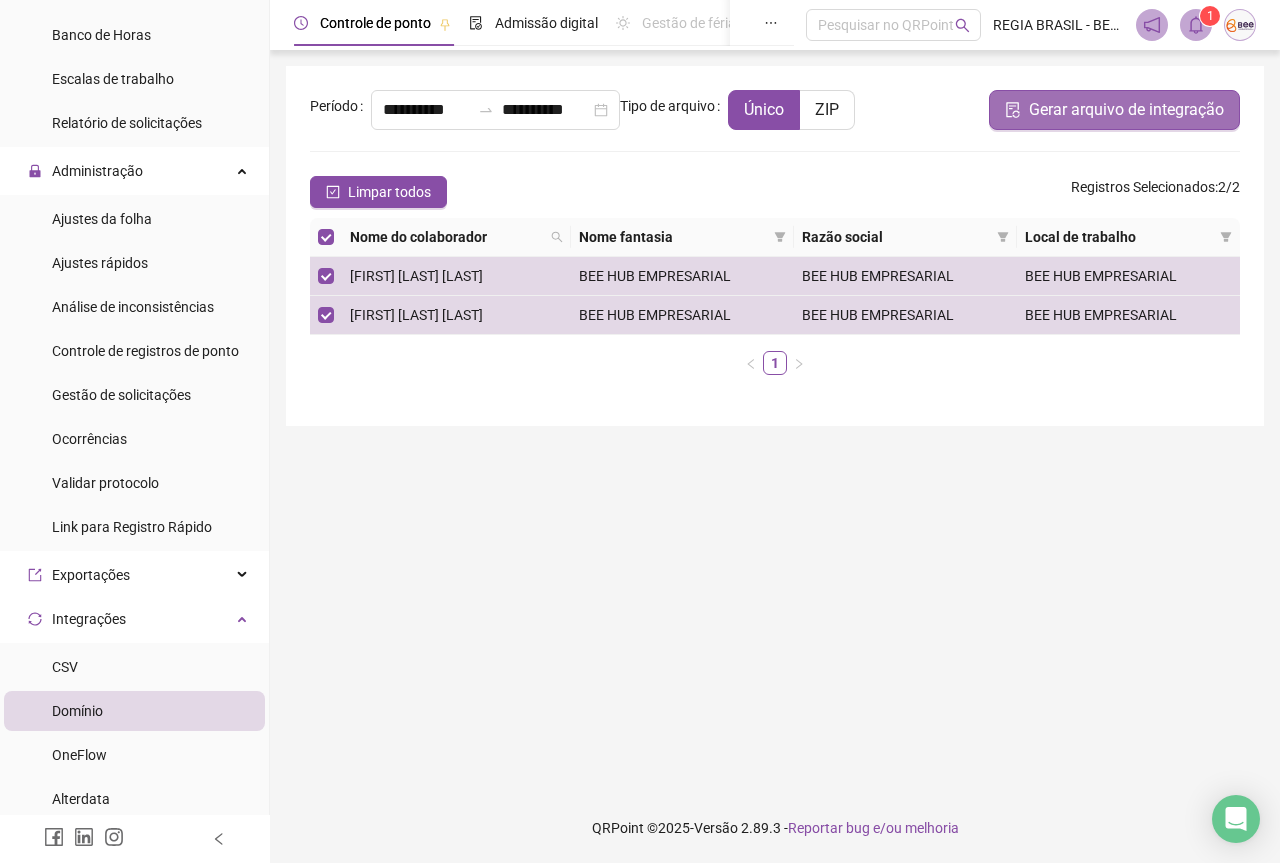 click on "Gerar arquivo de integração" at bounding box center [1126, 110] 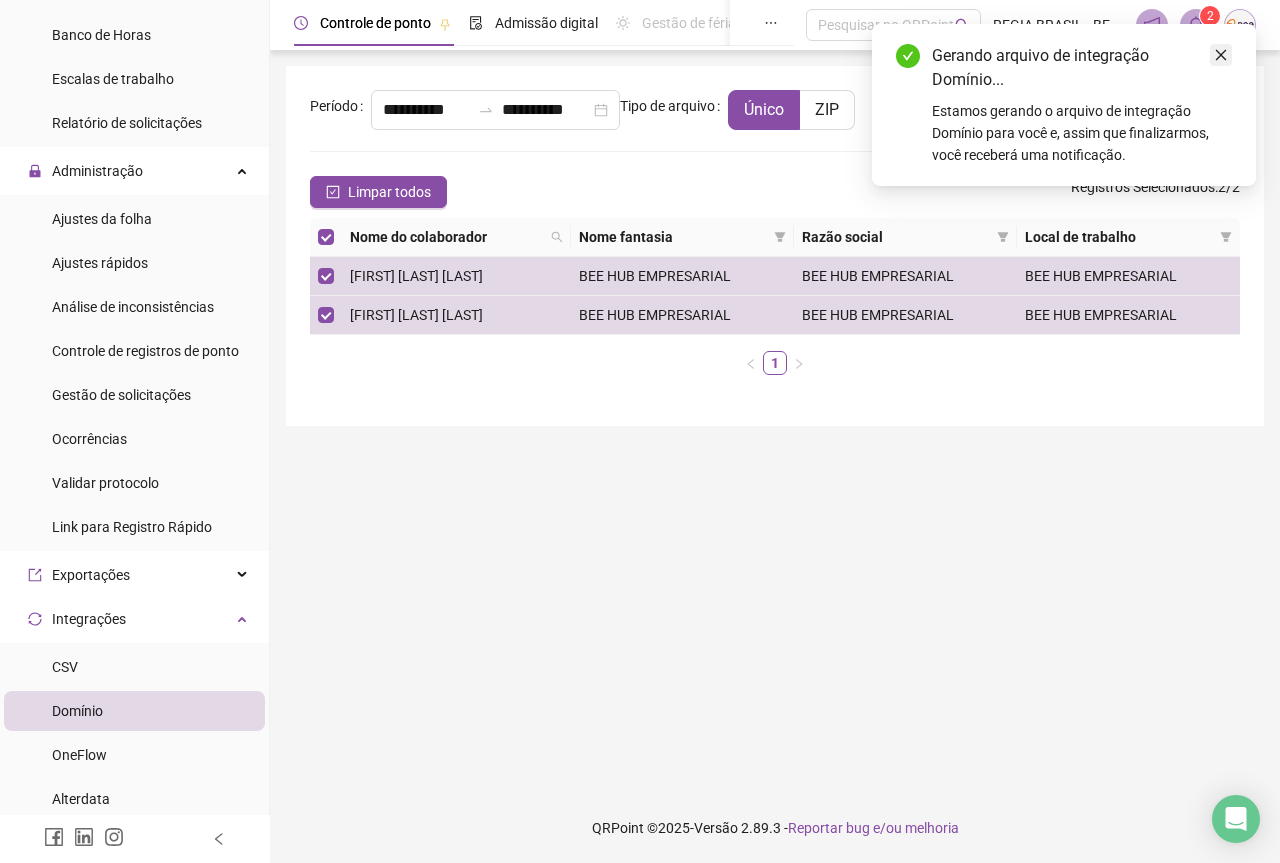 click 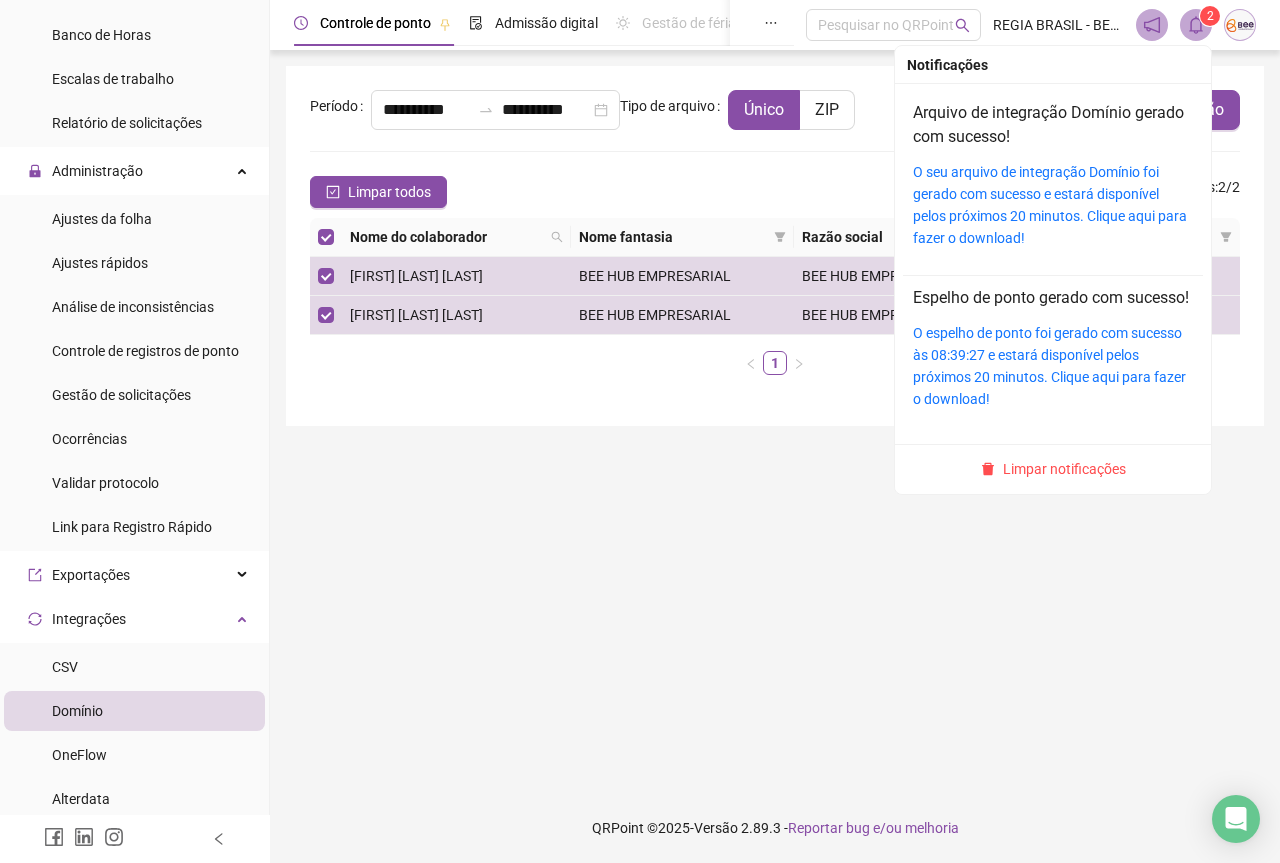 click 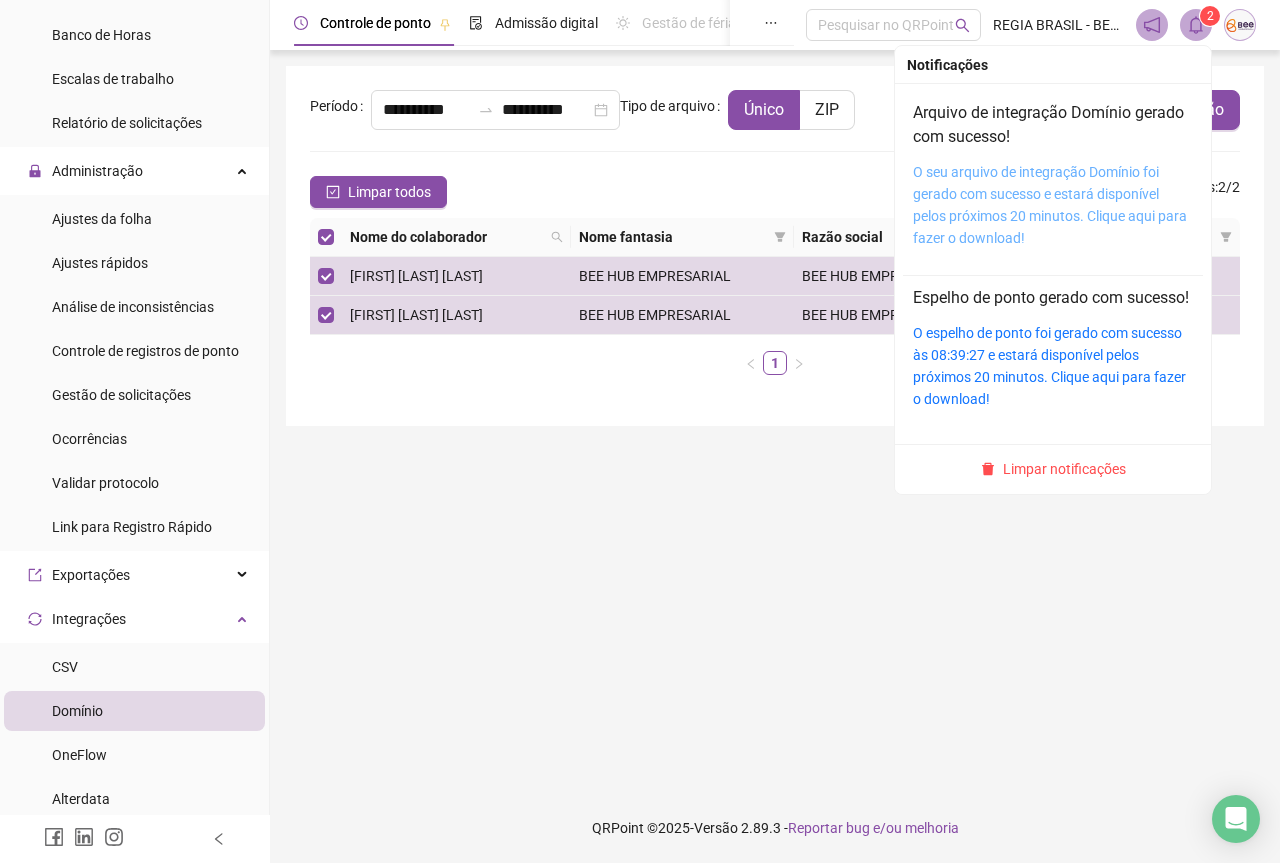 click on "O seu arquivo de integração Domínio foi gerado com sucesso e estará disponível pelos próximos 20 minutos. Clique aqui para fazer o download!" at bounding box center (1050, 205) 